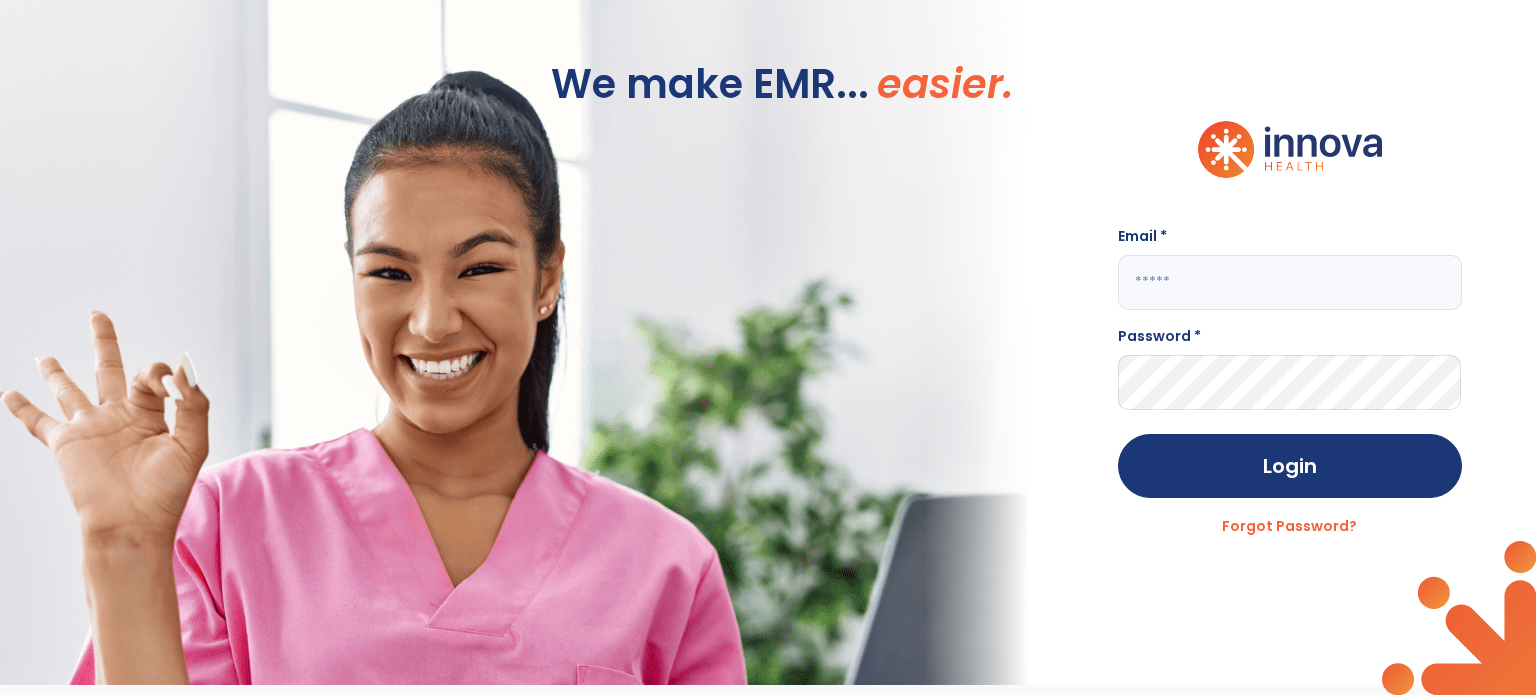 scroll, scrollTop: 0, scrollLeft: 0, axis: both 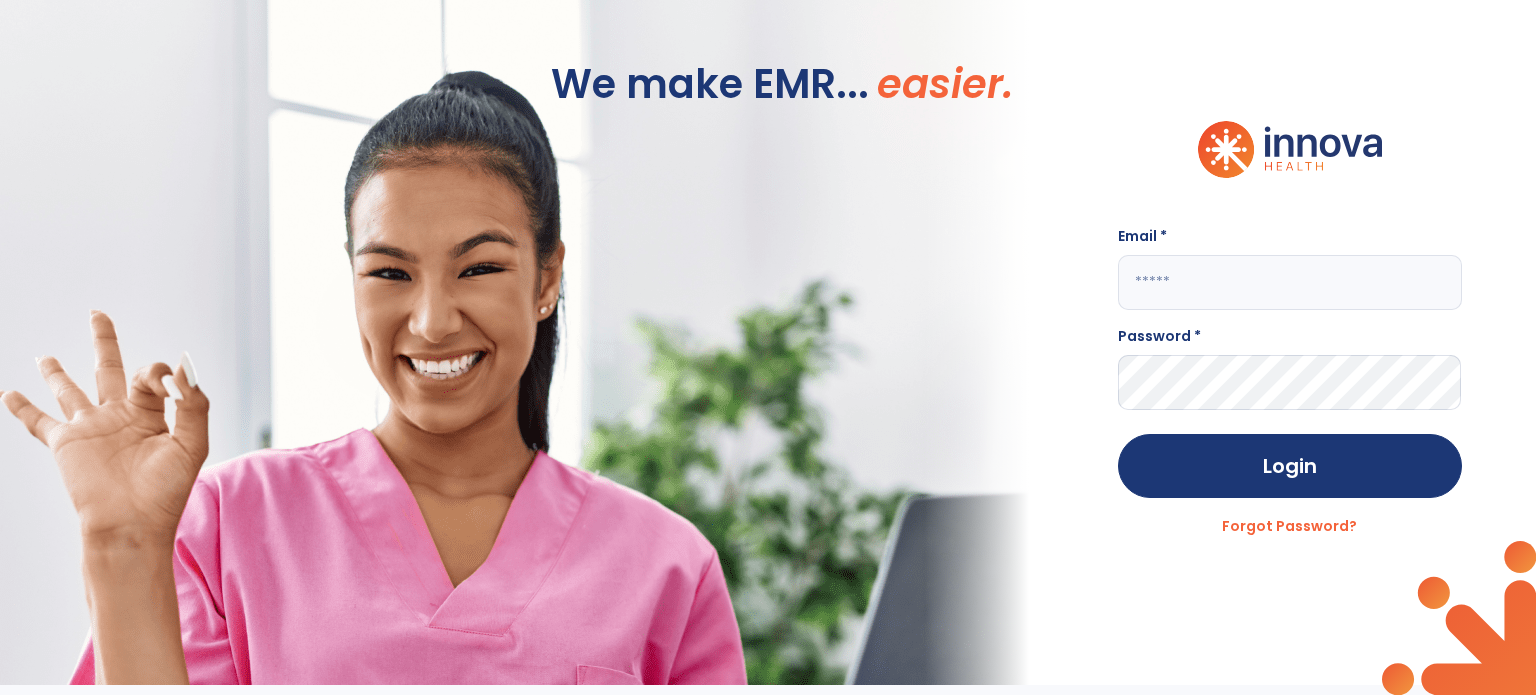 click 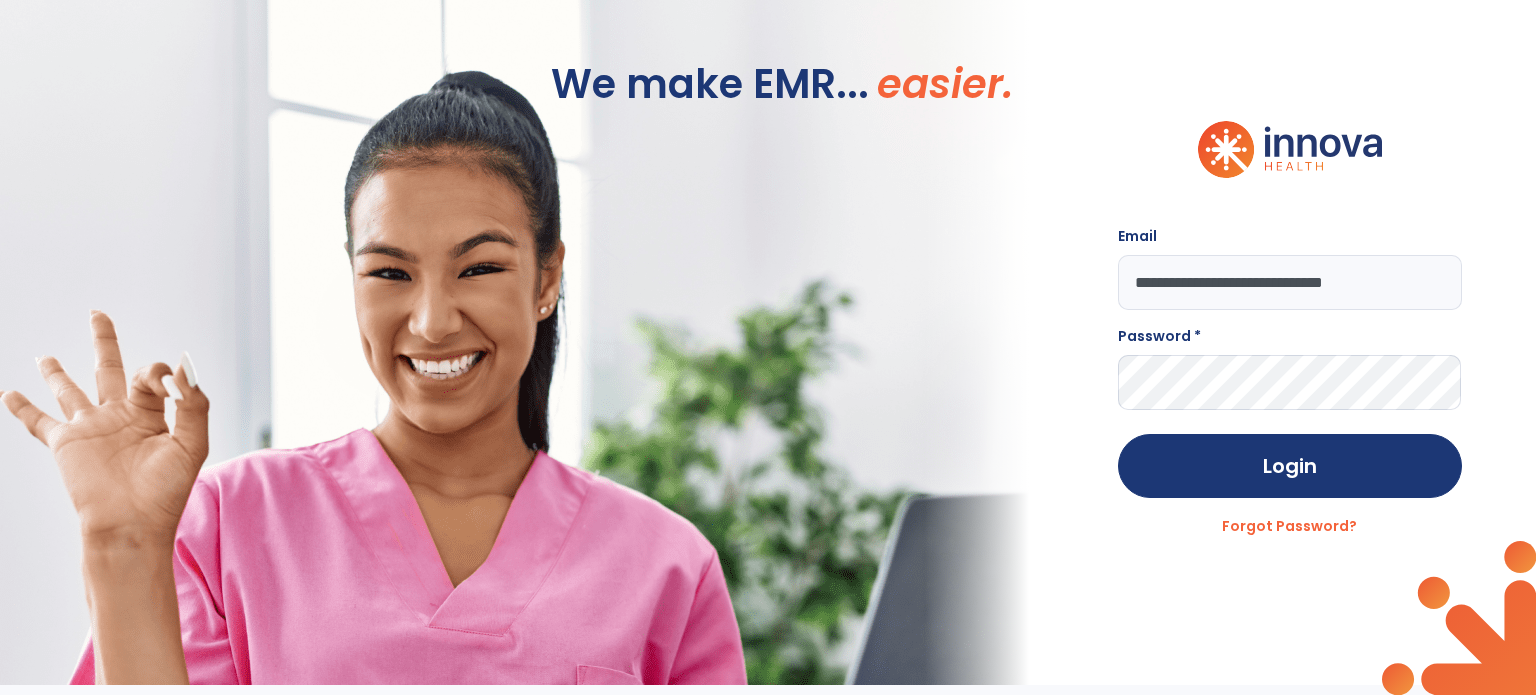 type on "**********" 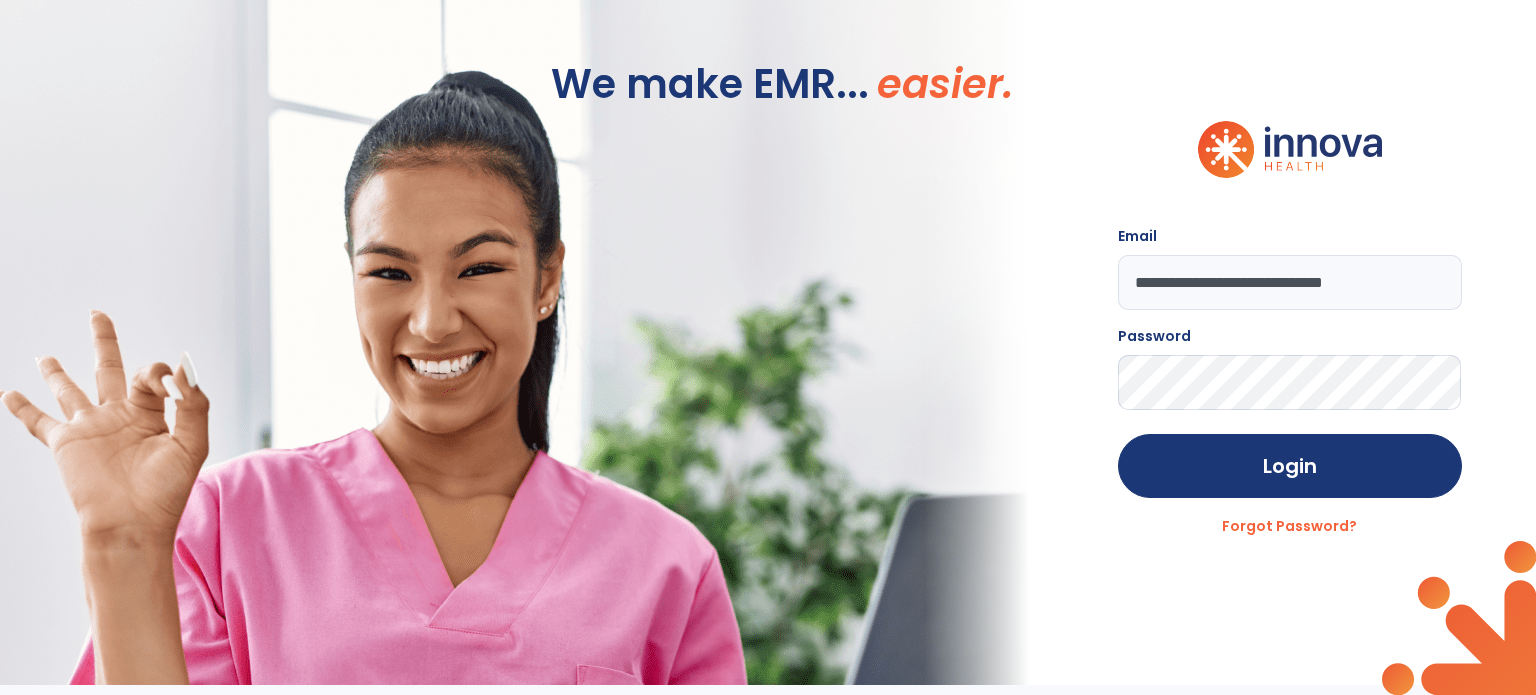 click on "Login" 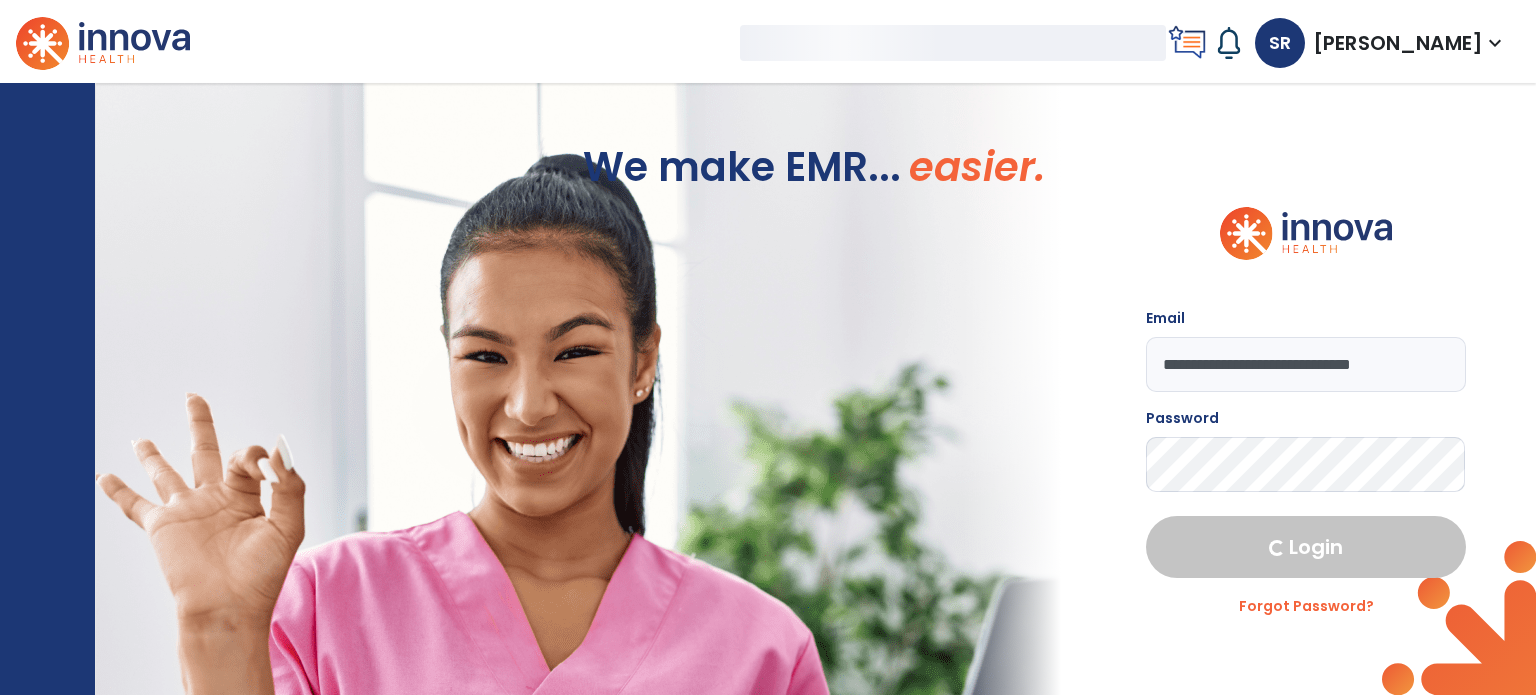 select on "***" 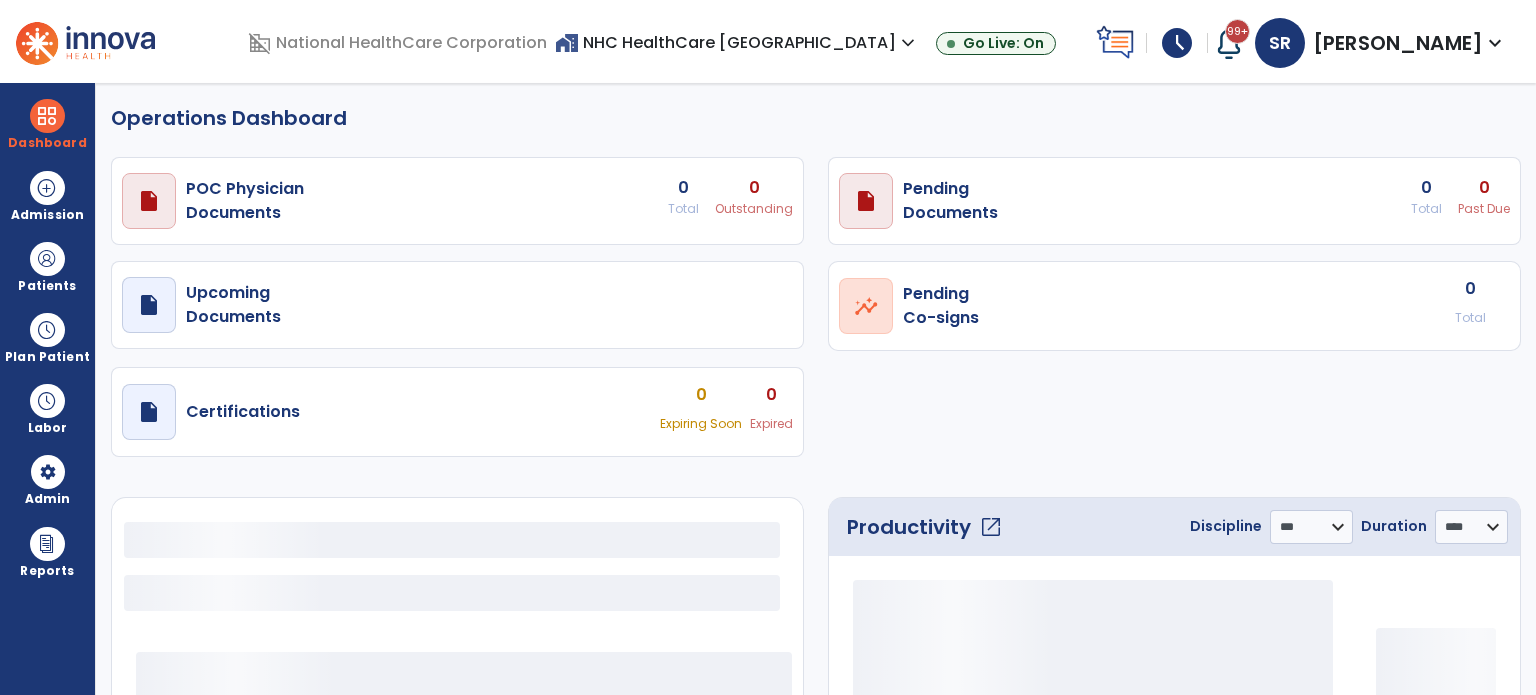 select on "***" 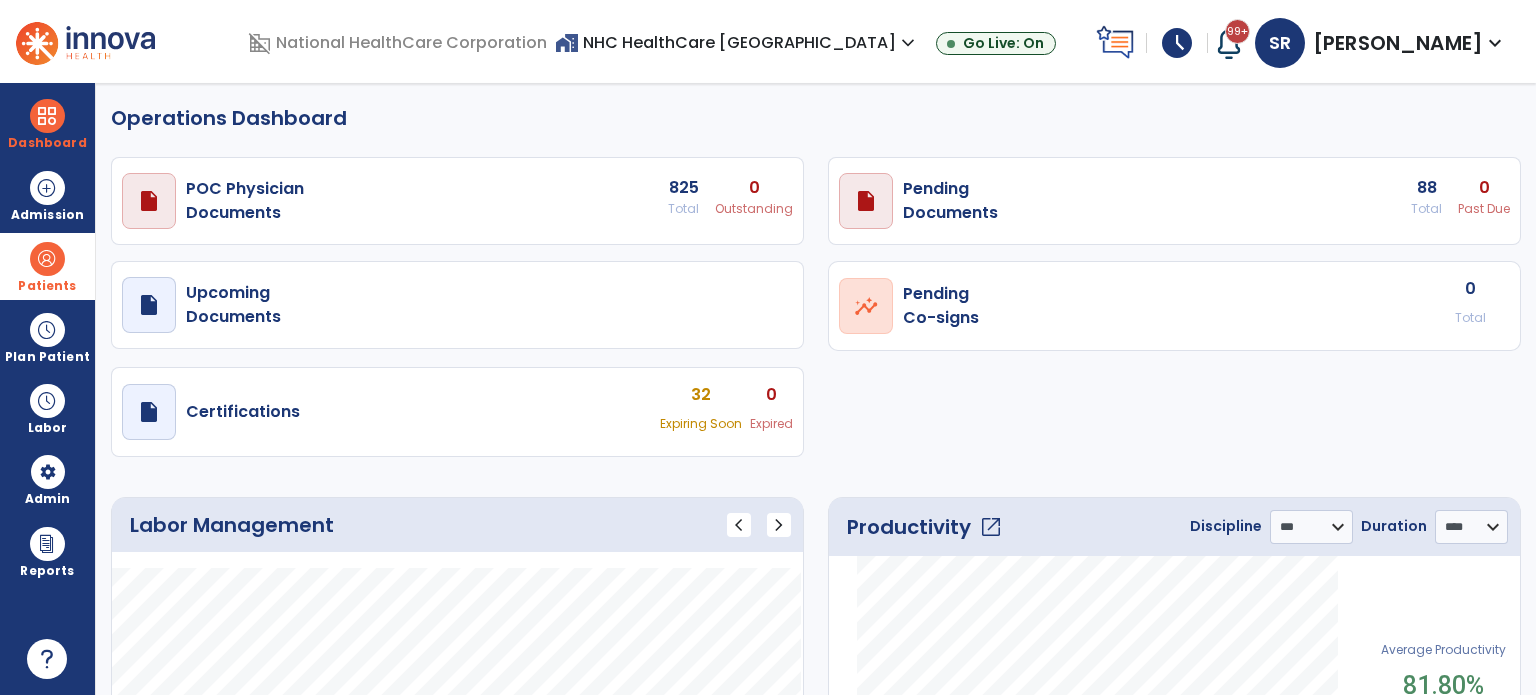 click at bounding box center (47, 259) 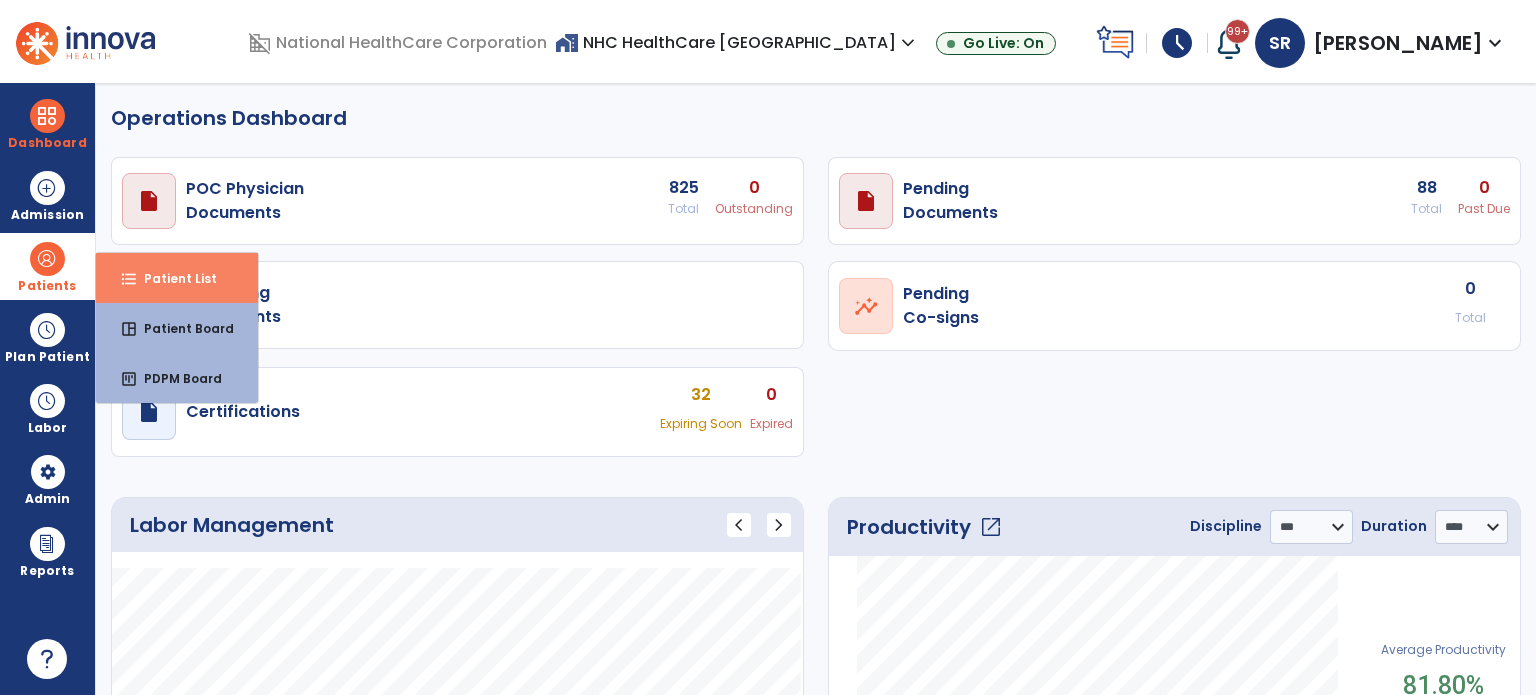 click on "format_list_bulleted  Patient List" at bounding box center [177, 278] 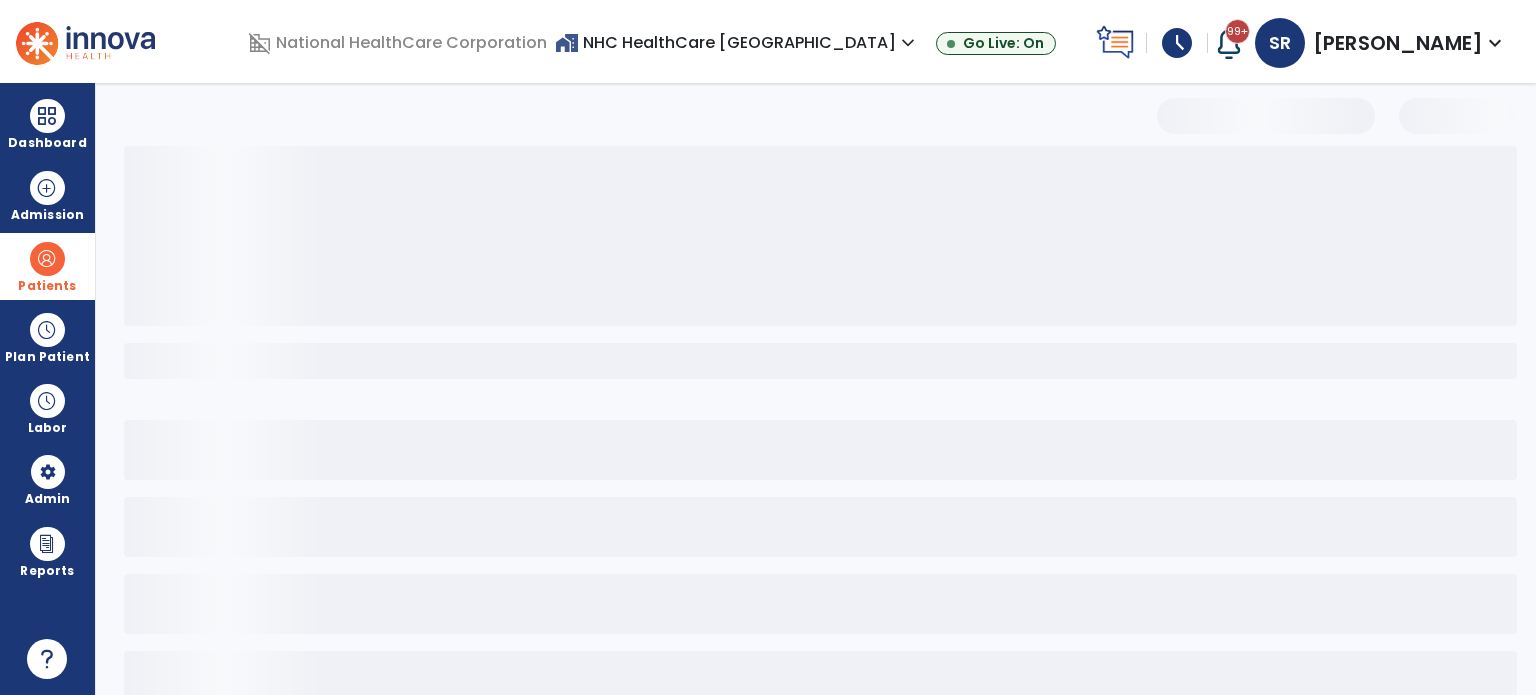 select on "***" 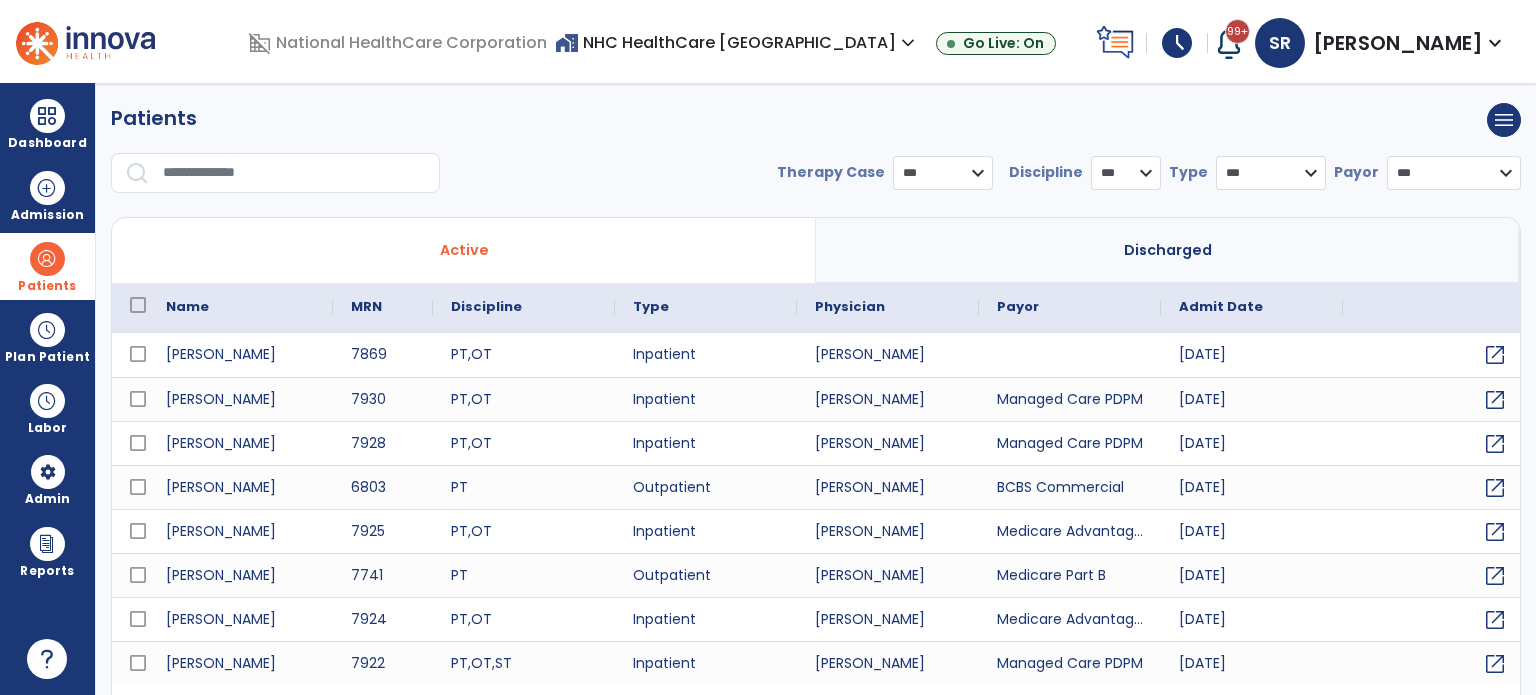 click at bounding box center (294, 173) 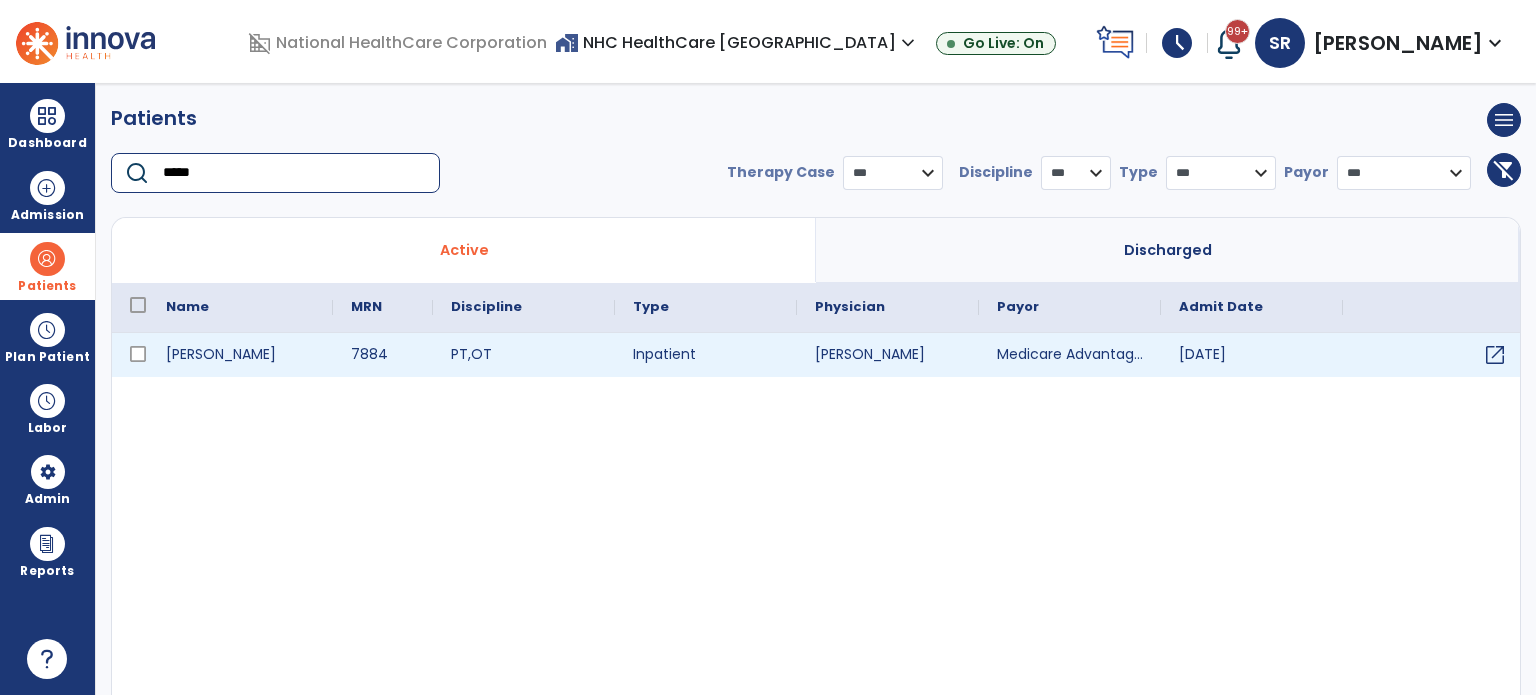 type on "*****" 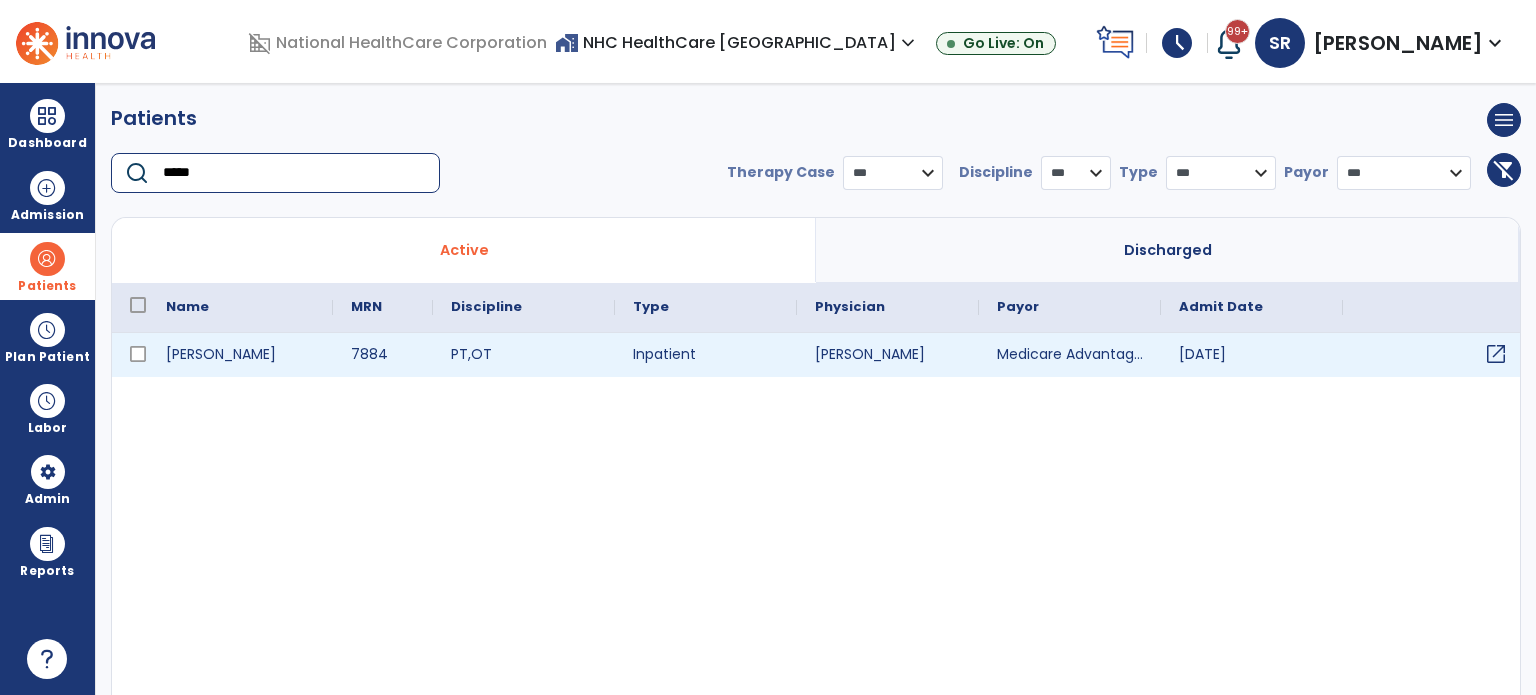 click on "open_in_new" at bounding box center [1496, 354] 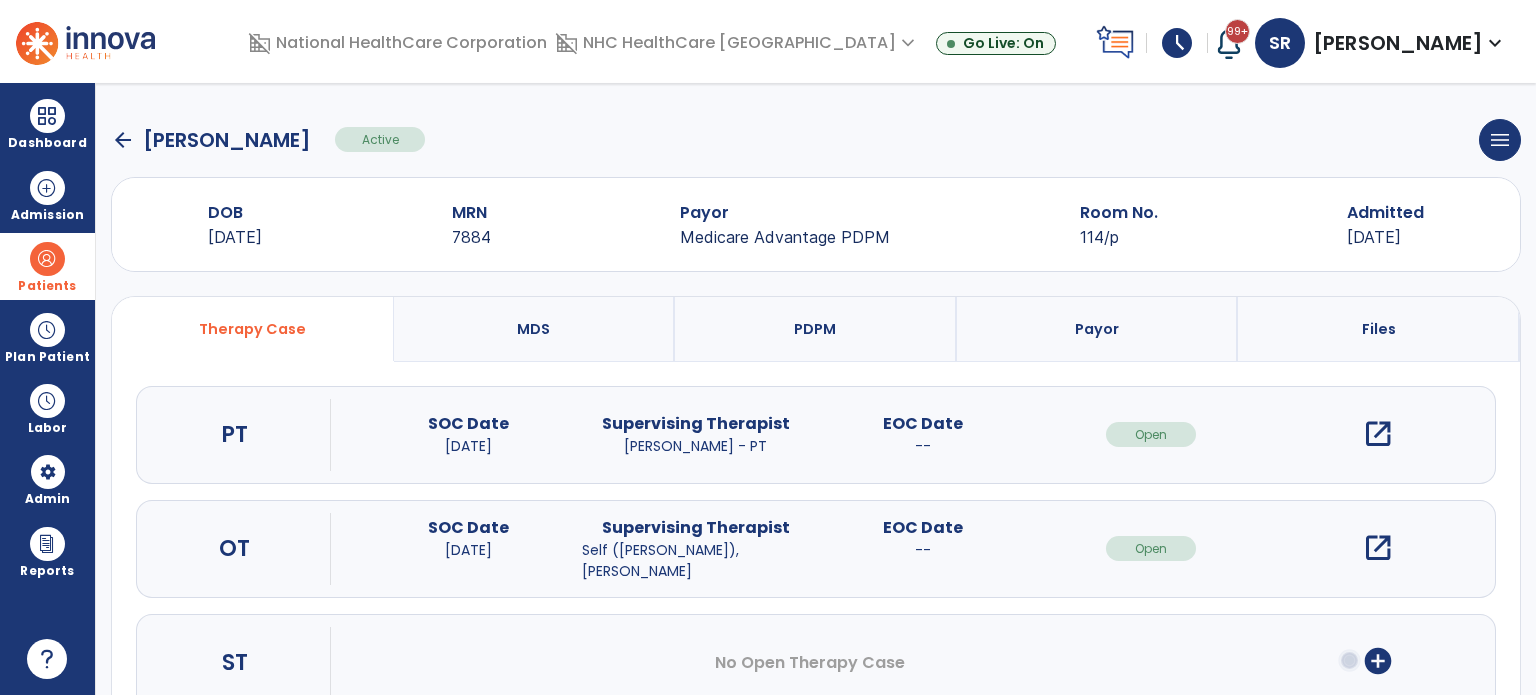 click on "open_in_new" at bounding box center [1378, 434] 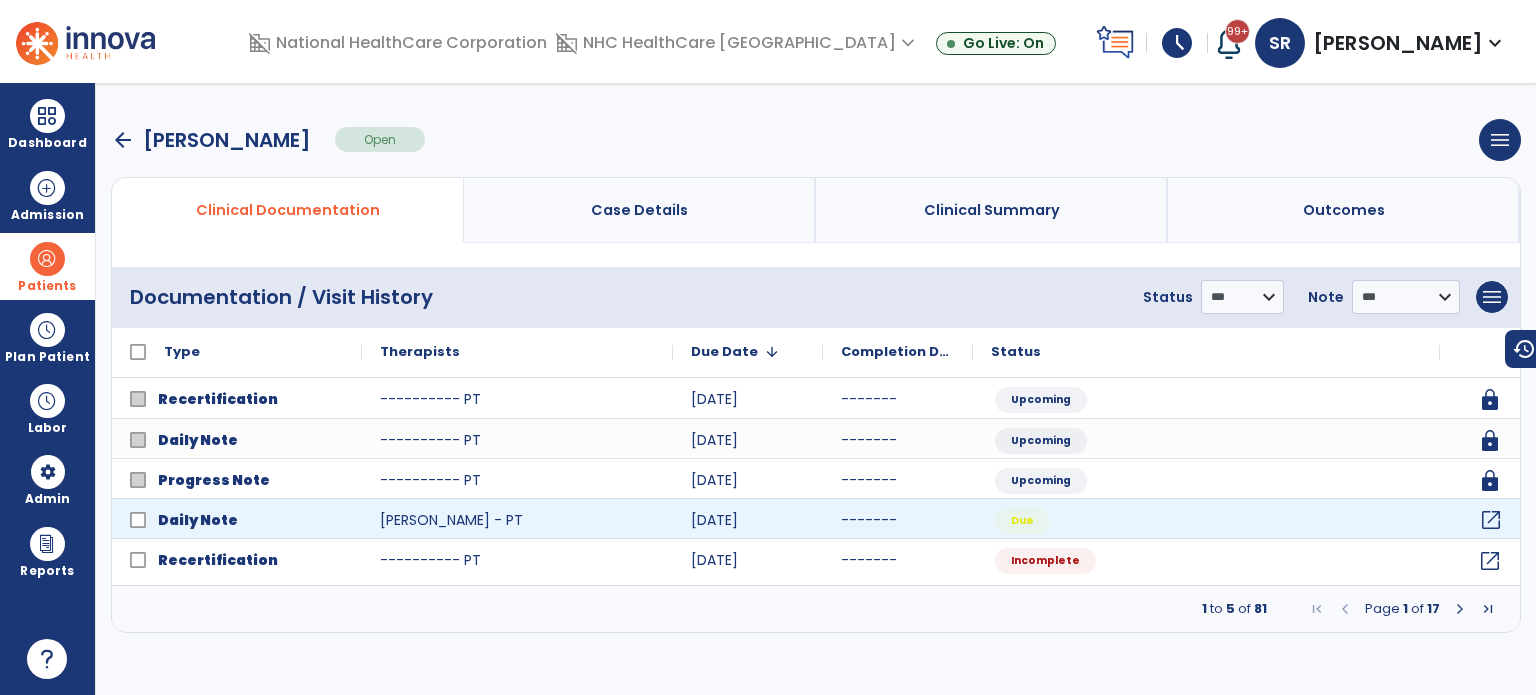 click on "open_in_new" 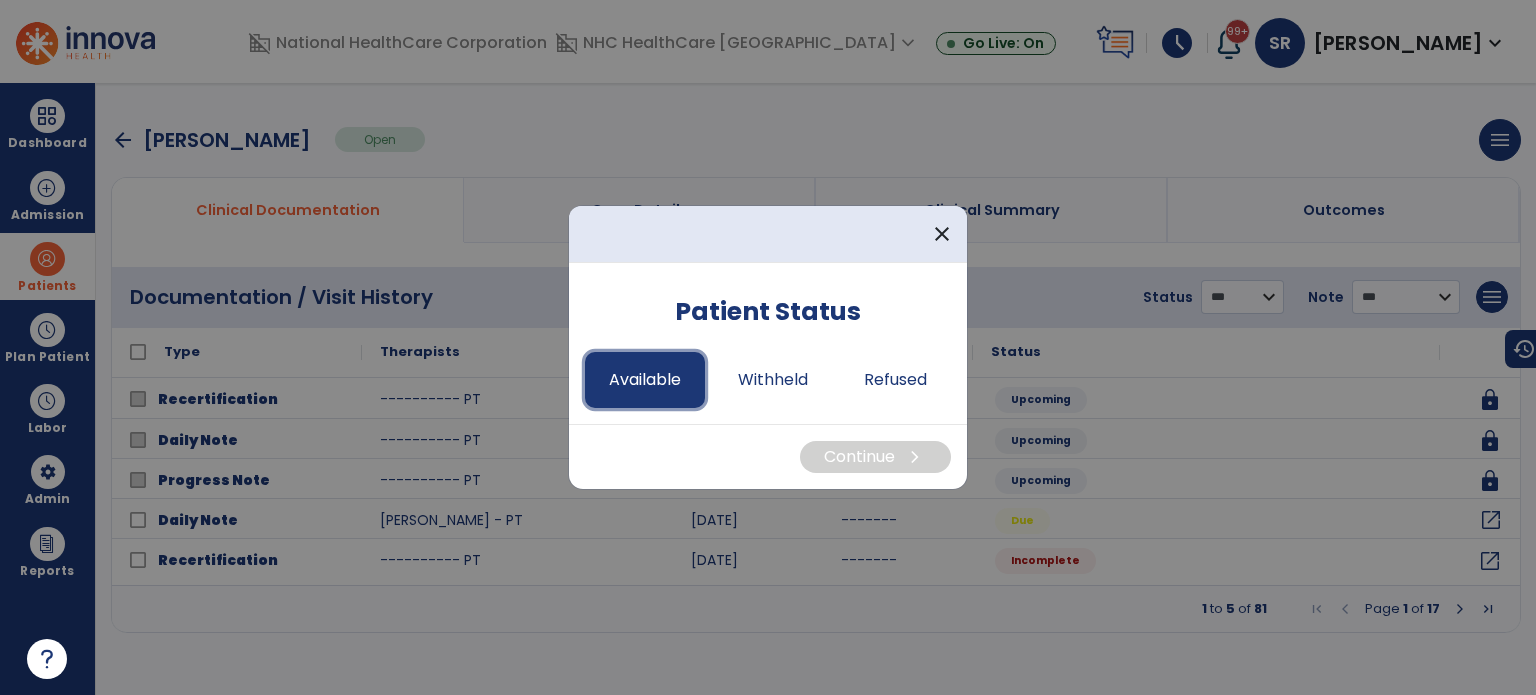 click on "Available" at bounding box center [645, 380] 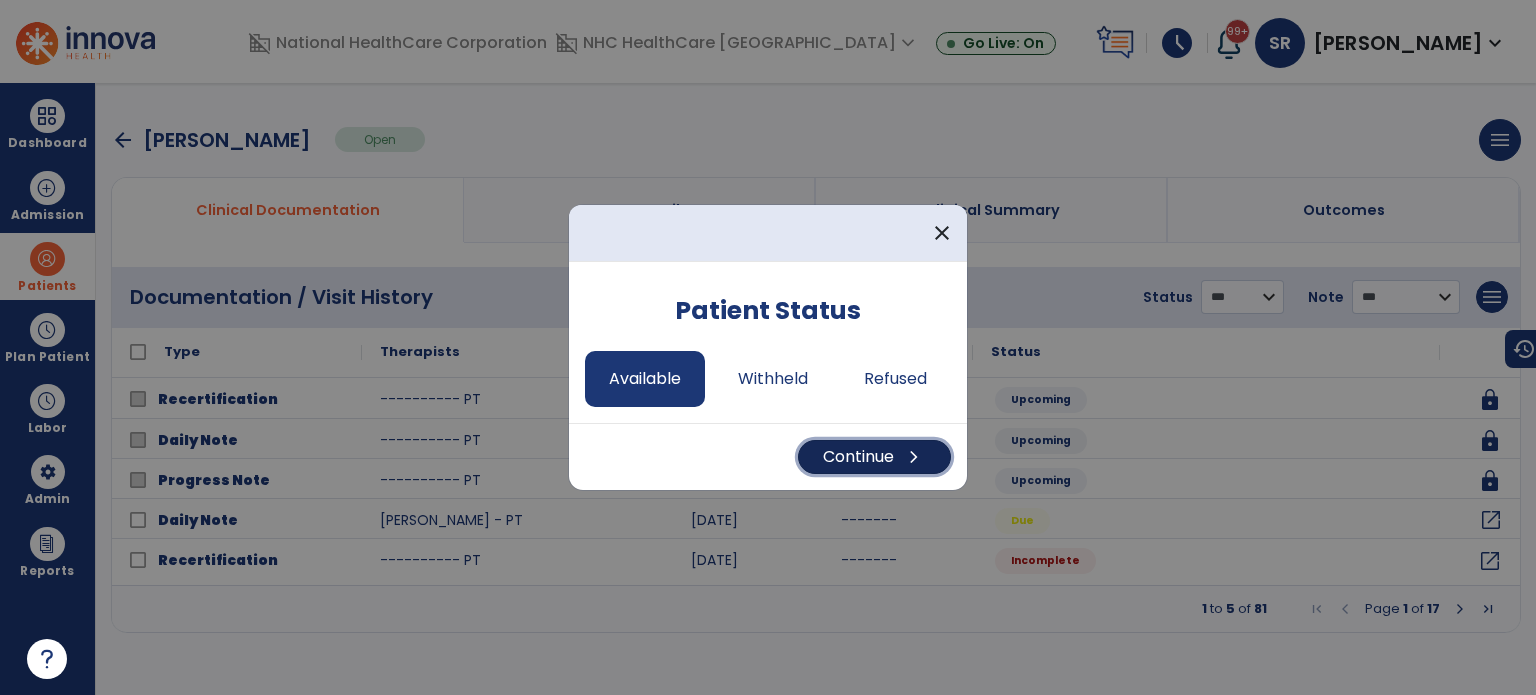 click on "Continue   chevron_right" at bounding box center (874, 457) 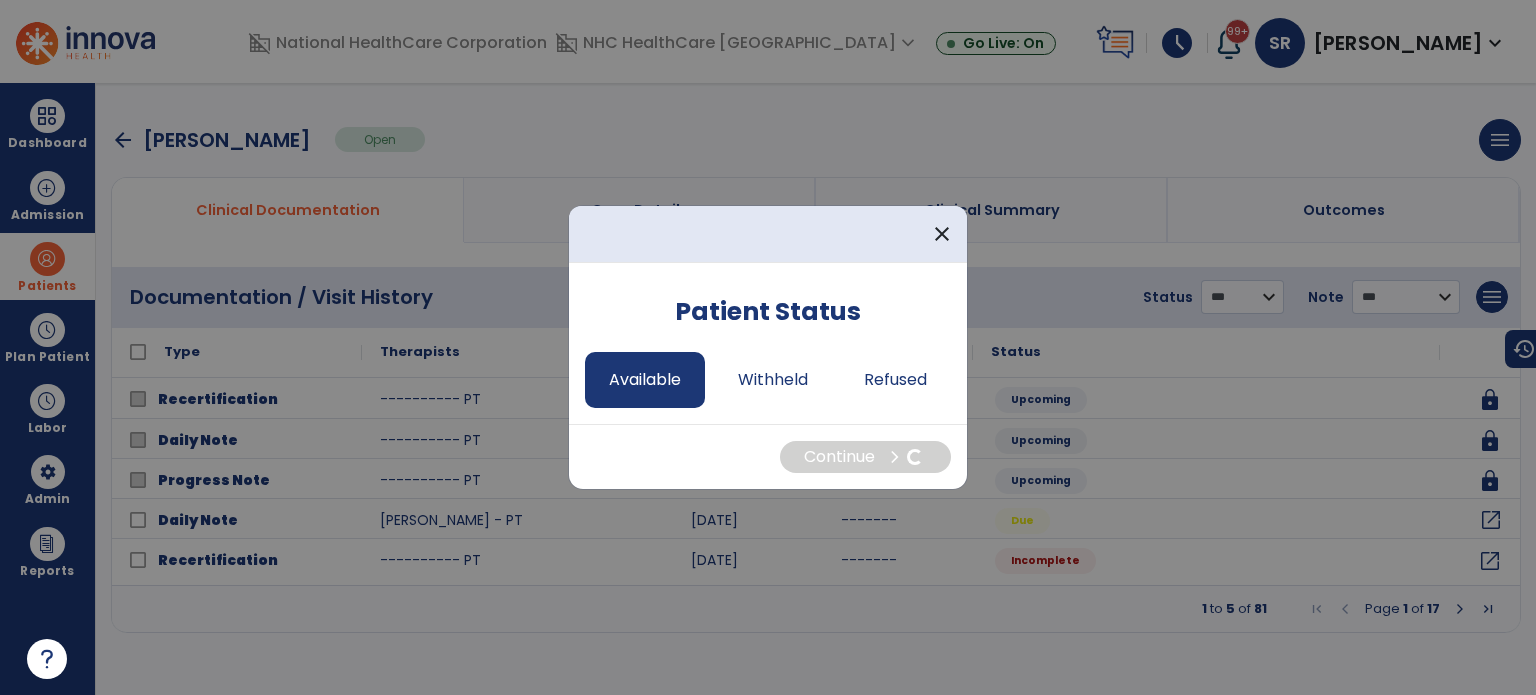 select on "*" 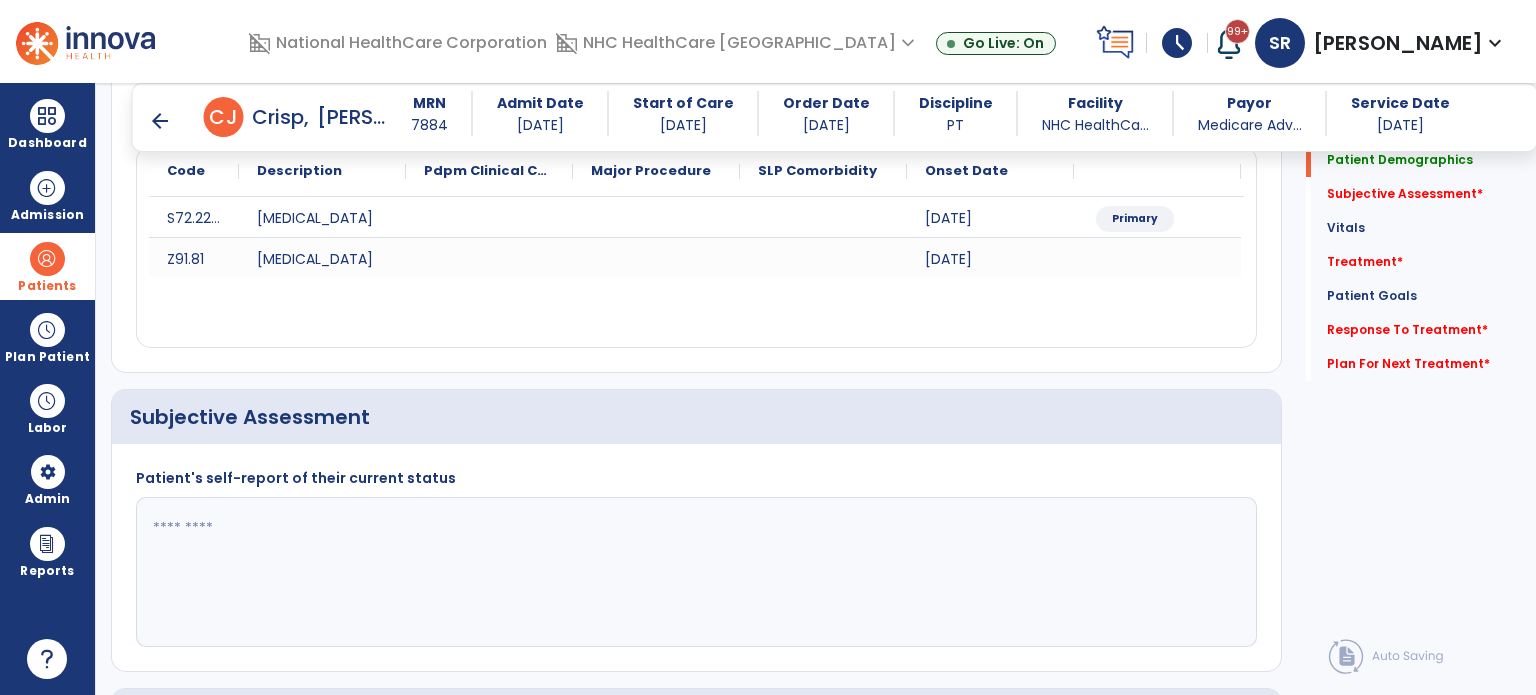 scroll, scrollTop: 269, scrollLeft: 0, axis: vertical 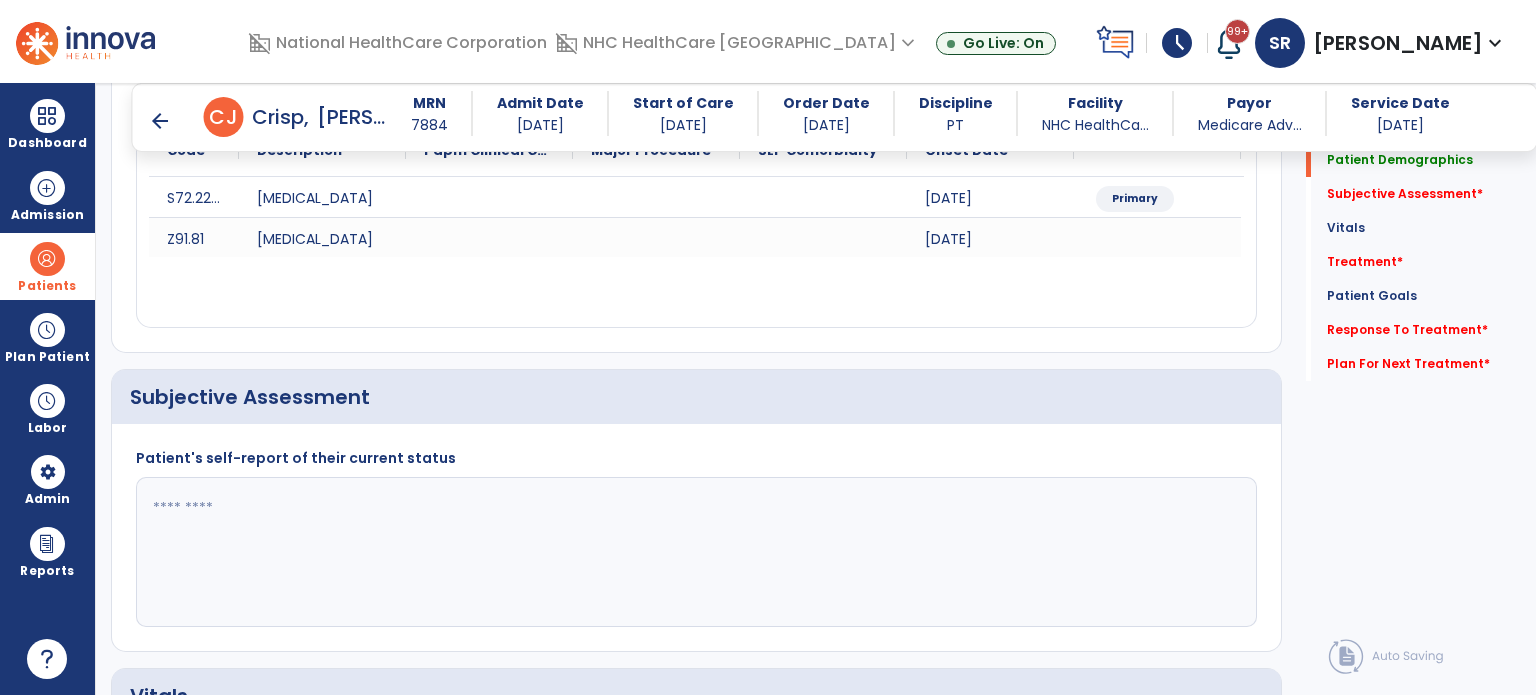 click 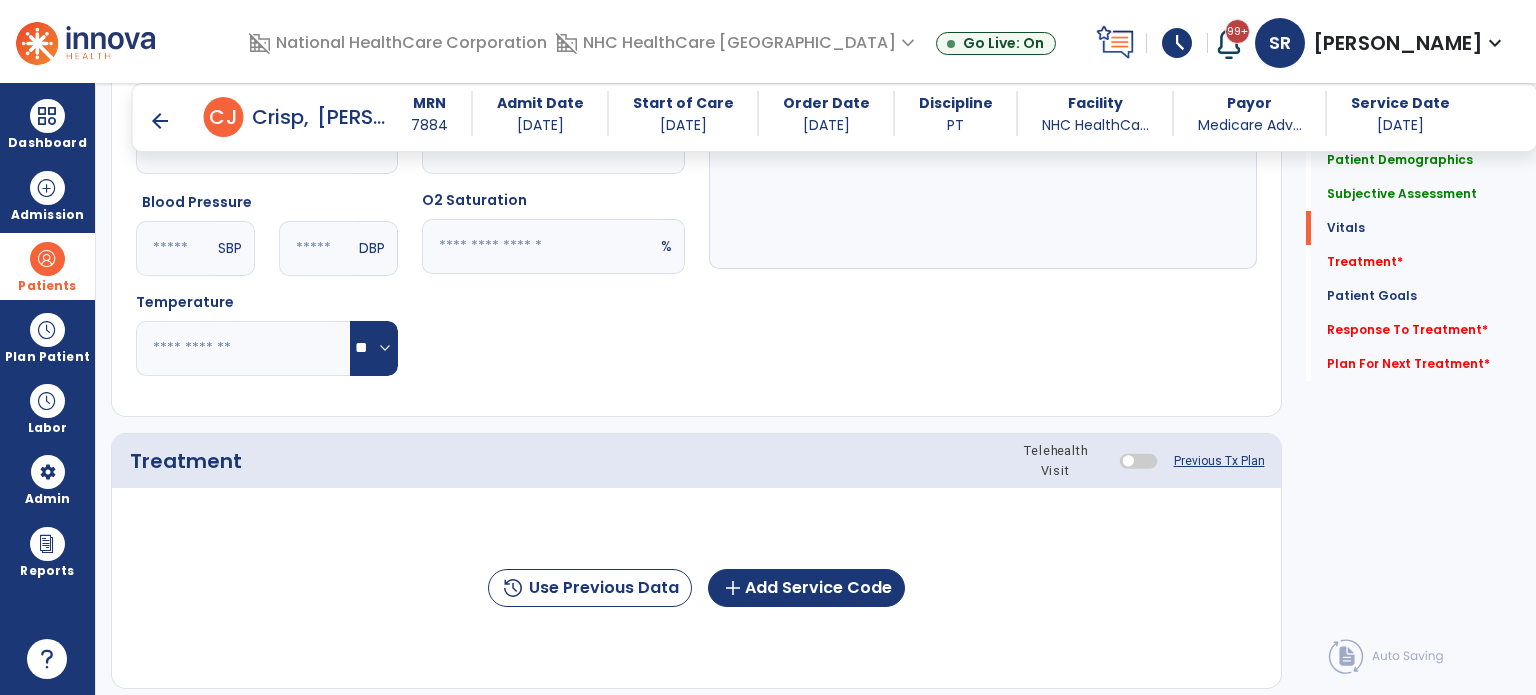 scroll, scrollTop: 981, scrollLeft: 0, axis: vertical 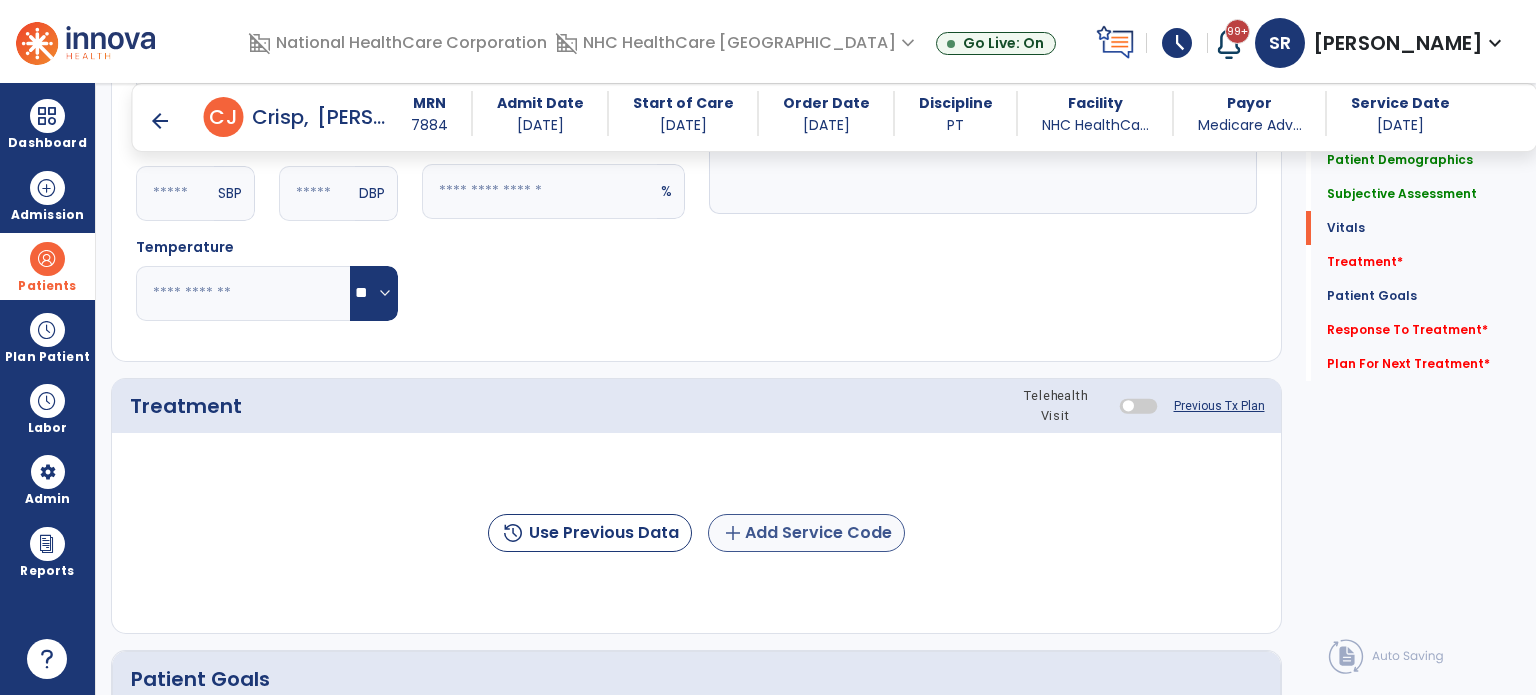 type on "**********" 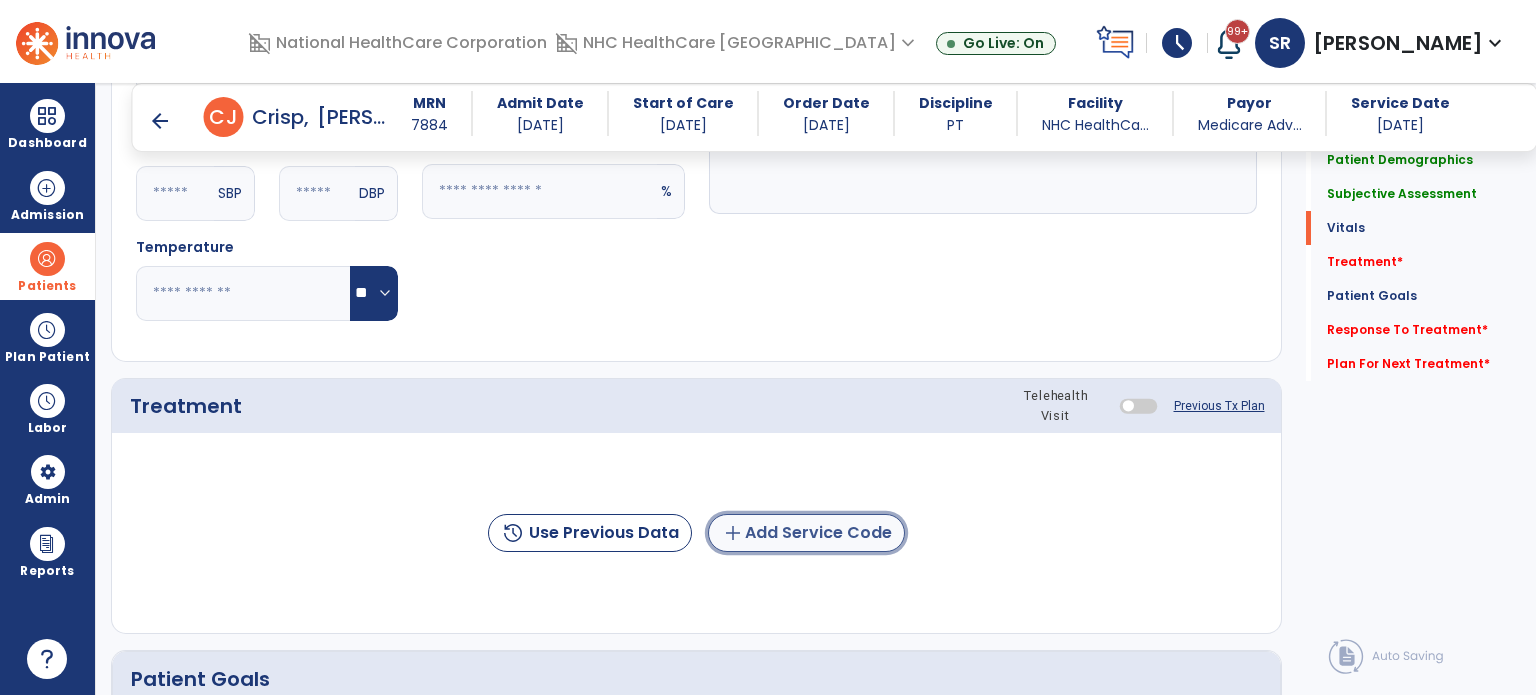 click on "add  Add Service Code" 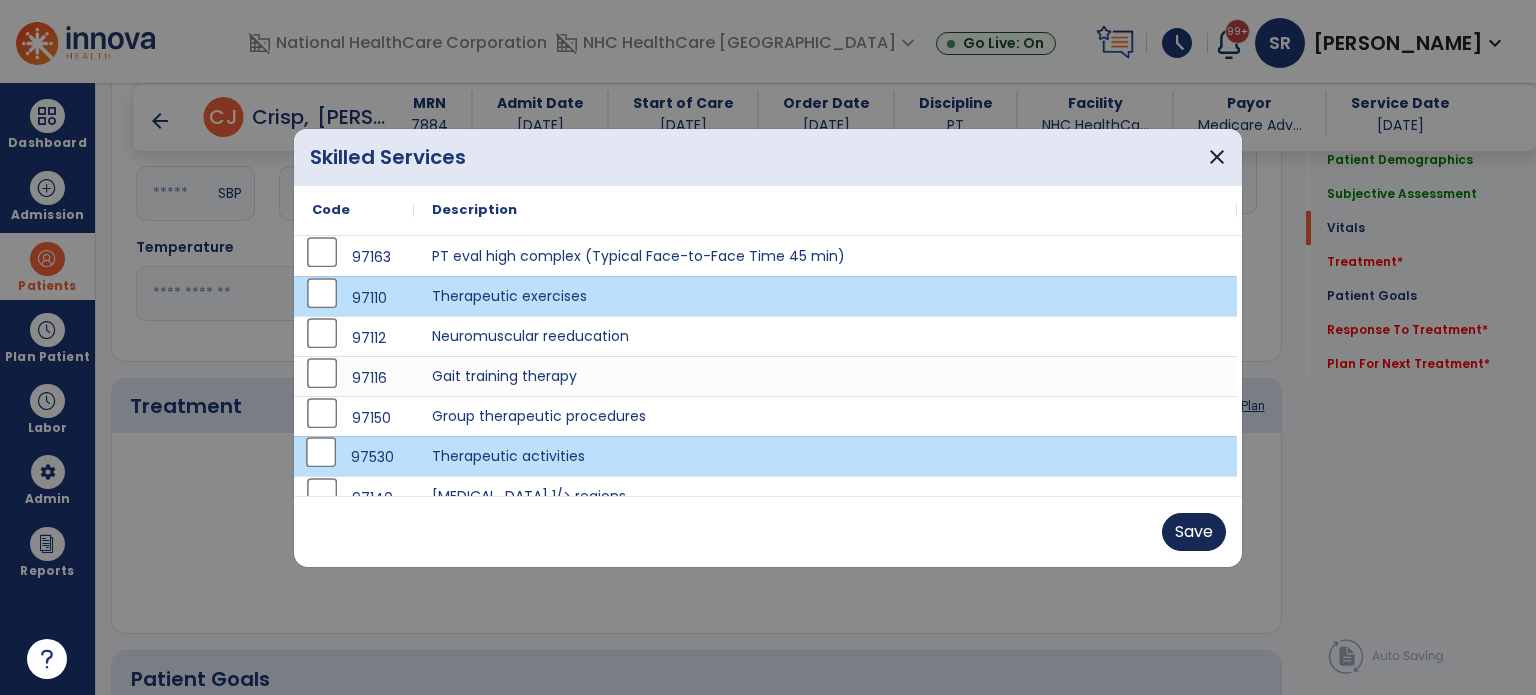 click on "Save" at bounding box center [1194, 532] 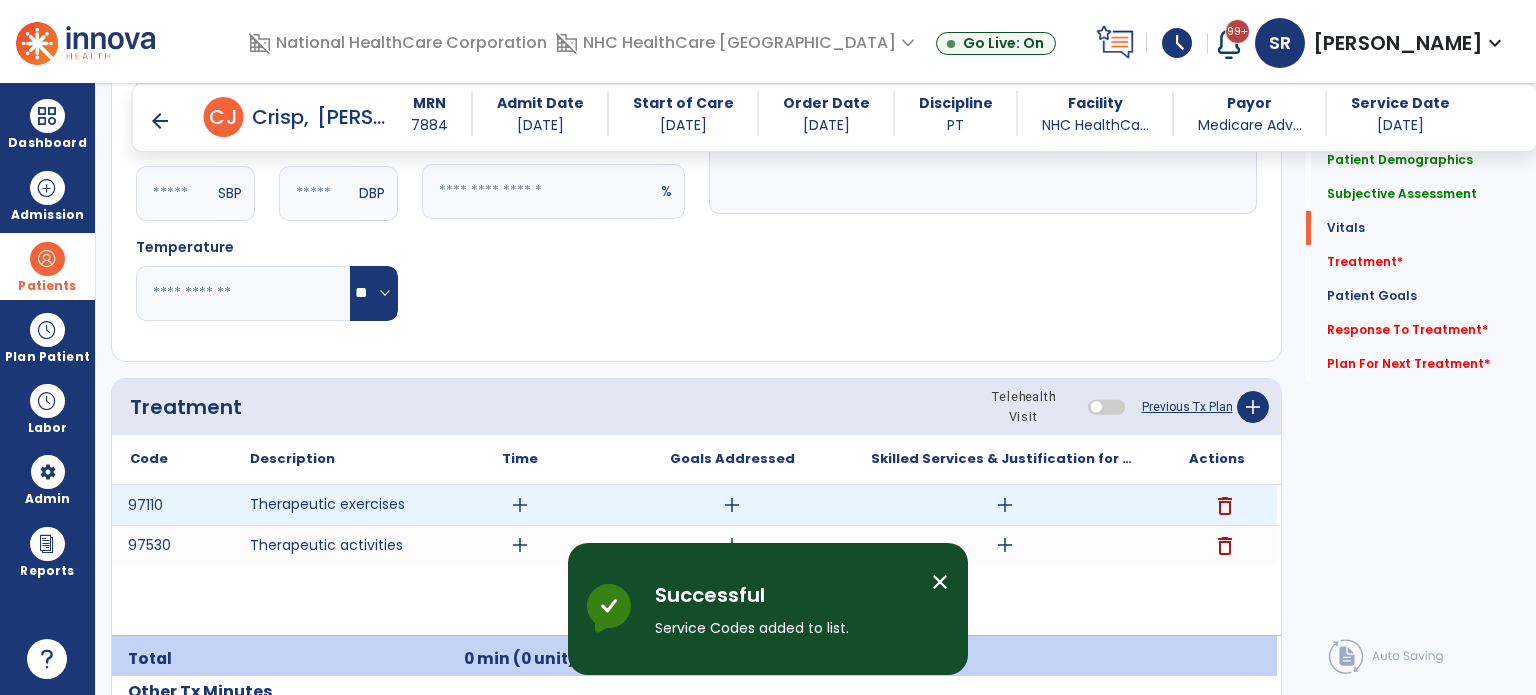 click on "add" at bounding box center [1005, 505] 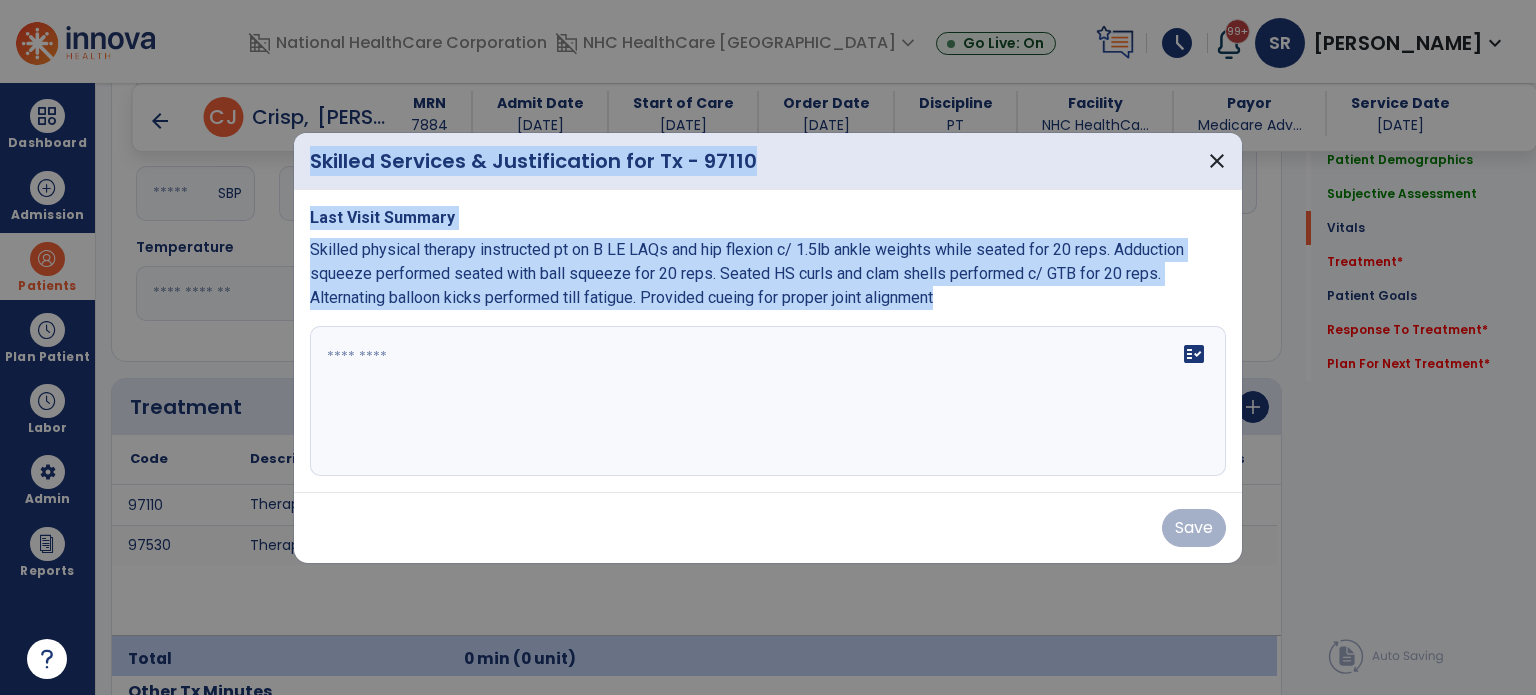 drag, startPoint x: 970, startPoint y: 300, endPoint x: 291, endPoint y: 251, distance: 680.76575 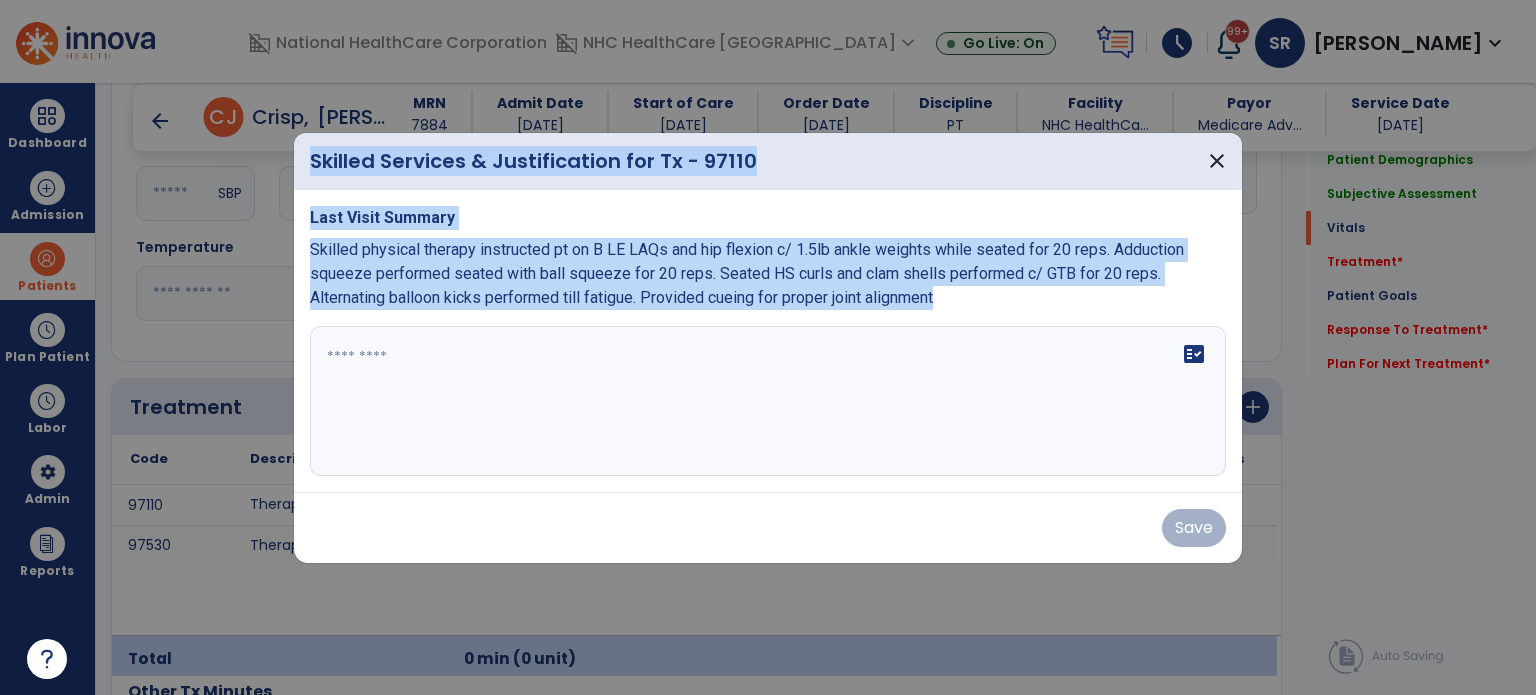 click on "Skilled Services & Justification for Tx - 97110   close   Last Visit Summary Skilled physical therapy instructed pt on B LE LAQs and hip flexion c/ 1.5lb ankle weights while seated for 20 reps. Adduction squeeze performed seated with ball squeeze for 20 reps. Seated HS curls and clam shells performed c/ GTB for 20 reps. Alternating balloon kicks performed till fatigue. Provided cueing for proper joint alignment    fact_check   Save" at bounding box center (768, 347) 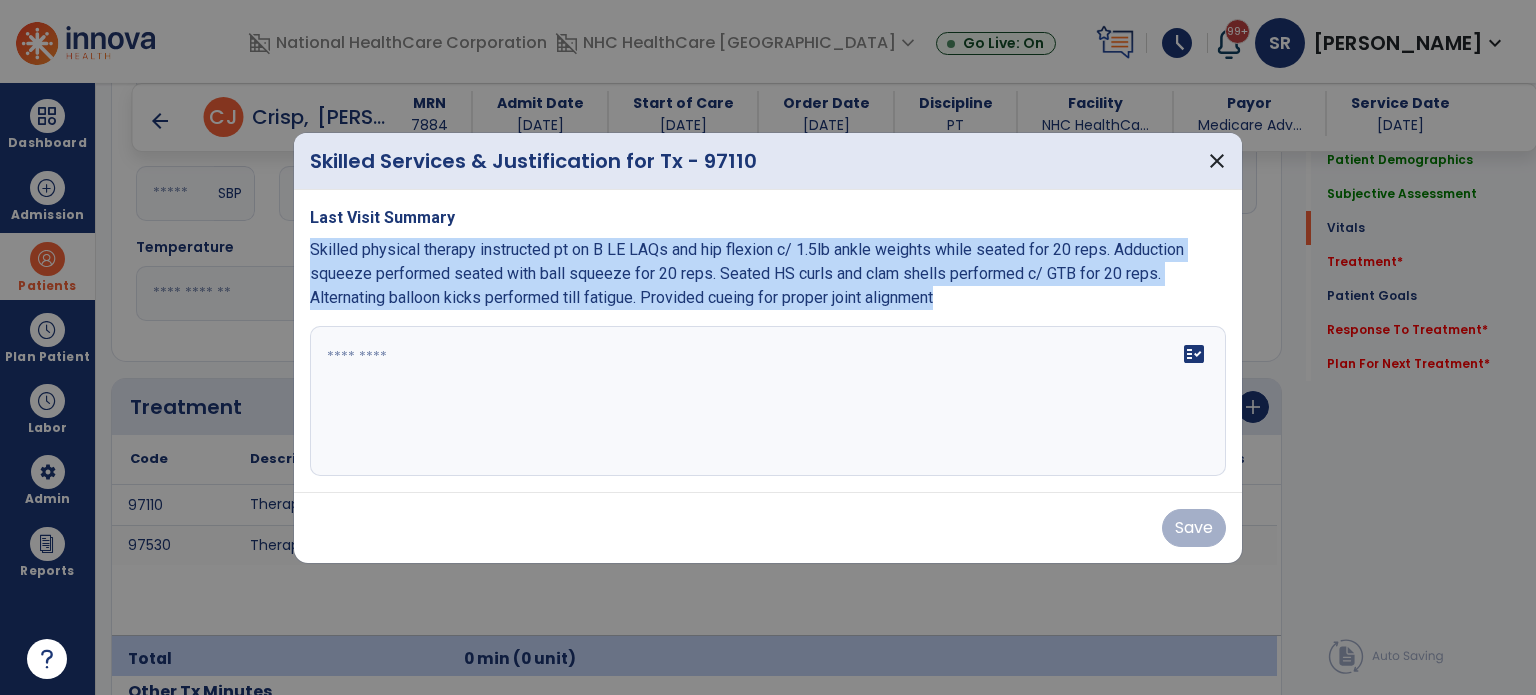 drag, startPoint x: 963, startPoint y: 302, endPoint x: 312, endPoint y: 253, distance: 652.8415 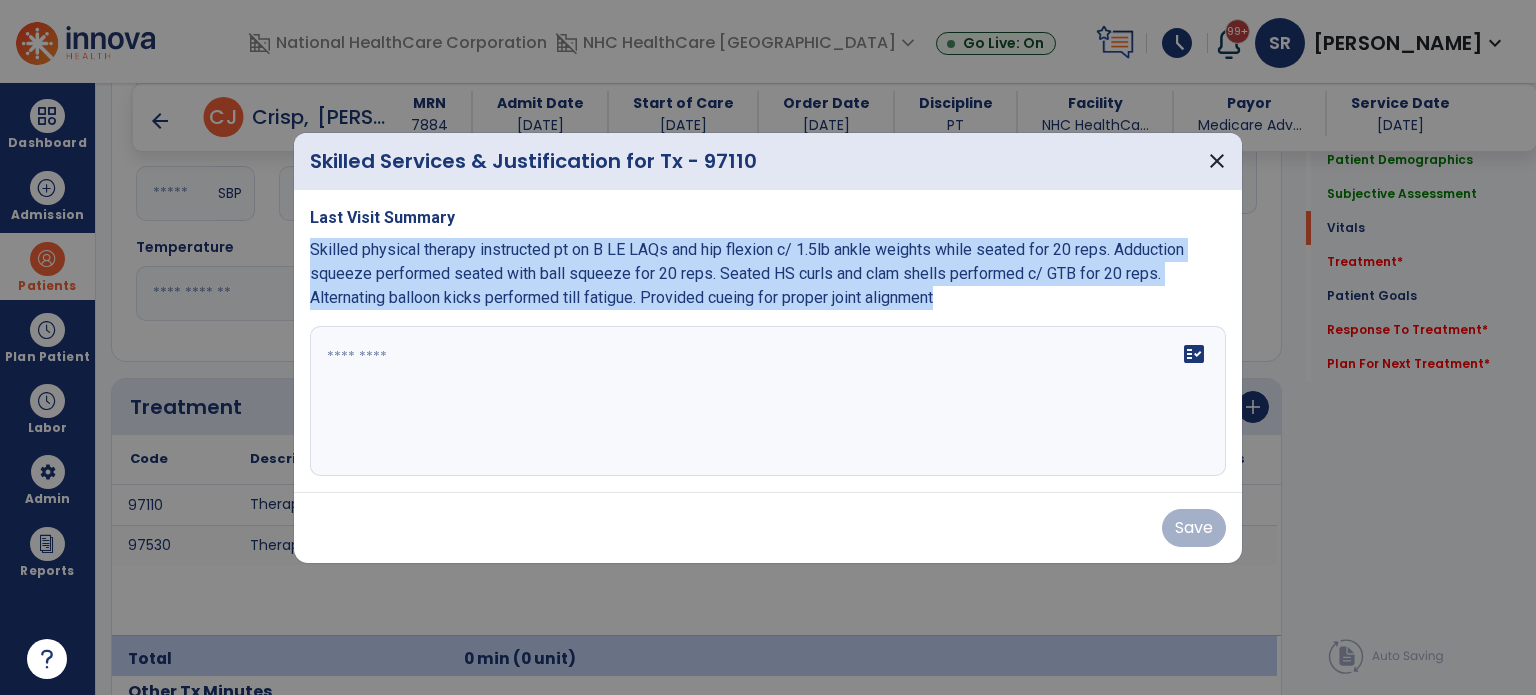 click on "Skilled physical therapy instructed pt on B LE LAQs and hip flexion c/ 1.5lb ankle weights while seated for 20 reps. Adduction squeeze performed seated with ball squeeze for 20 reps. Seated HS curls and clam shells performed c/ GTB for 20 reps. Alternating balloon kicks performed till fatigue. Provided cueing for proper joint alignment" at bounding box center (768, 274) 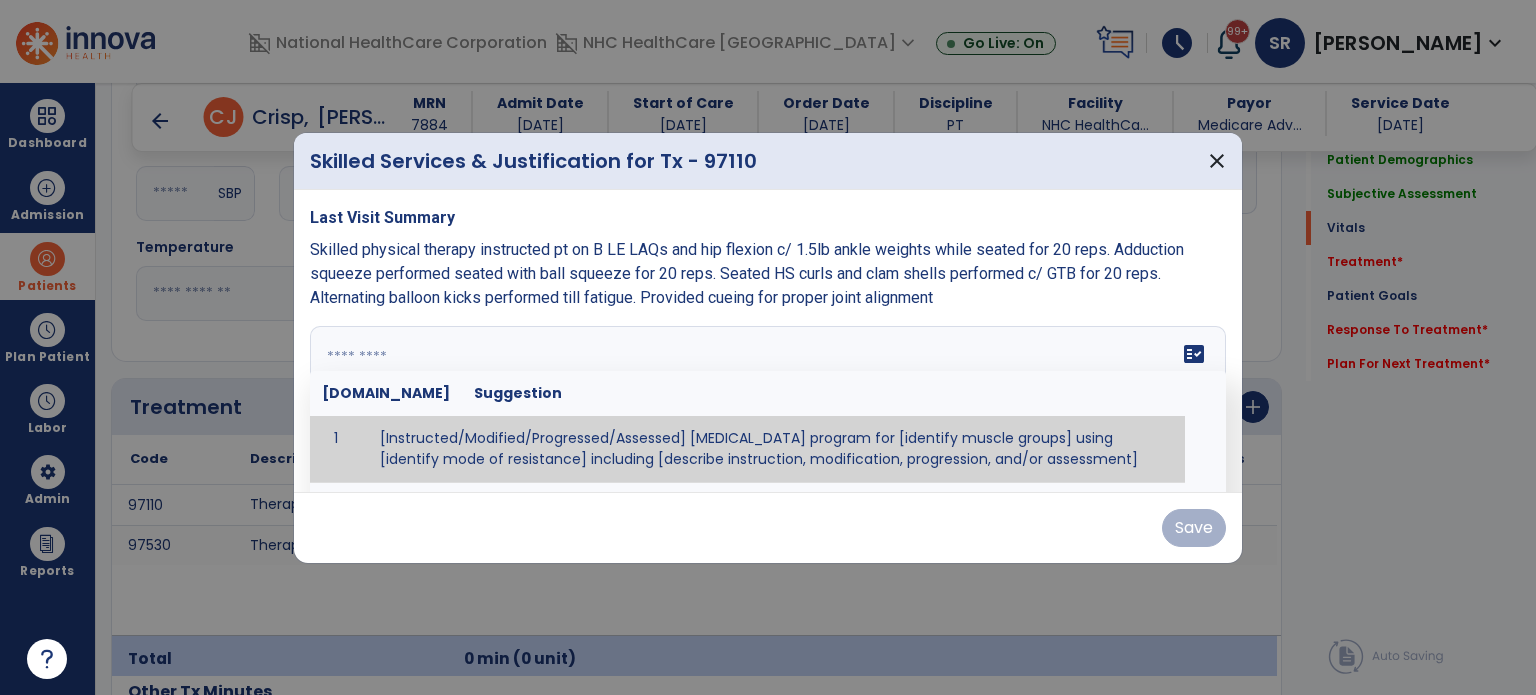 paste on "**********" 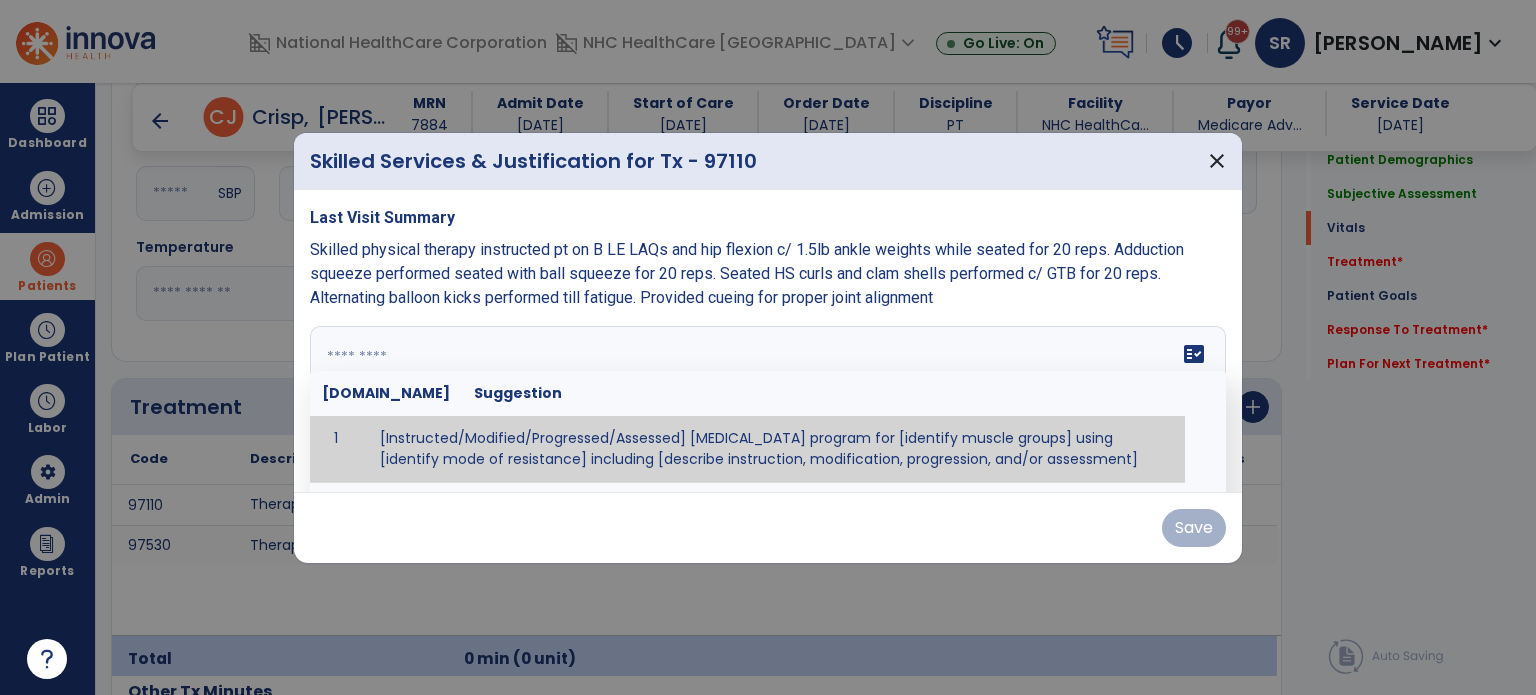 type on "**********" 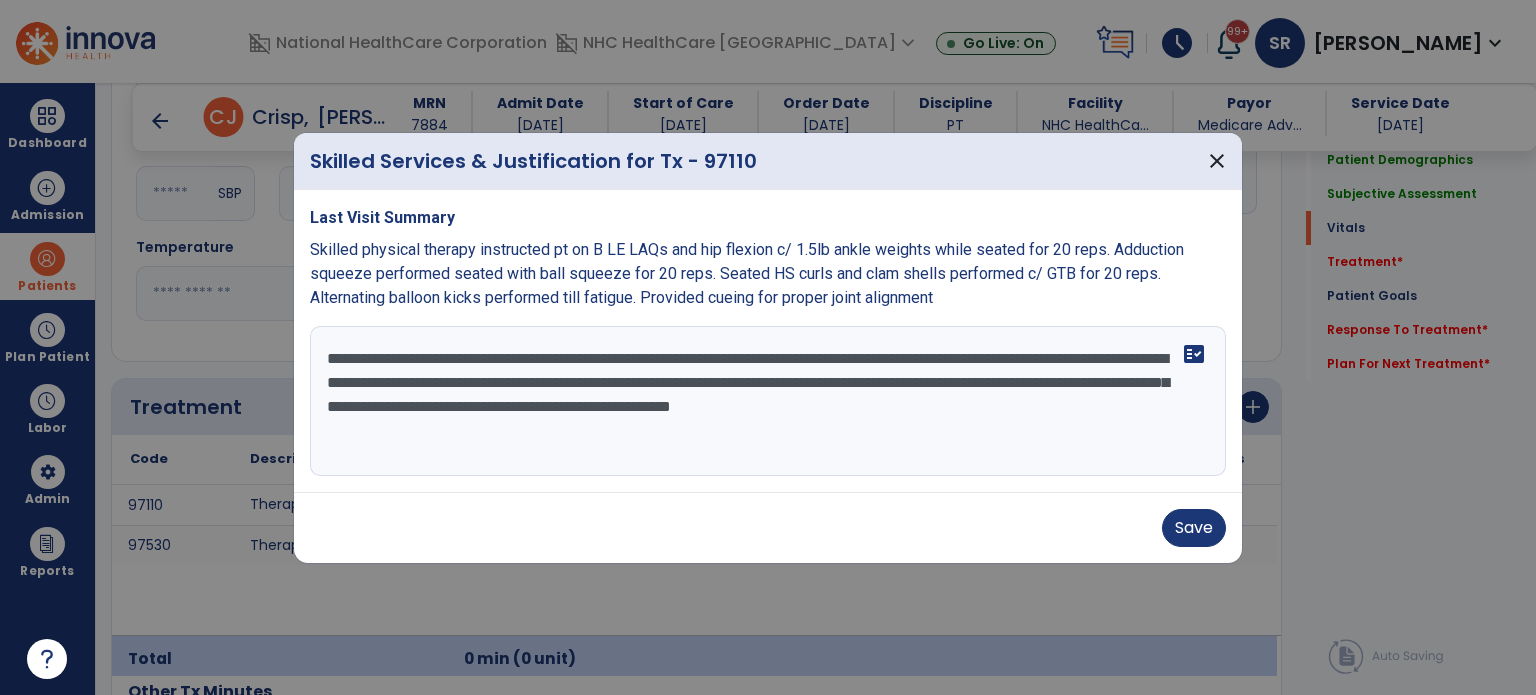 drag, startPoint x: 464, startPoint y: 443, endPoint x: 240, endPoint y: 329, distance: 251.34041 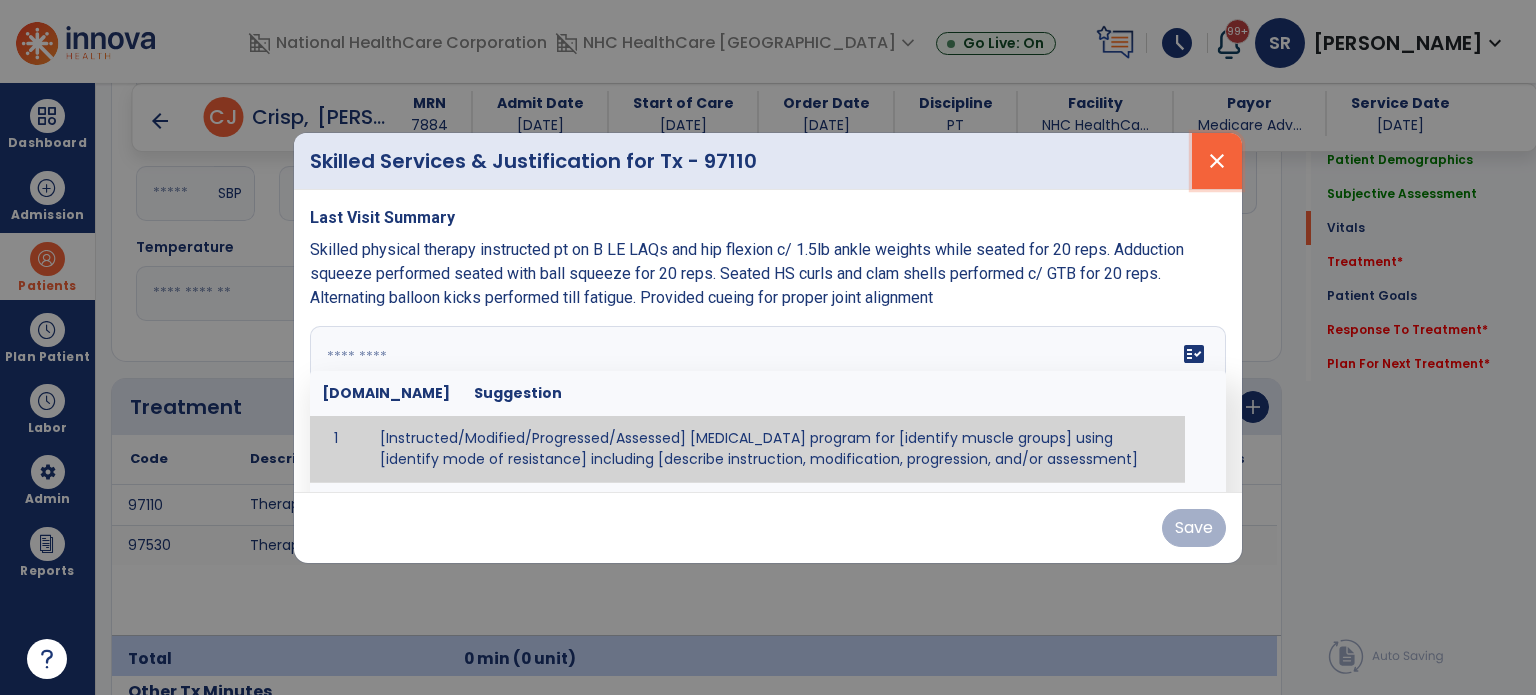 click on "close" at bounding box center [1217, 161] 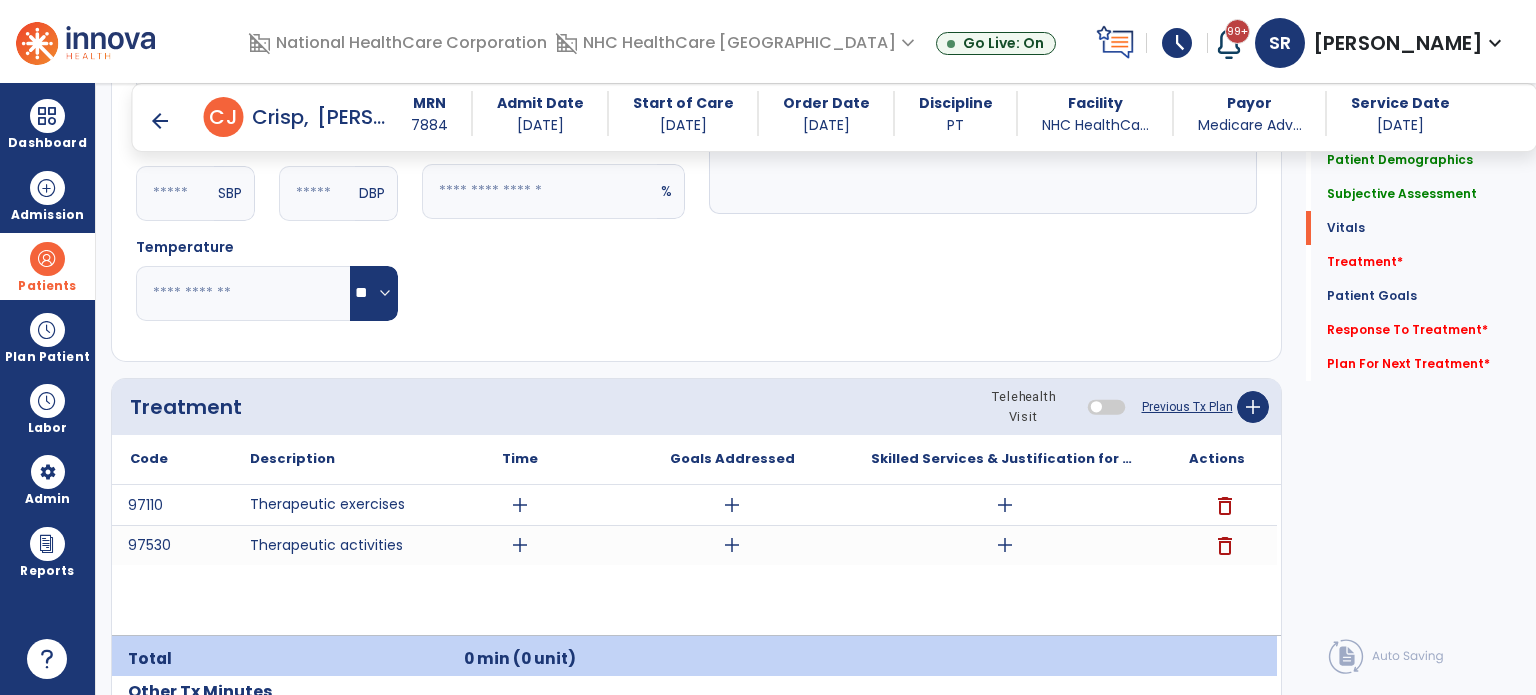 click on "arrow_back" at bounding box center (160, 121) 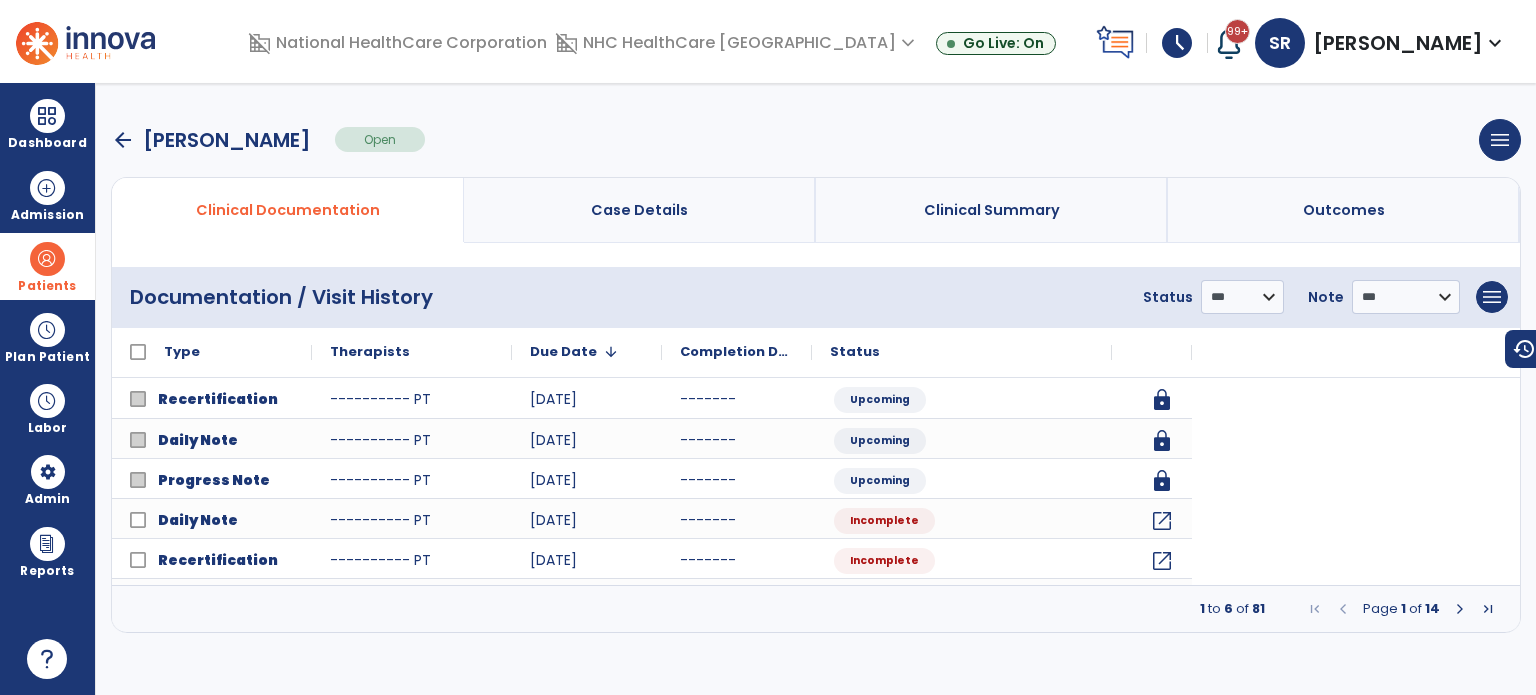 scroll, scrollTop: 0, scrollLeft: 0, axis: both 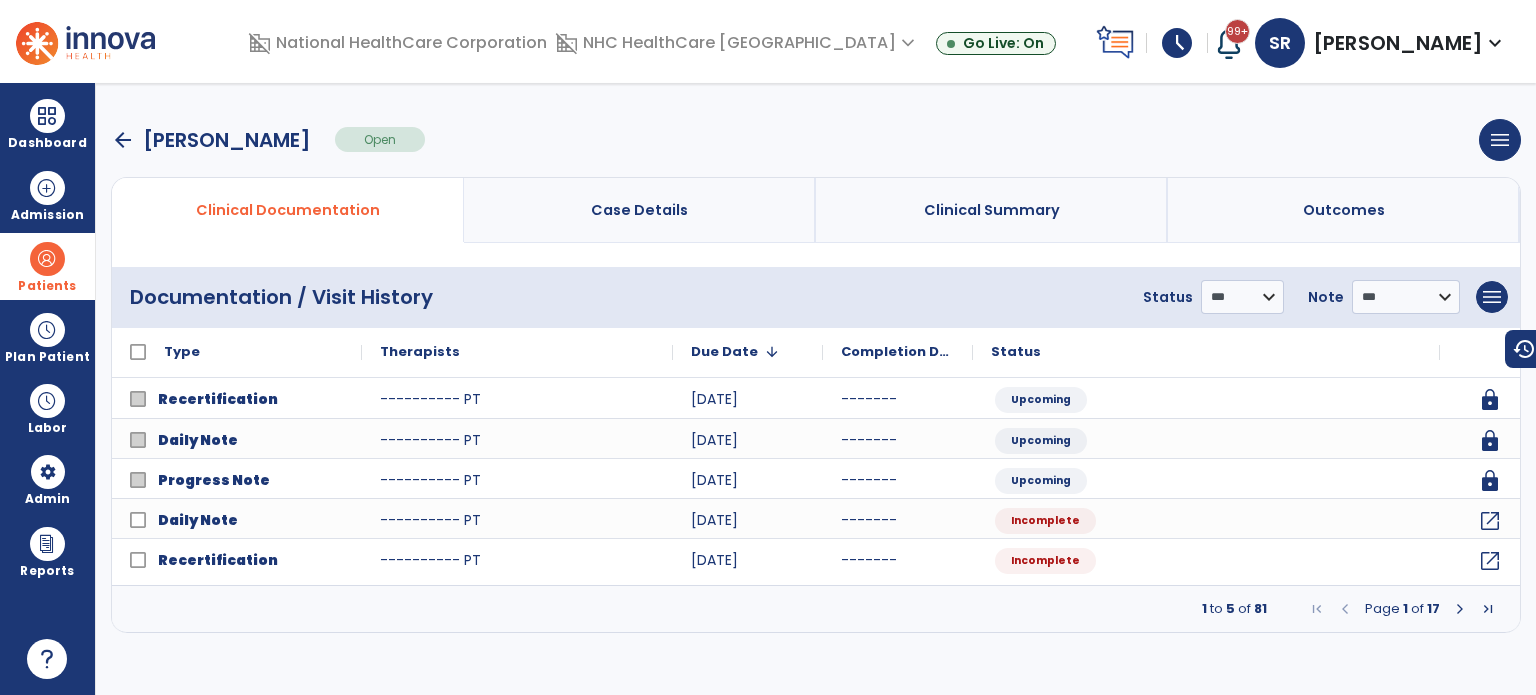 click at bounding box center (1460, 609) 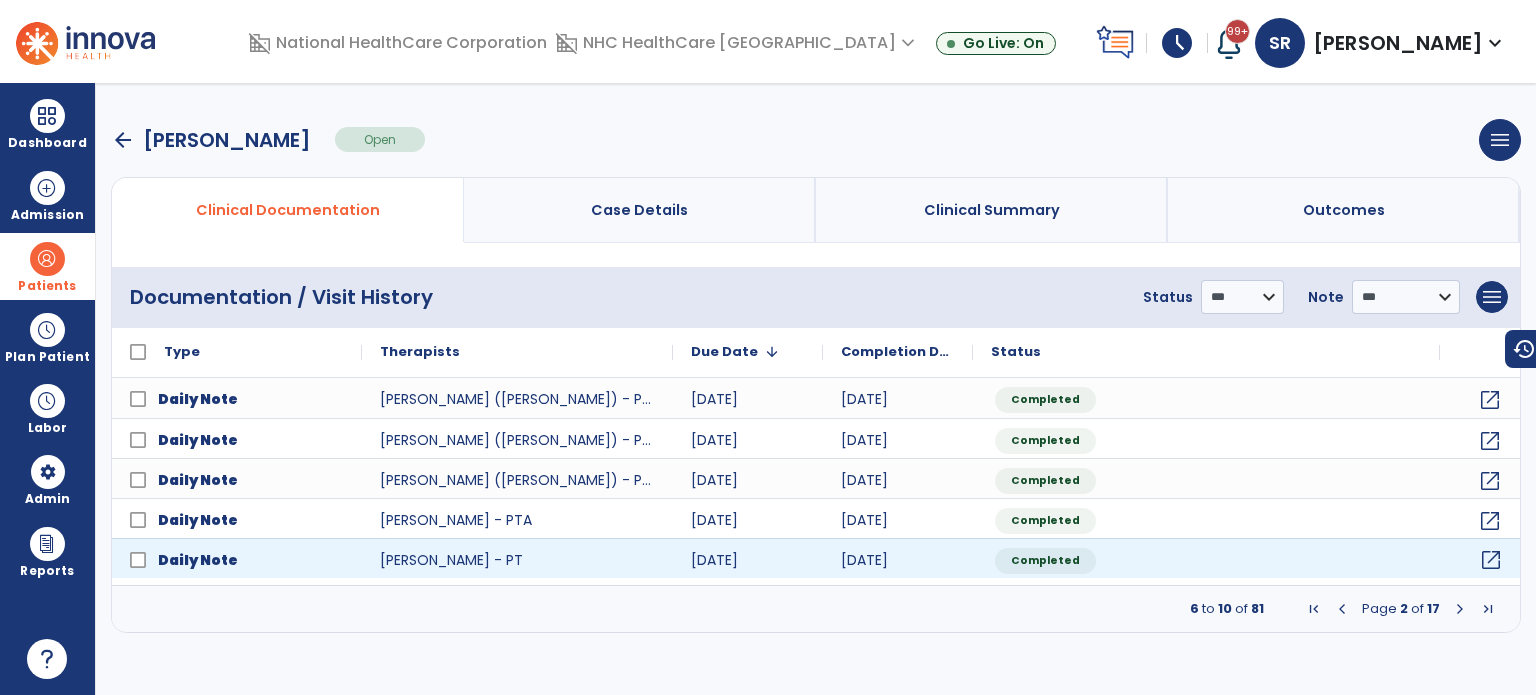 click on "open_in_new" 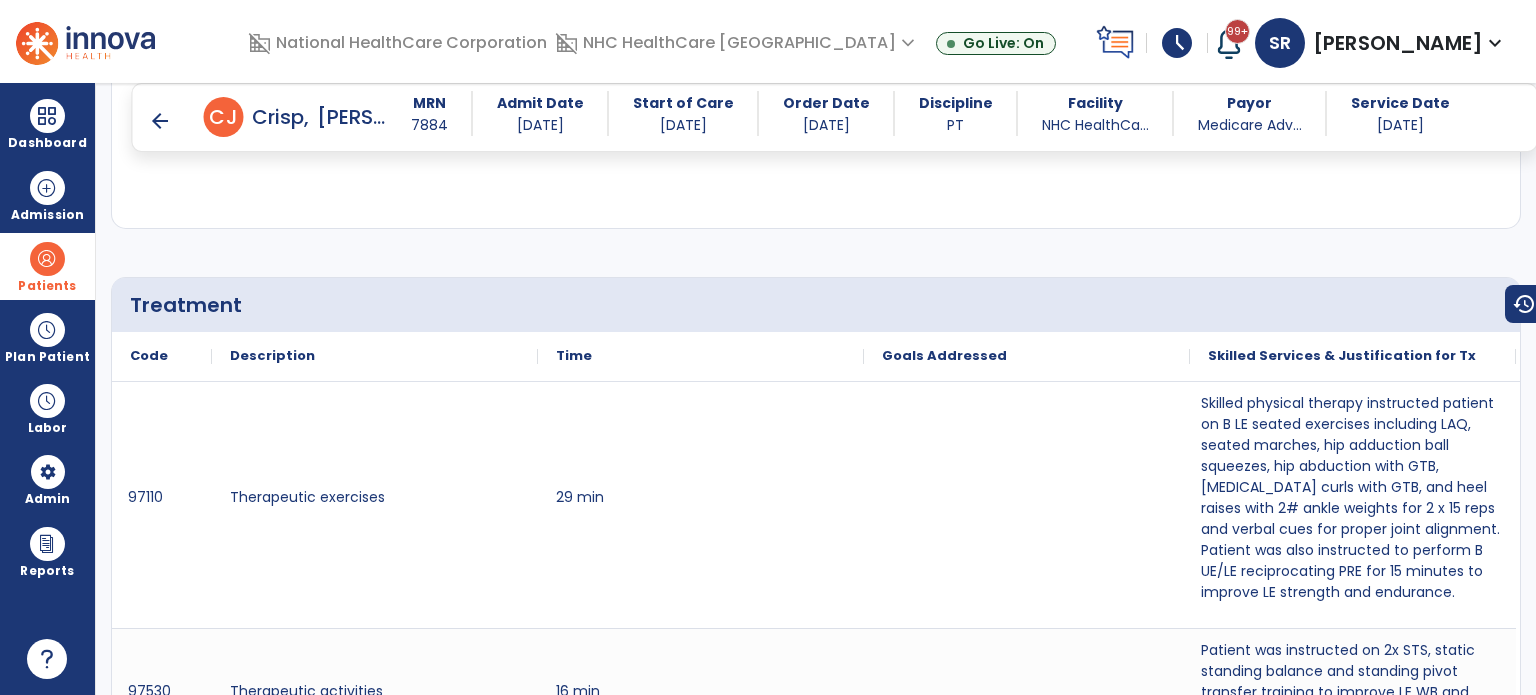 scroll, scrollTop: 1128, scrollLeft: 0, axis: vertical 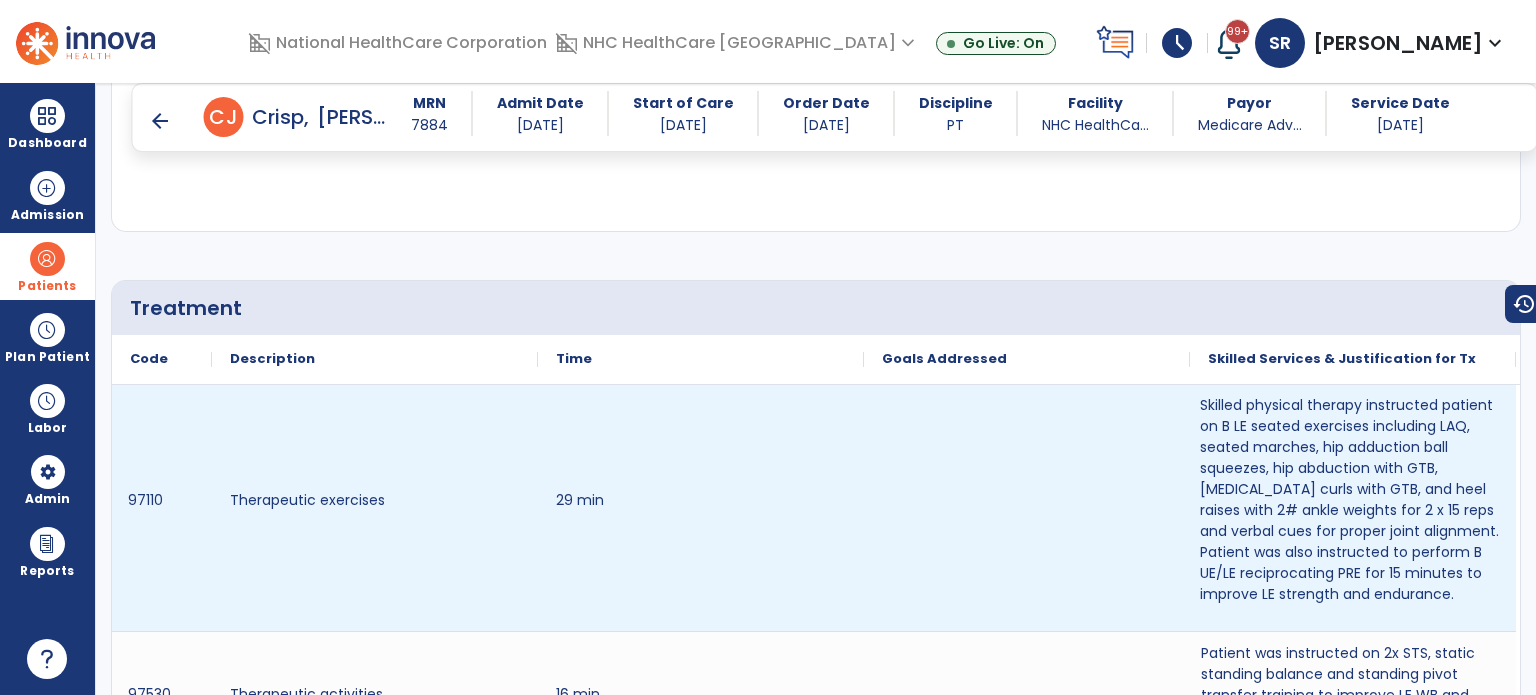 drag, startPoint x: 1443, startPoint y: 588, endPoint x: 1235, endPoint y: 458, distance: 245.28351 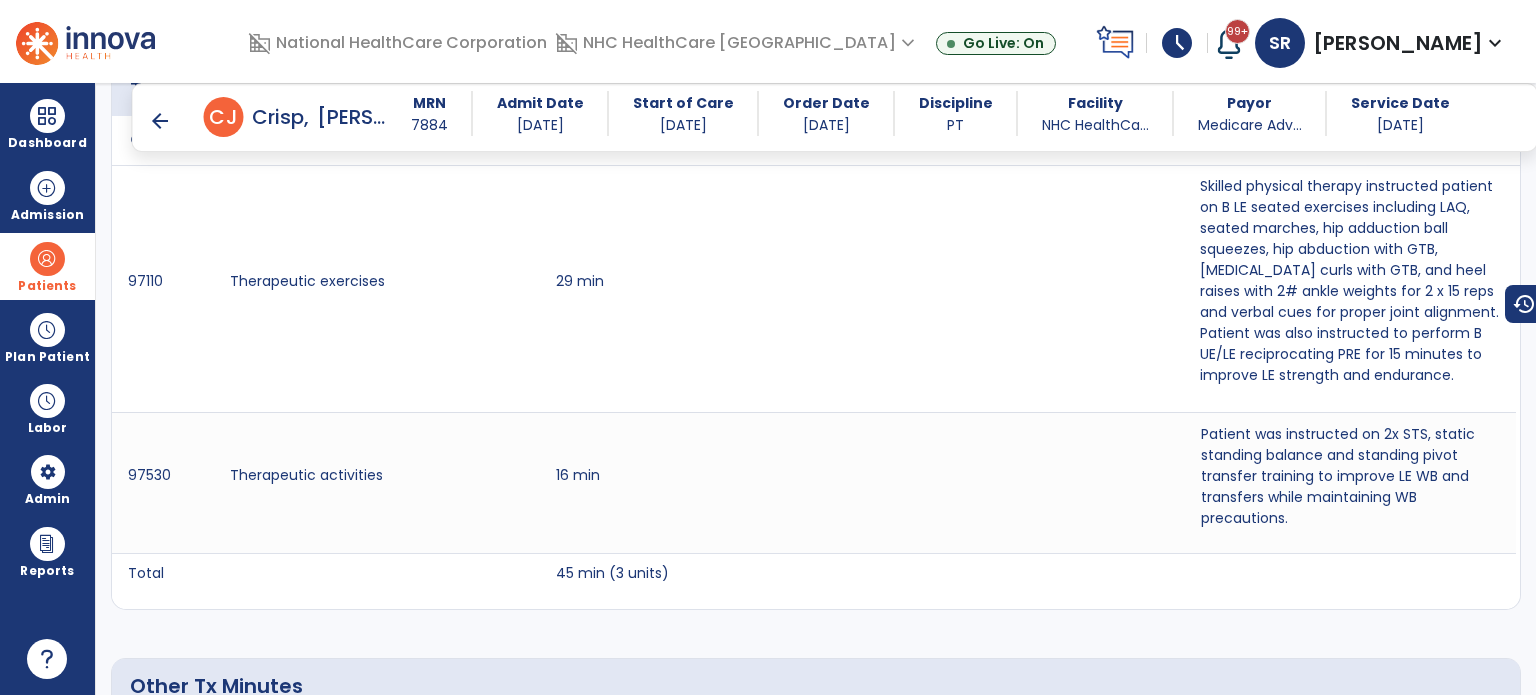 scroll, scrollTop: 1346, scrollLeft: 0, axis: vertical 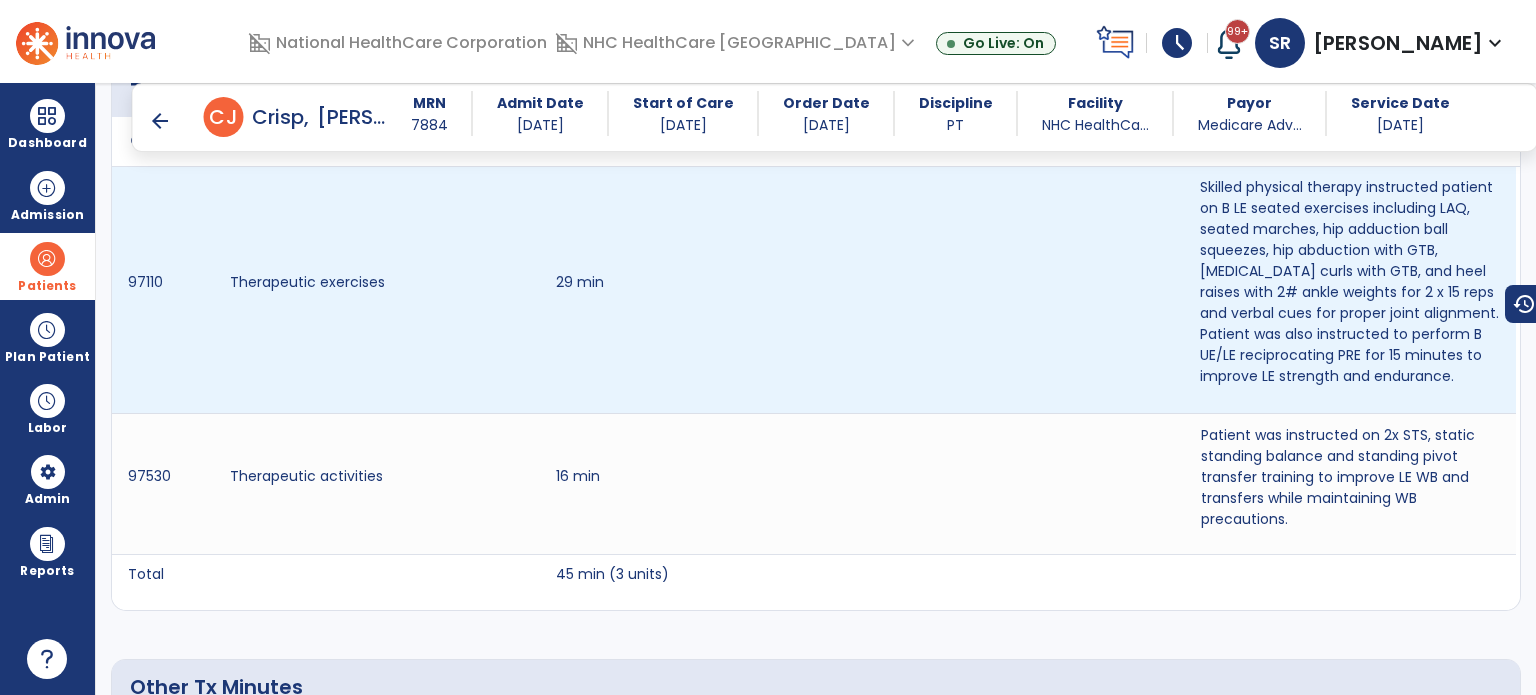click on "Skilled physical therapy instructed patient on B LE seated exercises including LAQ, seated marches, hip adduction ball squeezes, hip abduction with GTB, hamstring curls with GTB, and heel raises with 2# ankle weights for 2 x 15 reps and verbal cues for proper joint alignment. Patient was also instructed to perform B UE/LE reciprocating PRE for 15 minutes to improve LE strength and endurance." at bounding box center (1353, 282) 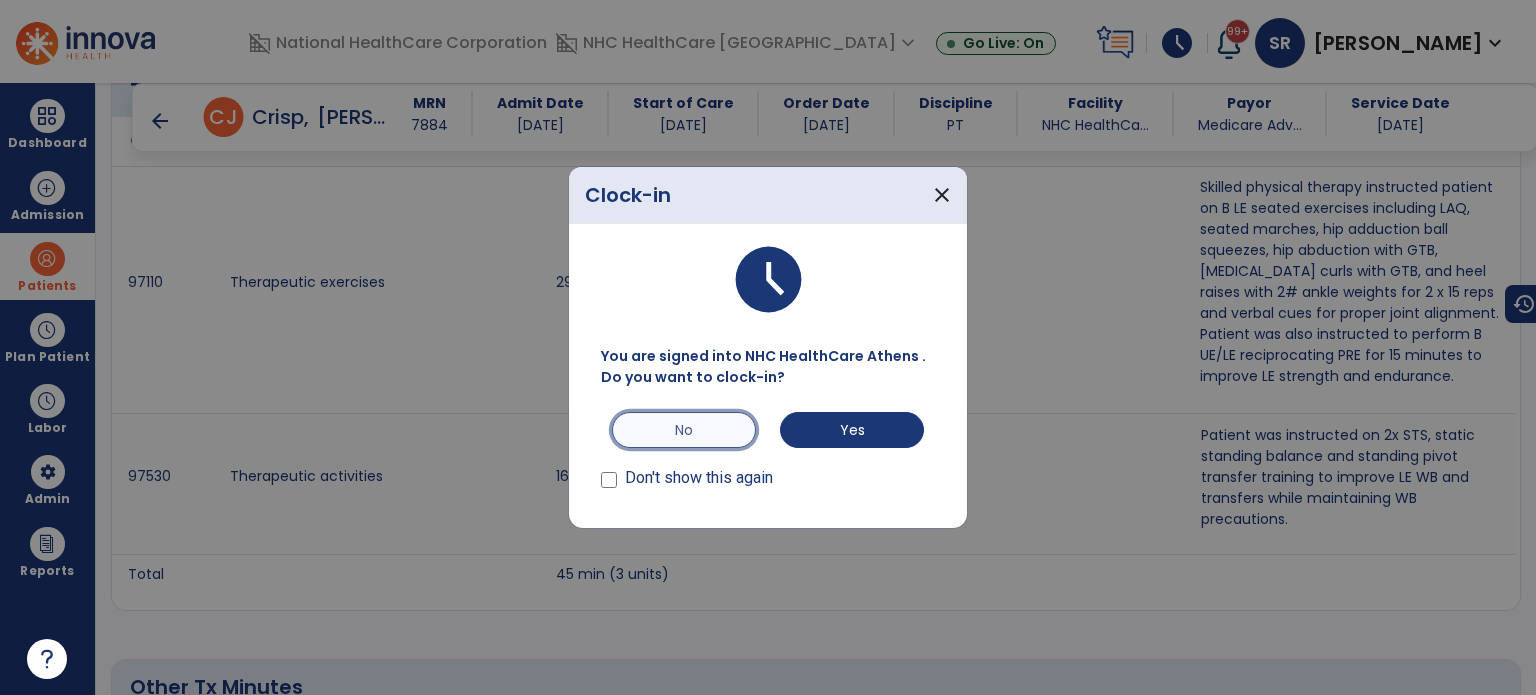 click on "No" at bounding box center (684, 430) 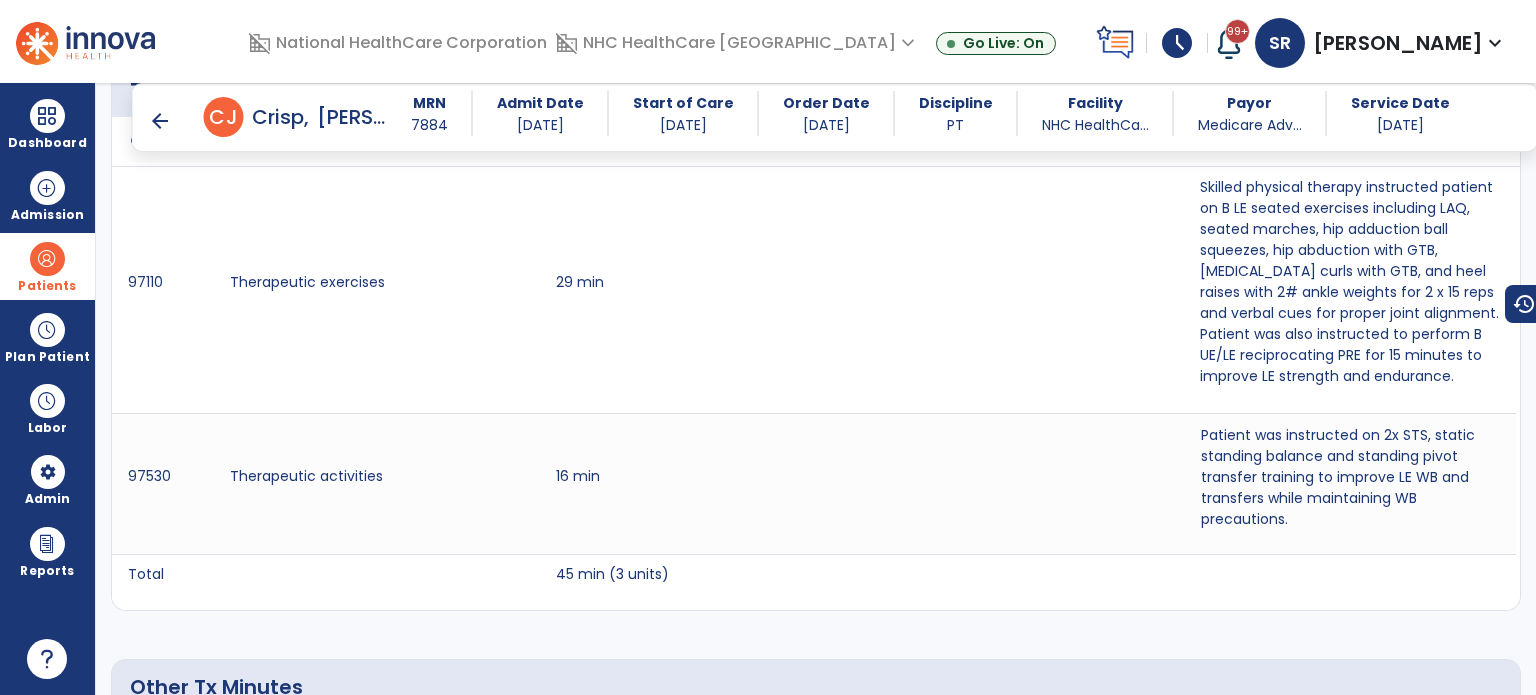 click on "arrow_back" at bounding box center [160, 121] 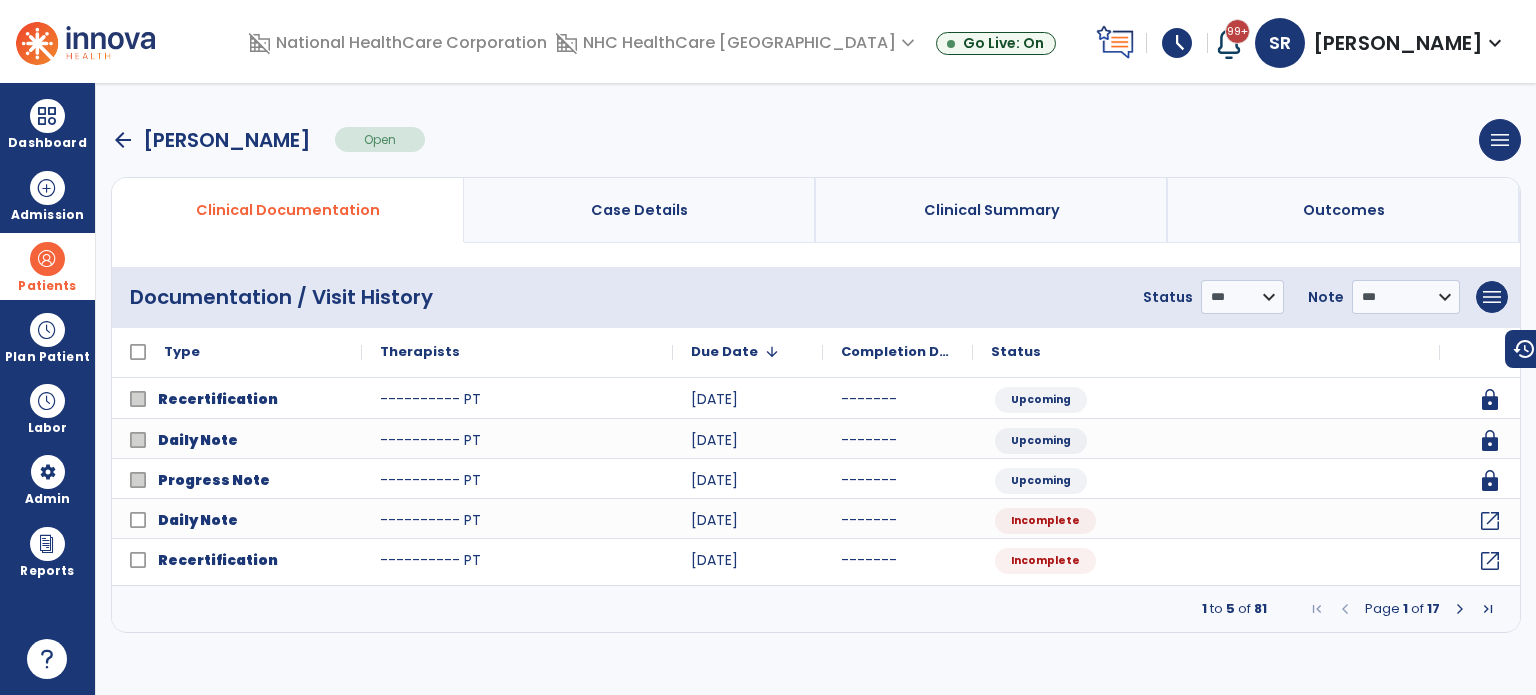 scroll, scrollTop: 0, scrollLeft: 0, axis: both 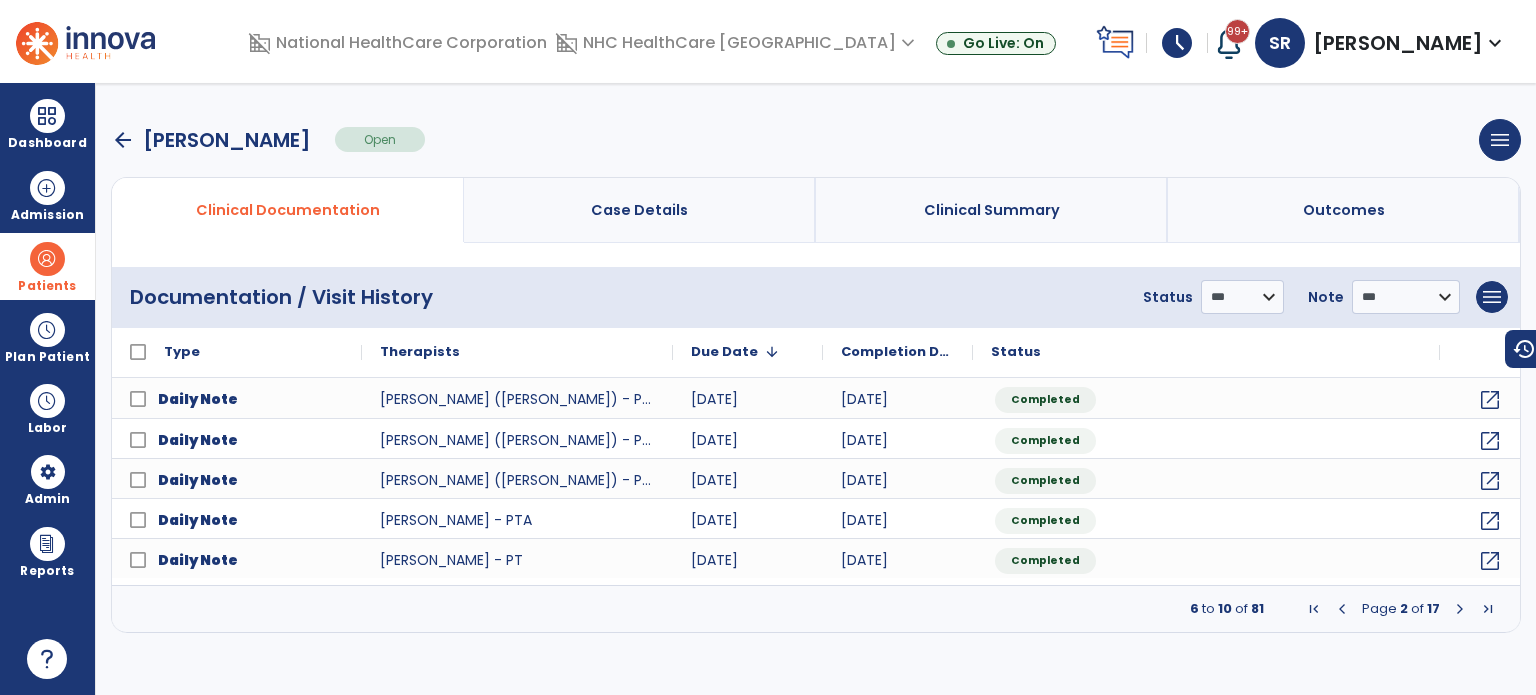 click at bounding box center [1460, 609] 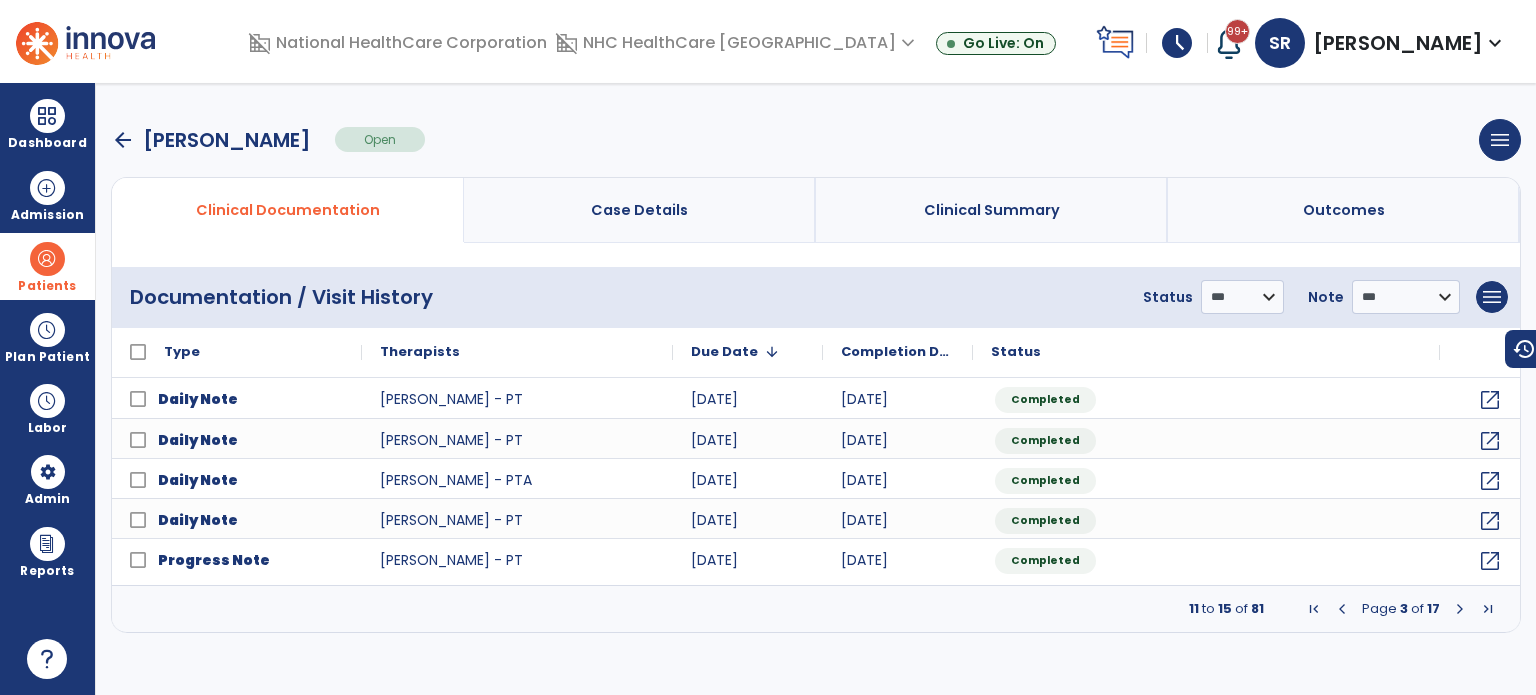click at bounding box center [1460, 609] 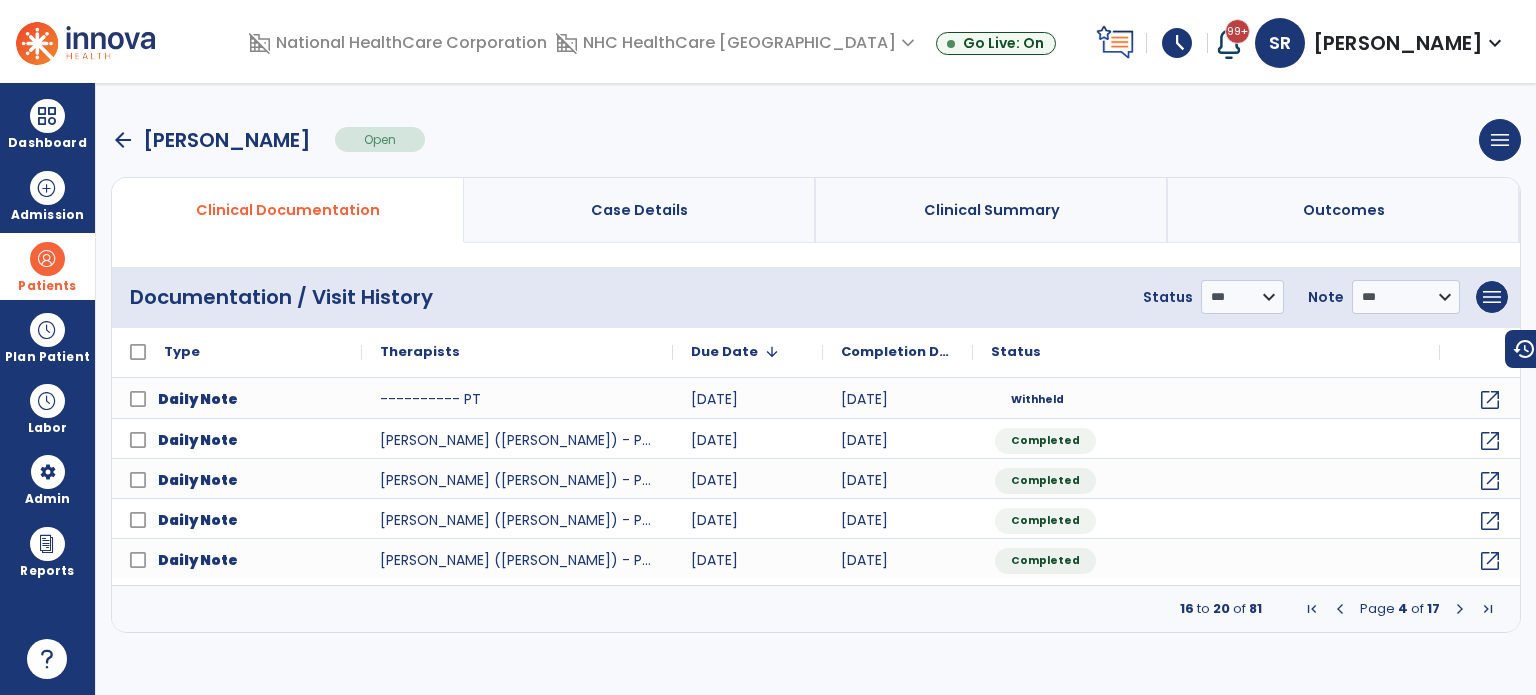 click at bounding box center [1460, 609] 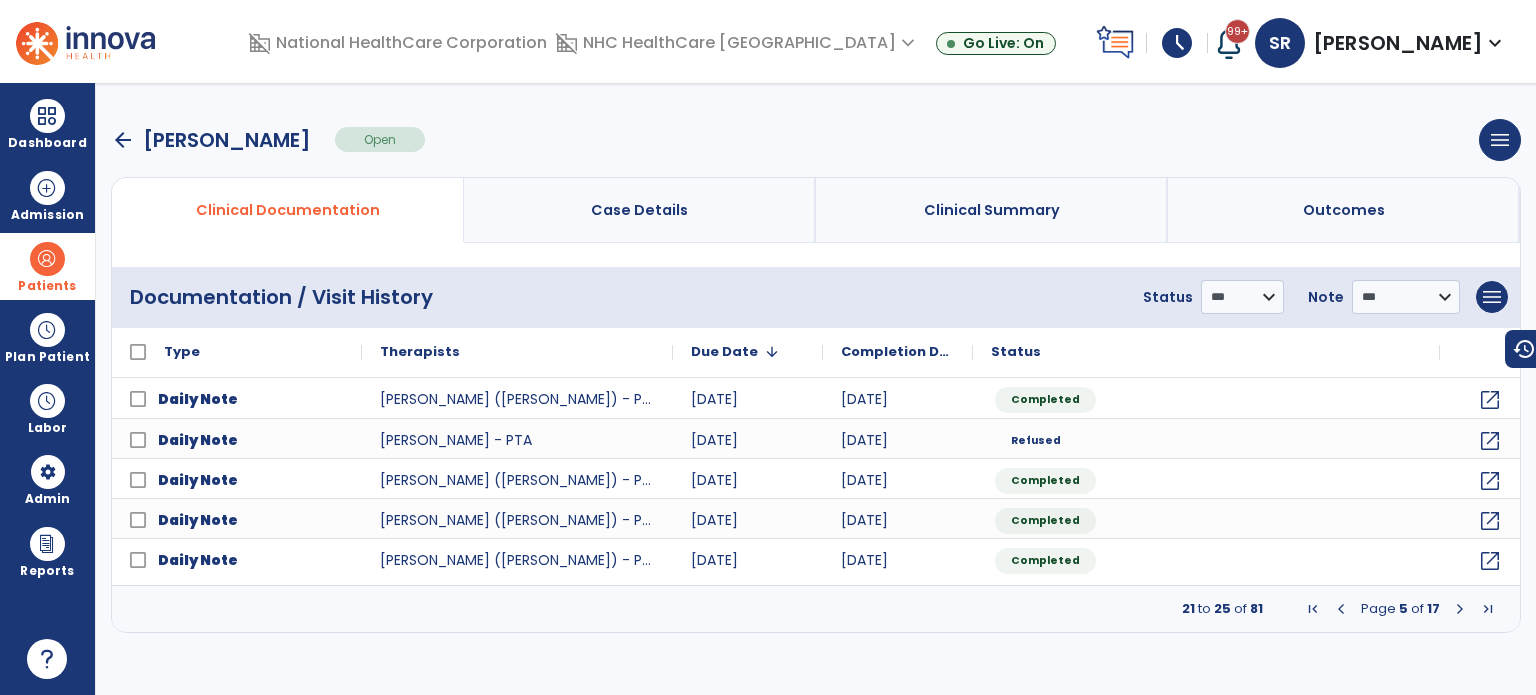 click at bounding box center [1460, 609] 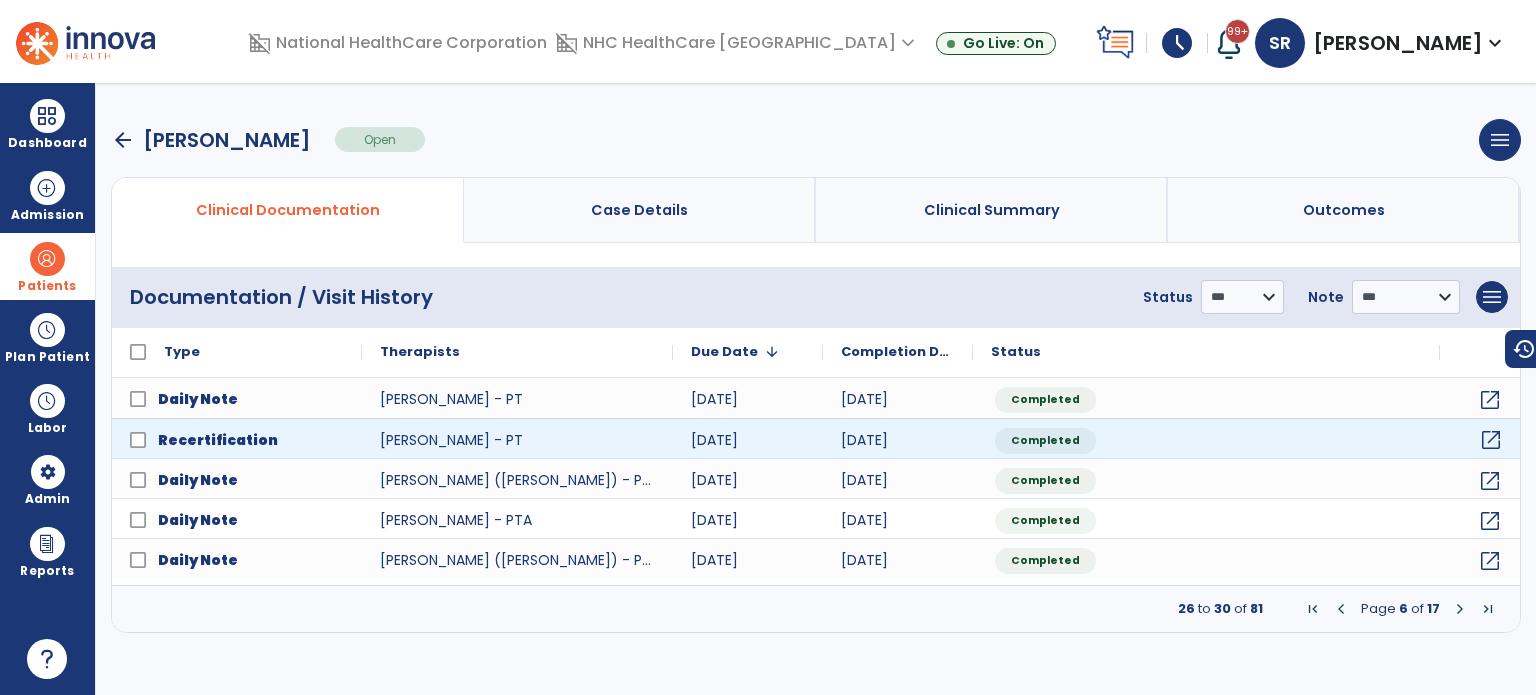 click on "open_in_new" 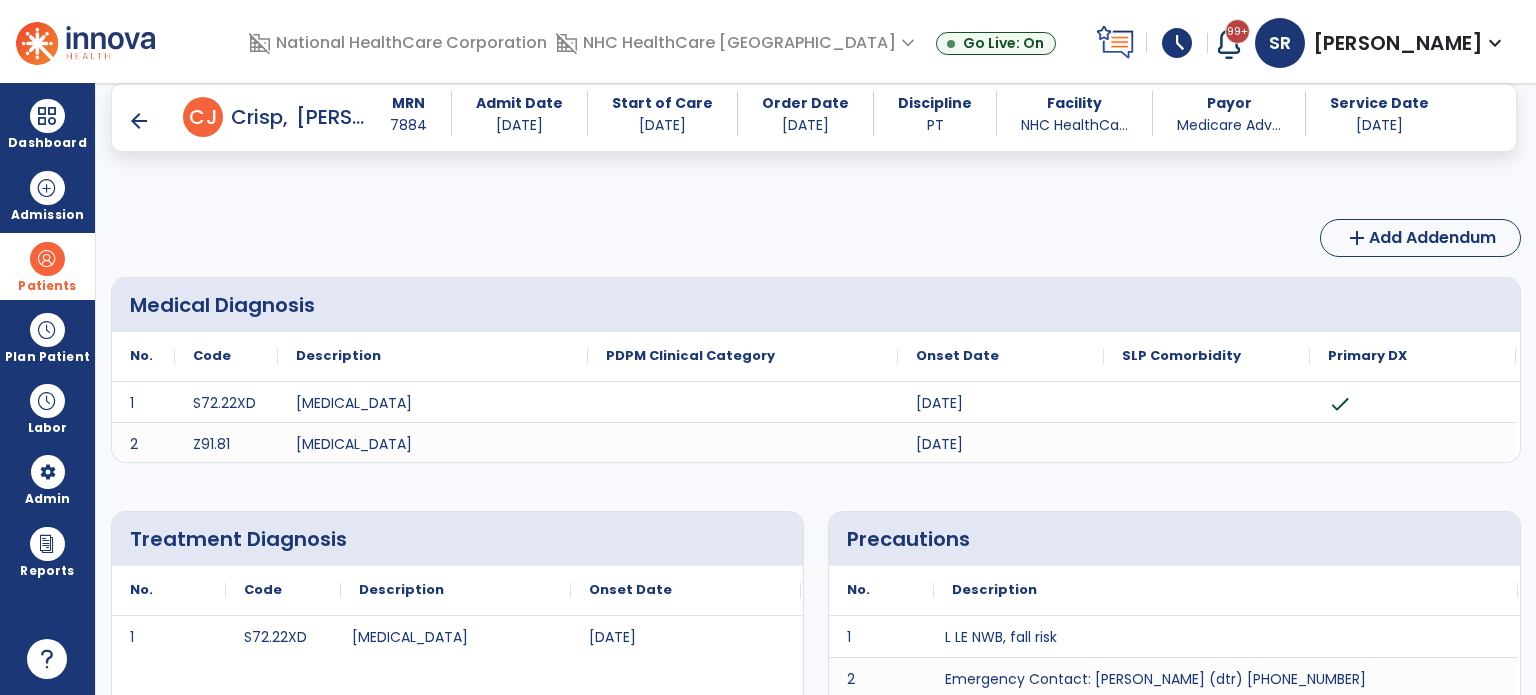 scroll, scrollTop: 2474, scrollLeft: 0, axis: vertical 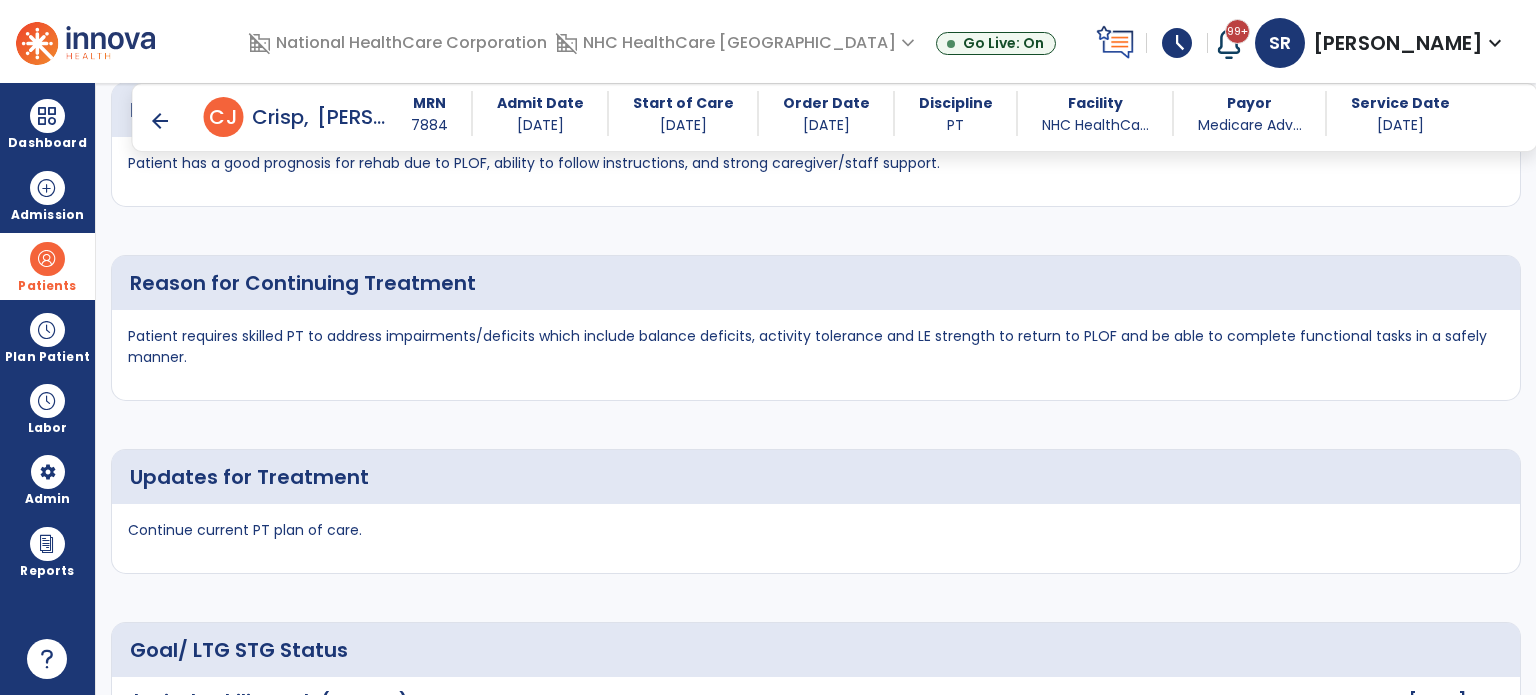 click on "Patient has a good prognosis for rehab due to PLOF, ability to follow instructions, and strong caregiver/staff support." 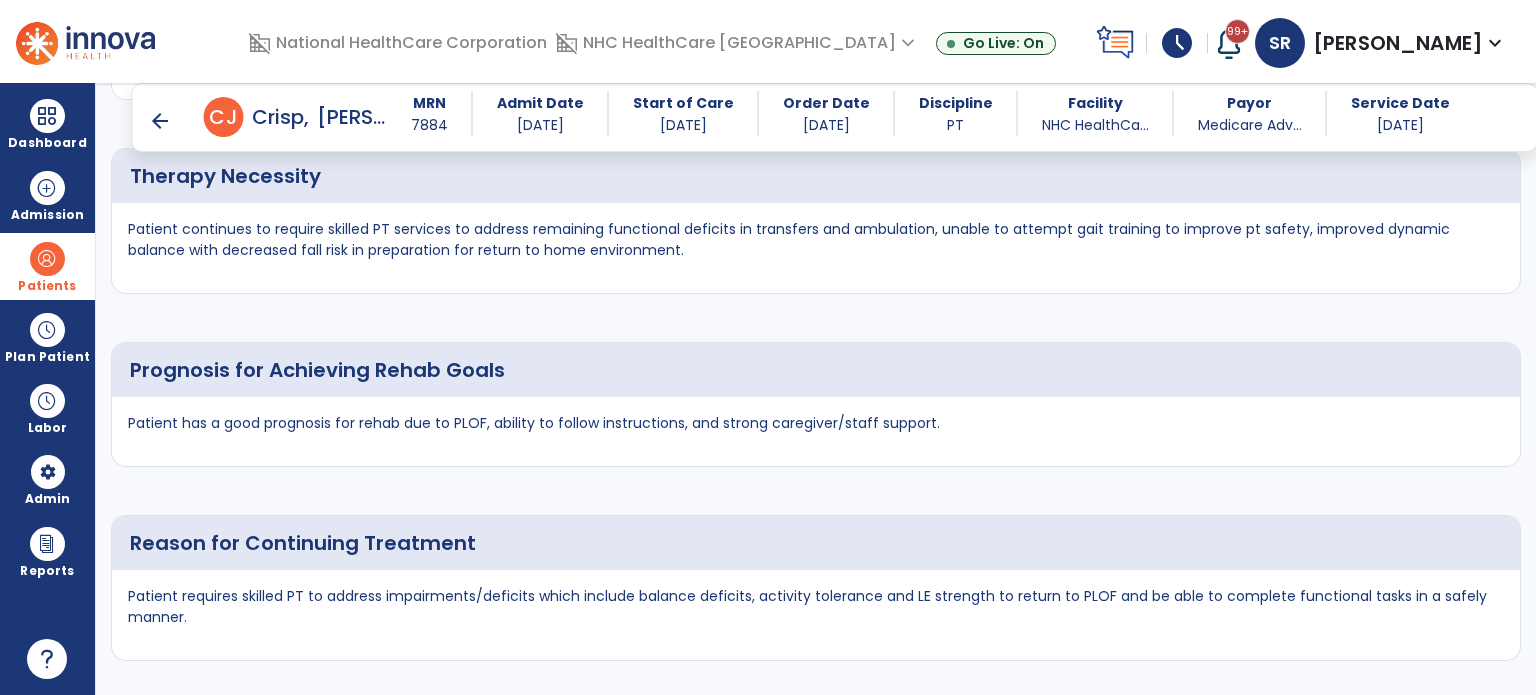 click on "Patient has a good prognosis for rehab due to PLOF, ability to follow instructions, and strong caregiver/staff support." 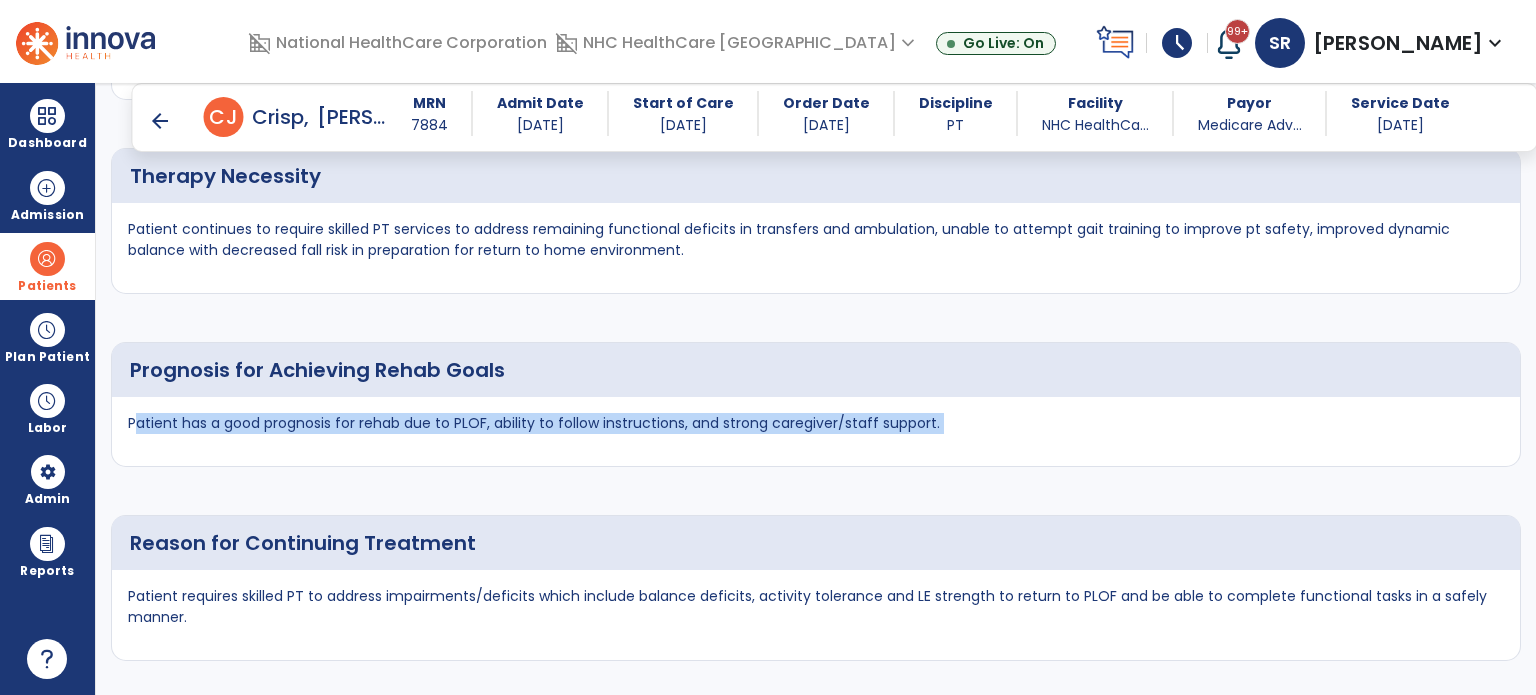 drag, startPoint x: 957, startPoint y: 420, endPoint x: 115, endPoint y: 405, distance: 842.1336 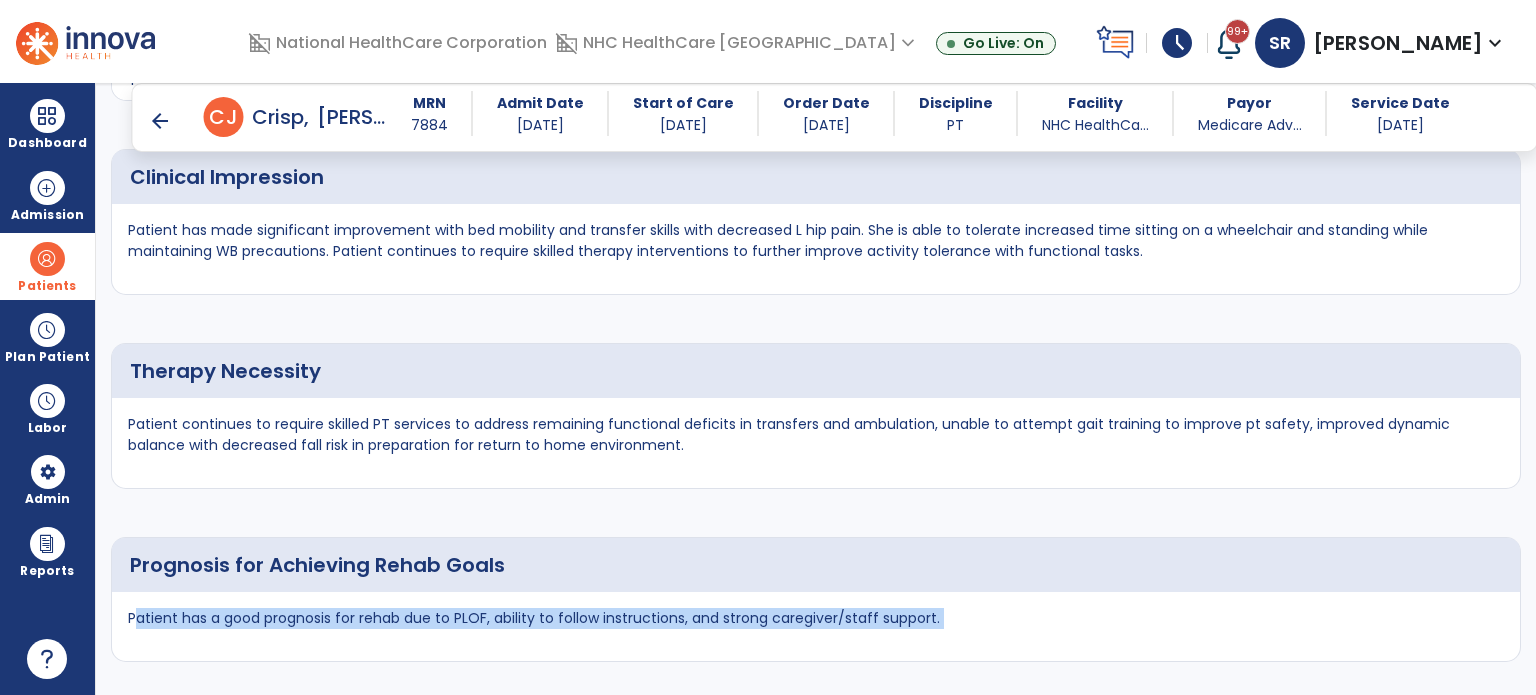 scroll, scrollTop: 2009, scrollLeft: 0, axis: vertical 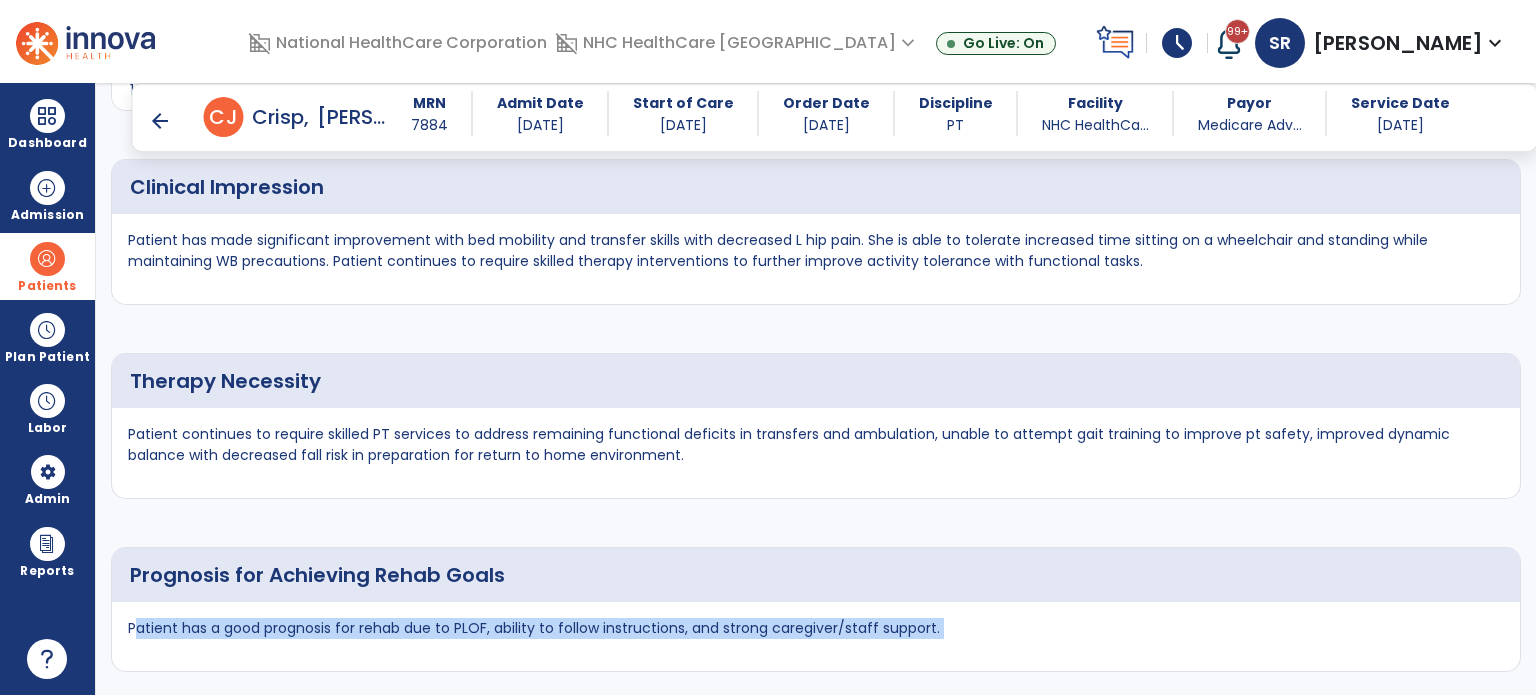 drag, startPoint x: 637, startPoint y: 462, endPoint x: 115, endPoint y: 421, distance: 523.60767 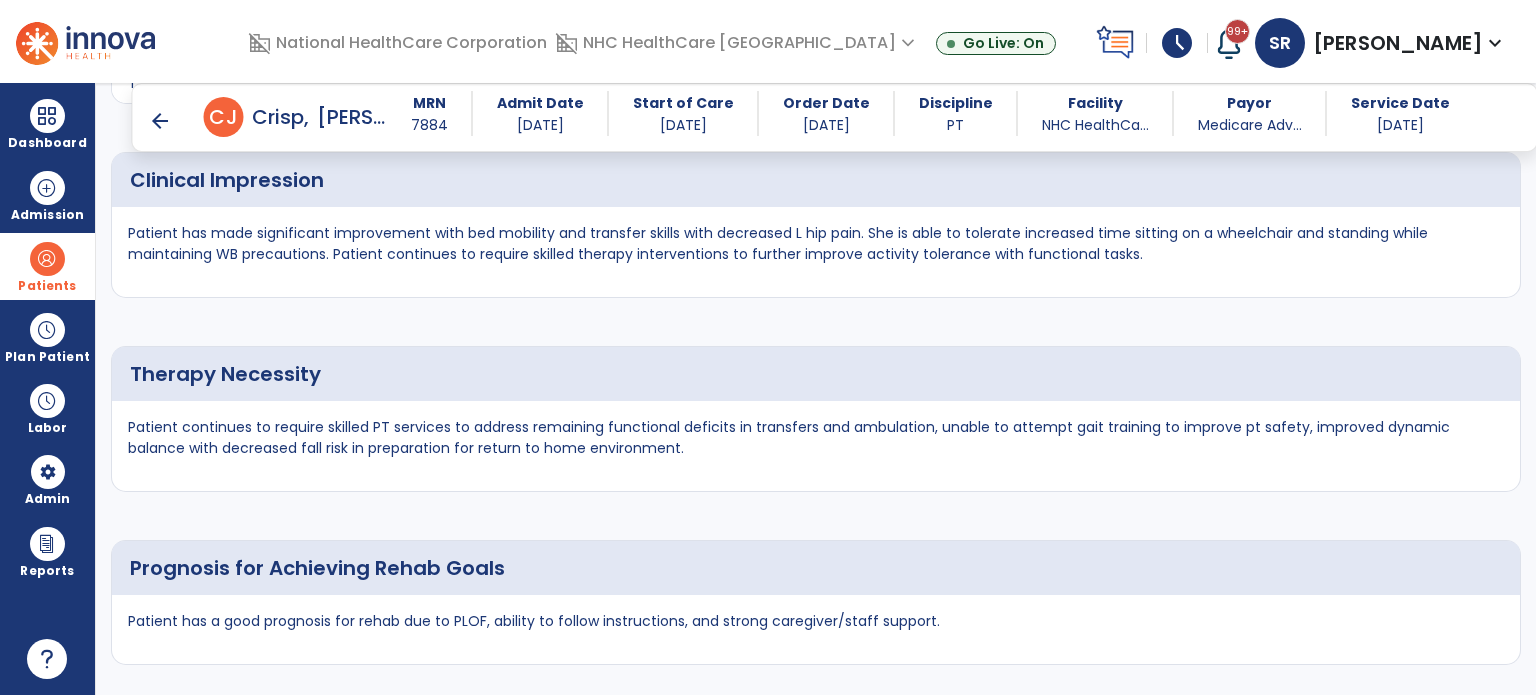 scroll, scrollTop: 2016, scrollLeft: 0, axis: vertical 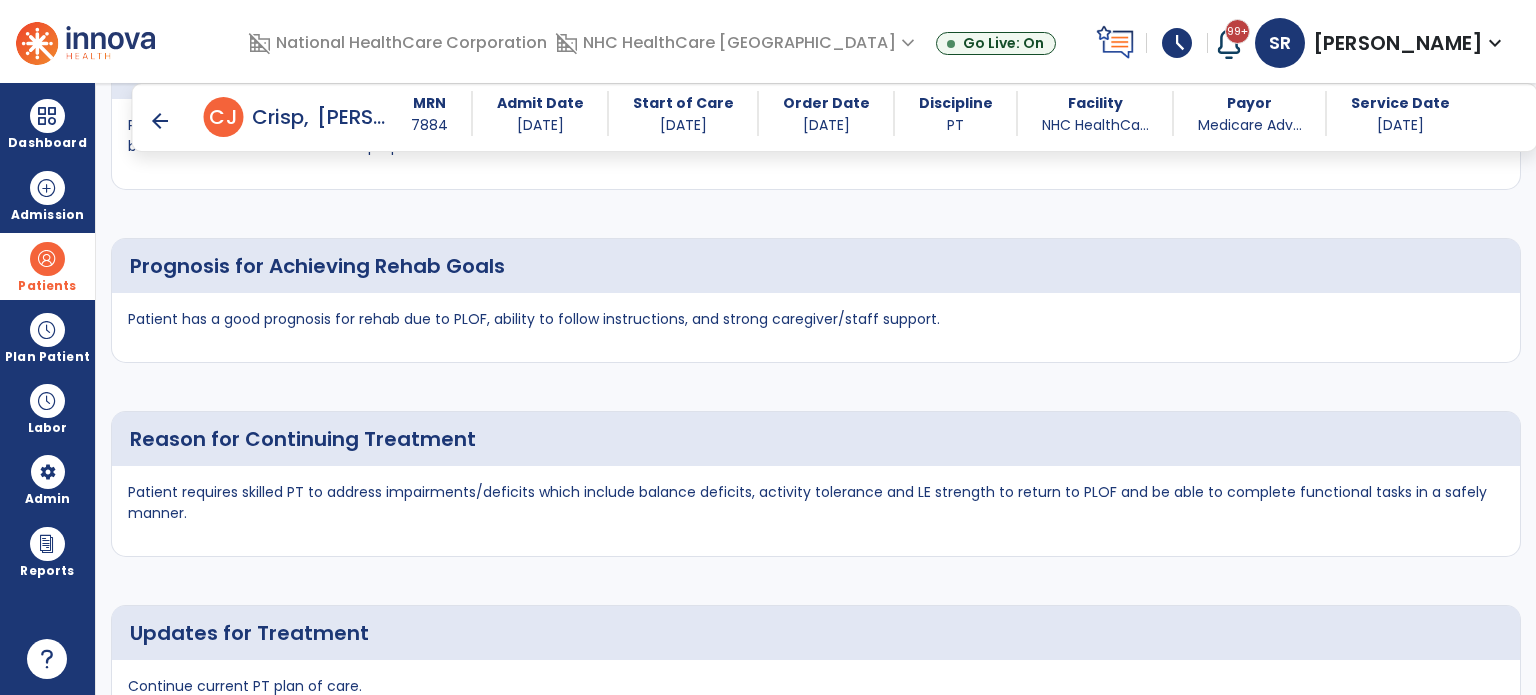 drag, startPoint x: 298, startPoint y: 510, endPoint x: 114, endPoint y: 474, distance: 187.48866 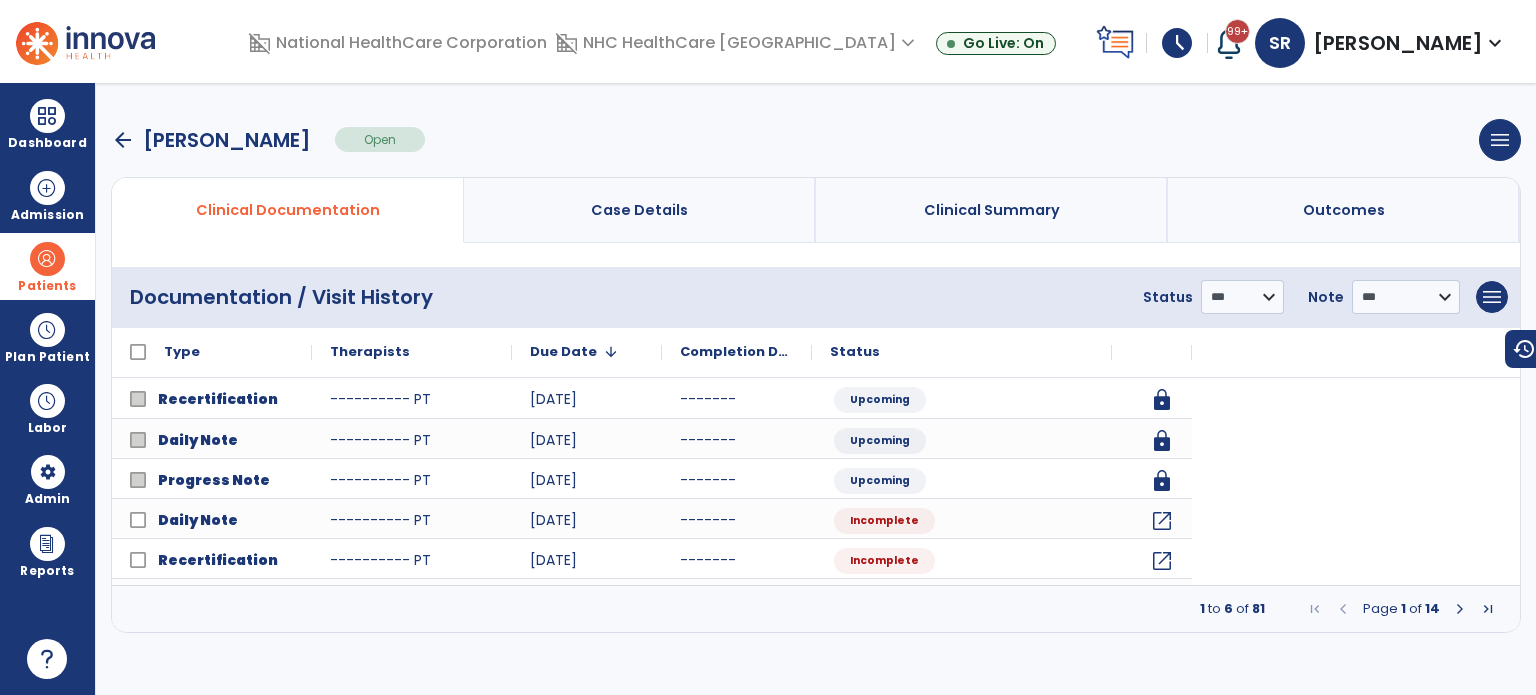 scroll, scrollTop: 0, scrollLeft: 0, axis: both 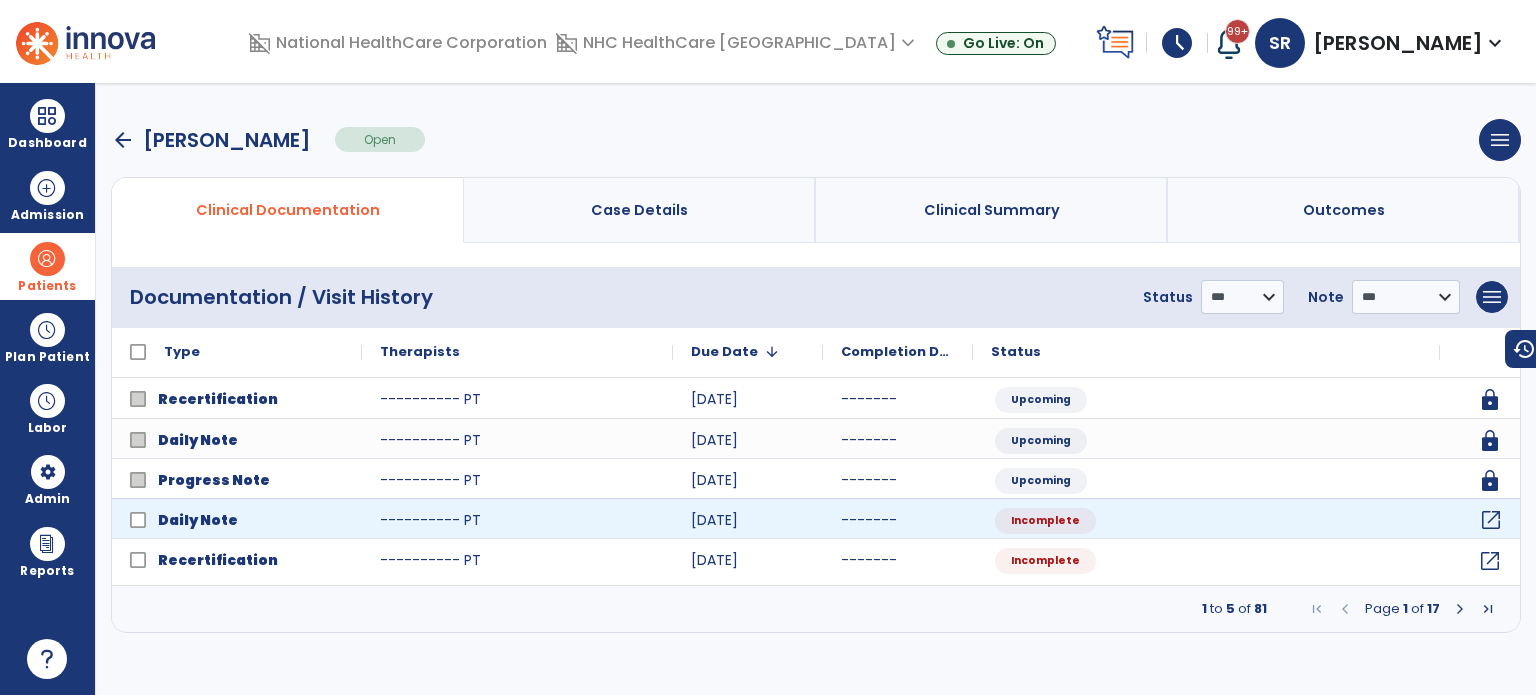 click on "open_in_new" 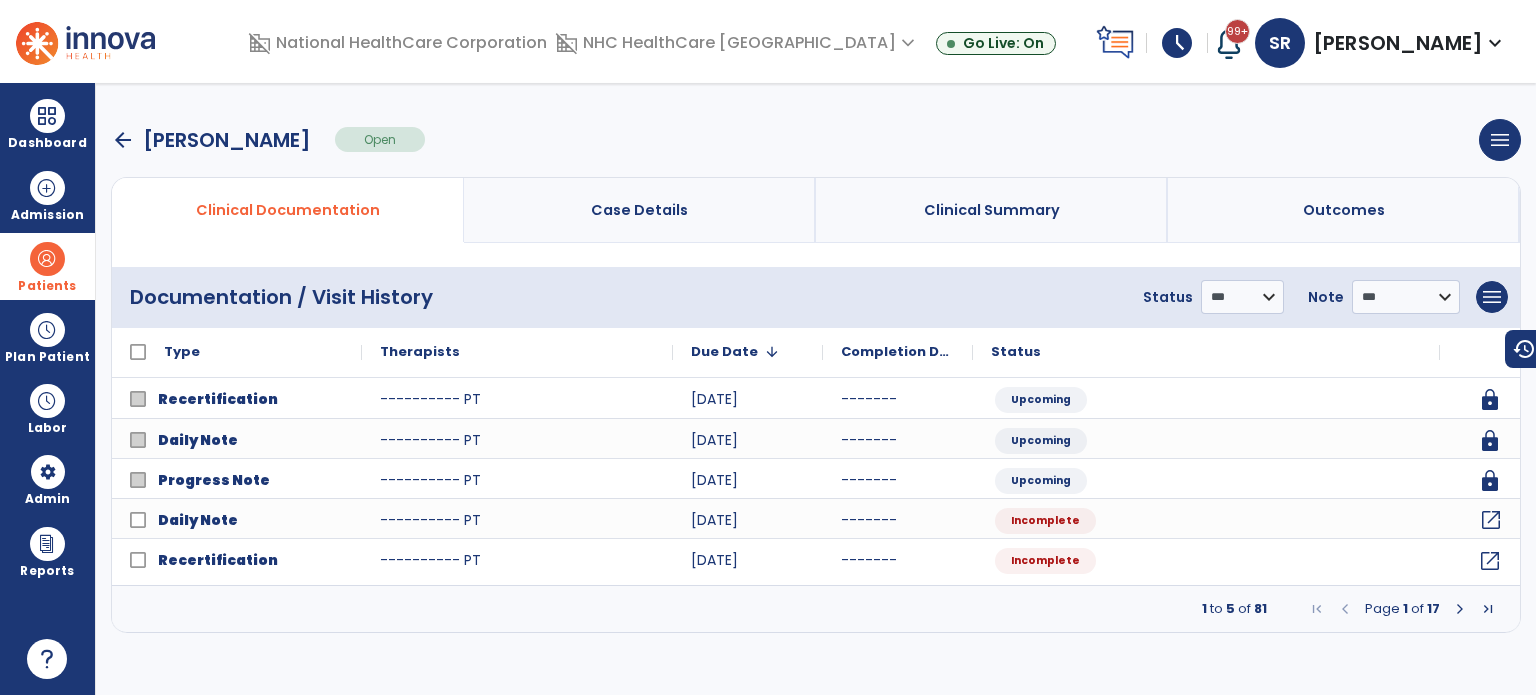 click on "Clinical Summary" at bounding box center (992, 210) 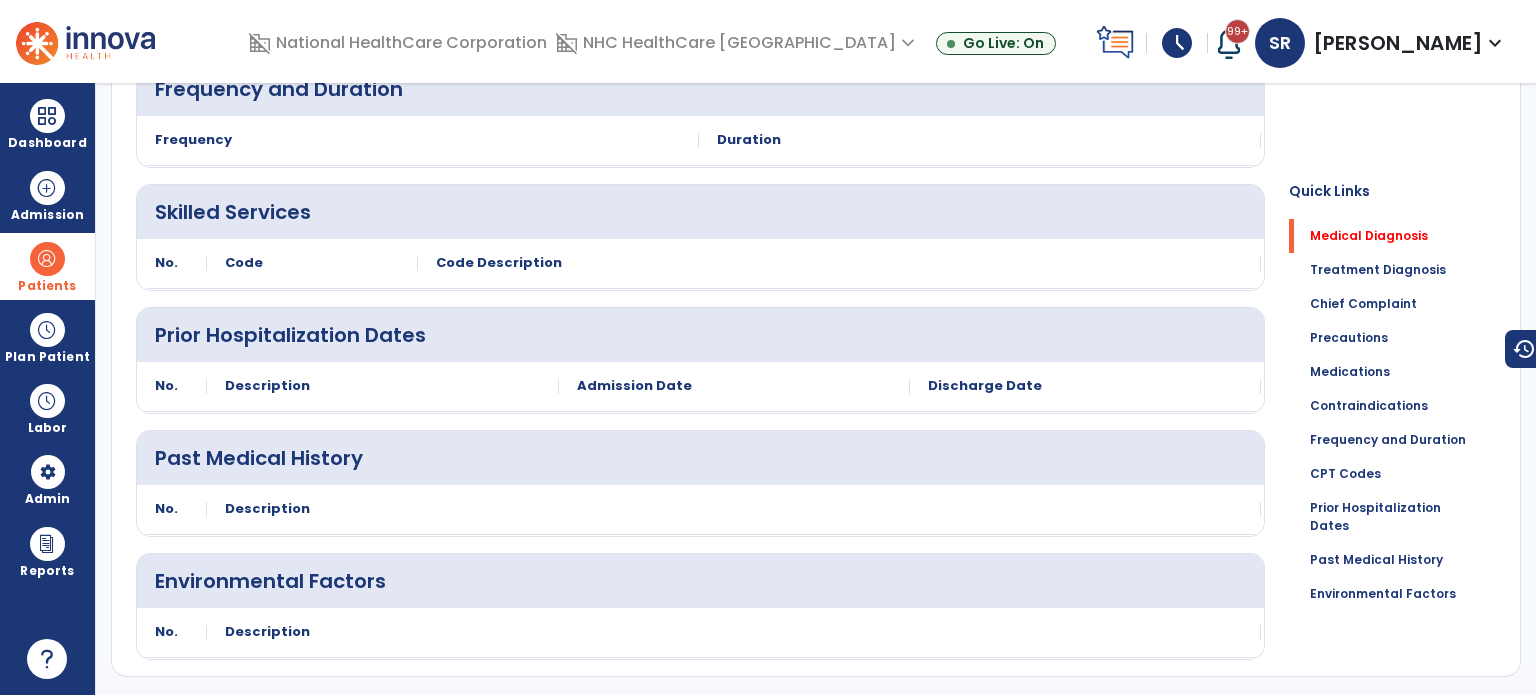 scroll, scrollTop: 0, scrollLeft: 0, axis: both 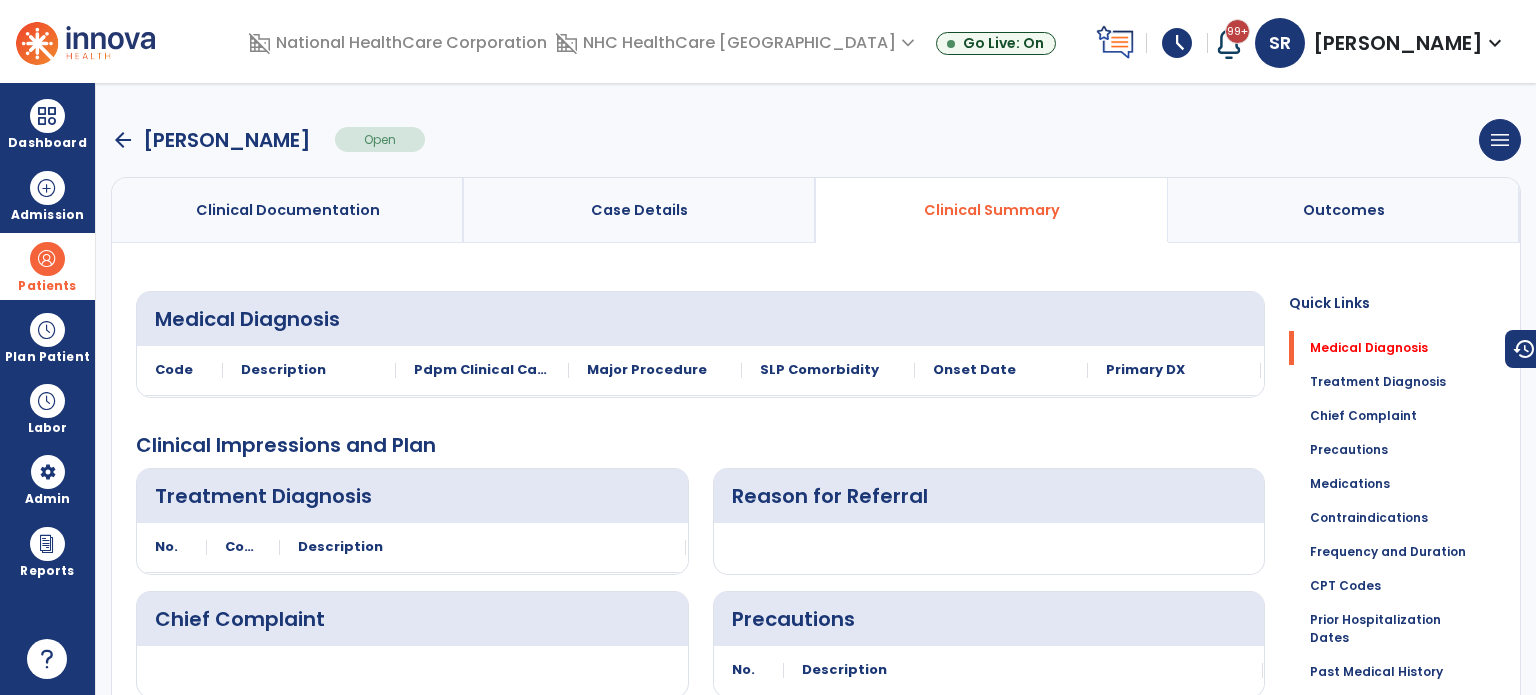 click on "arrow_back" at bounding box center [123, 140] 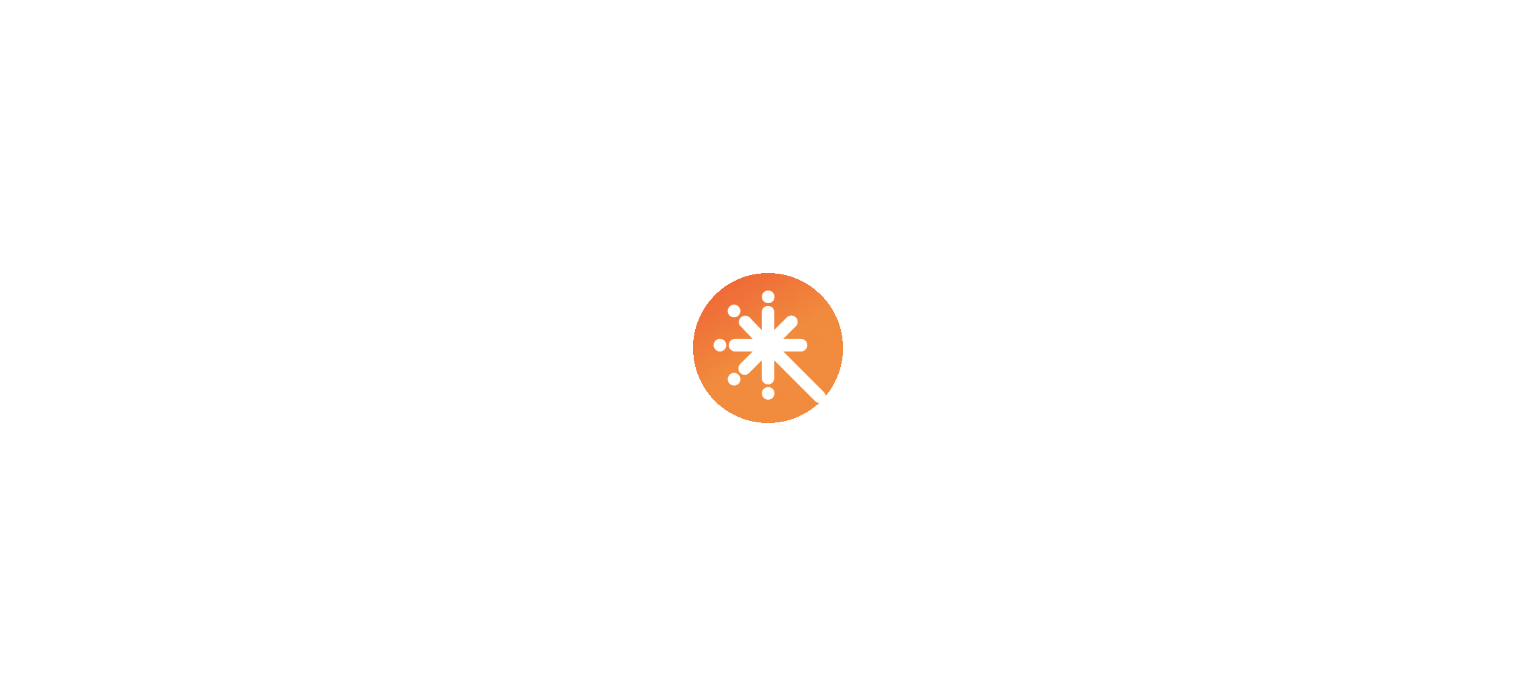 scroll, scrollTop: 0, scrollLeft: 0, axis: both 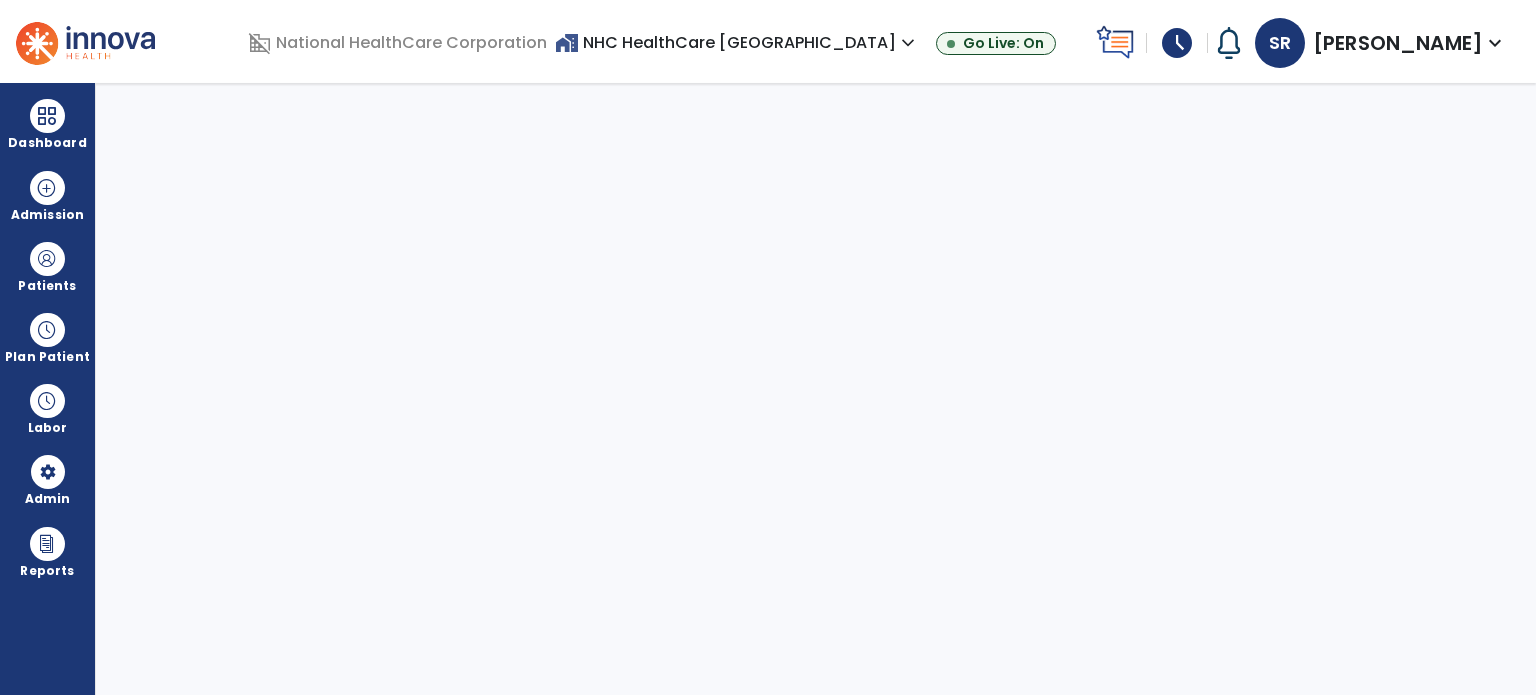 select on "***" 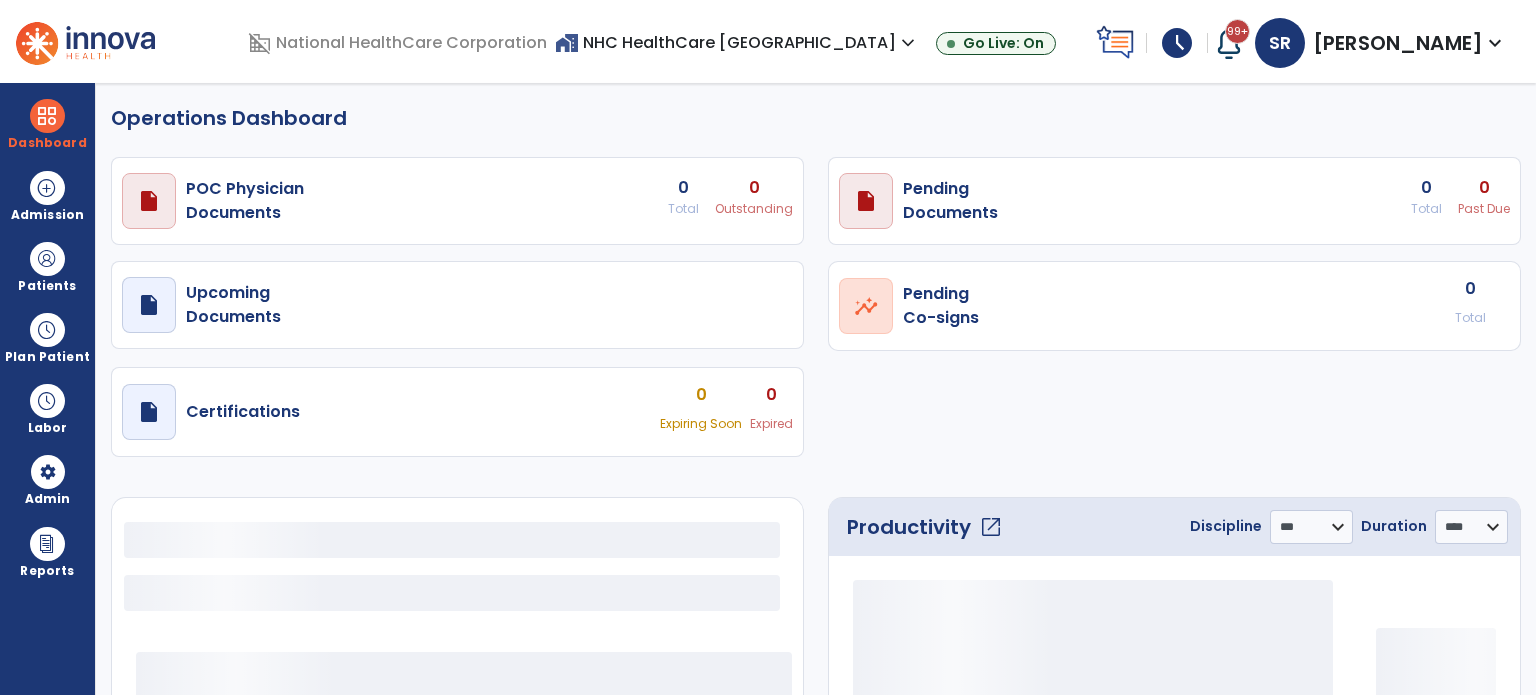 select on "***" 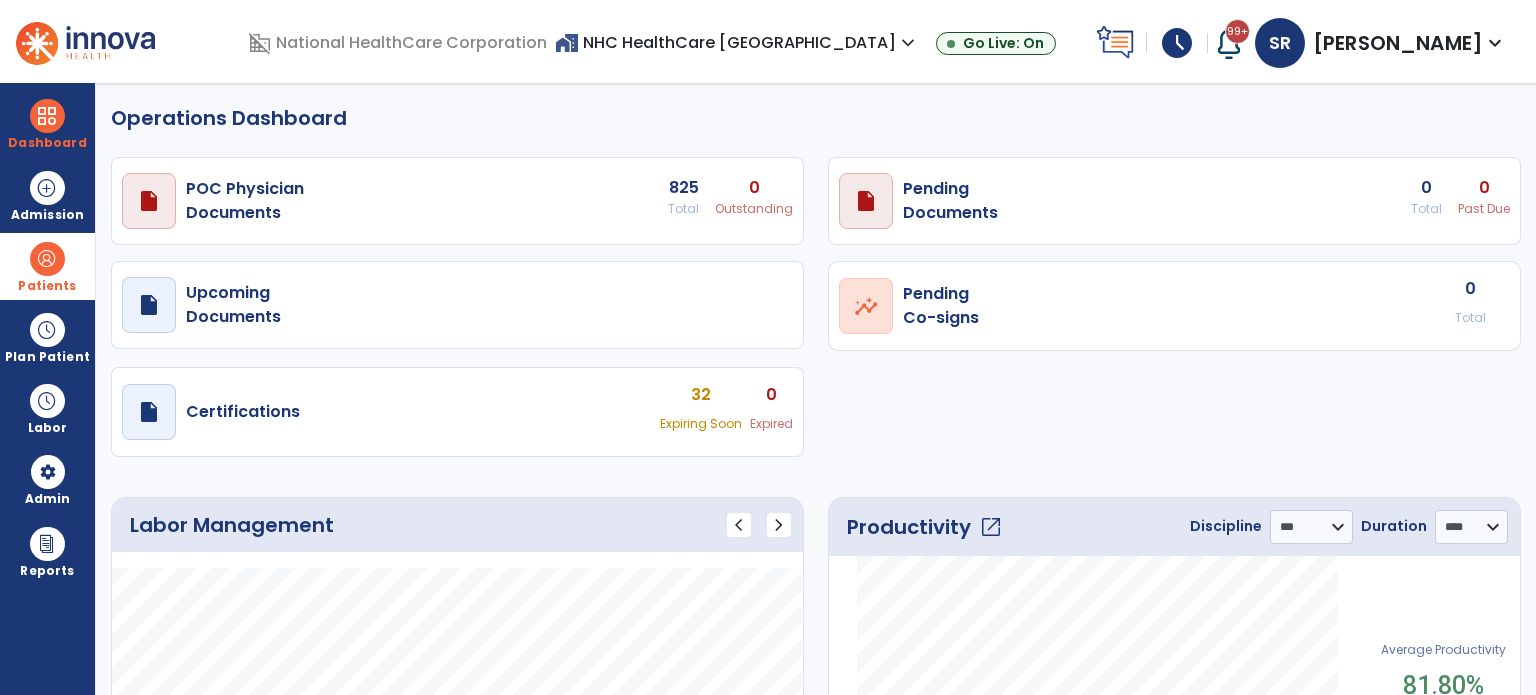 click on "Patients" at bounding box center [47, 286] 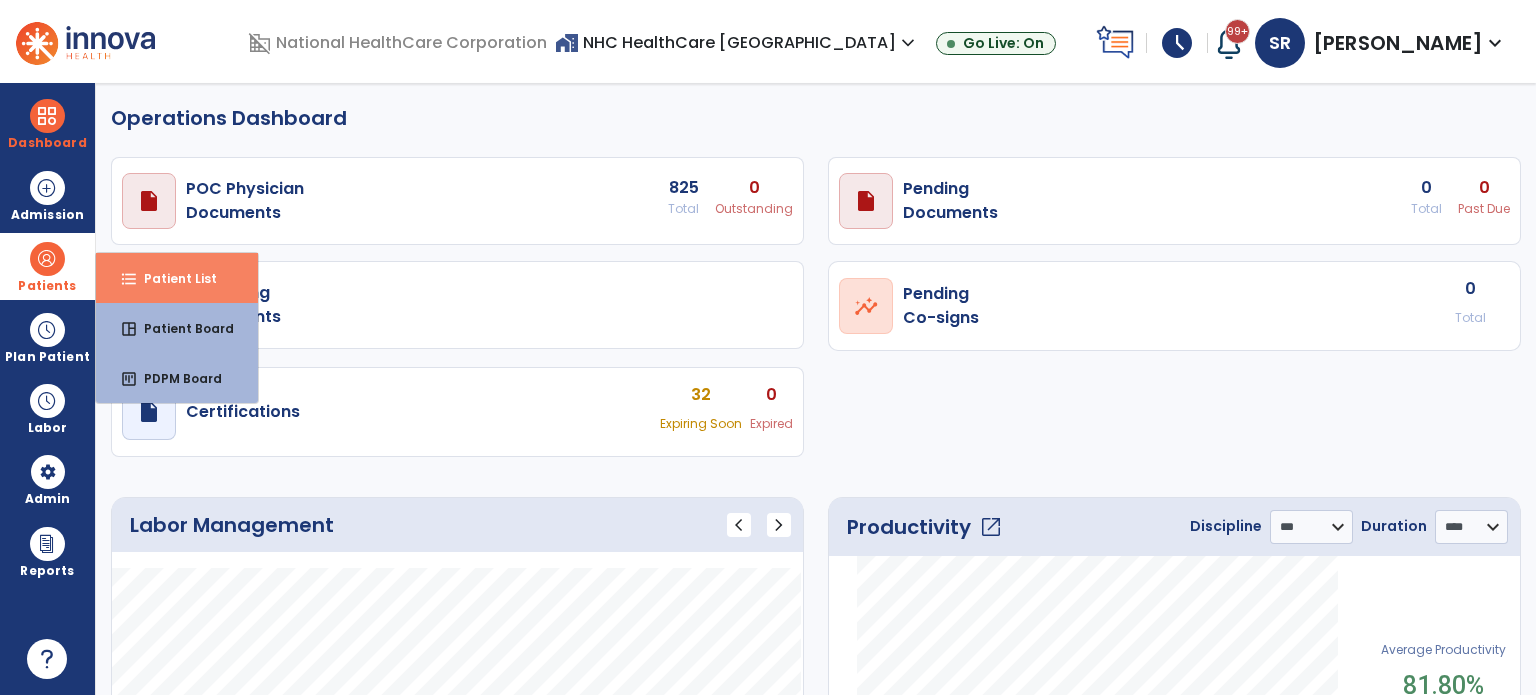 click on "Patient List" at bounding box center (172, 278) 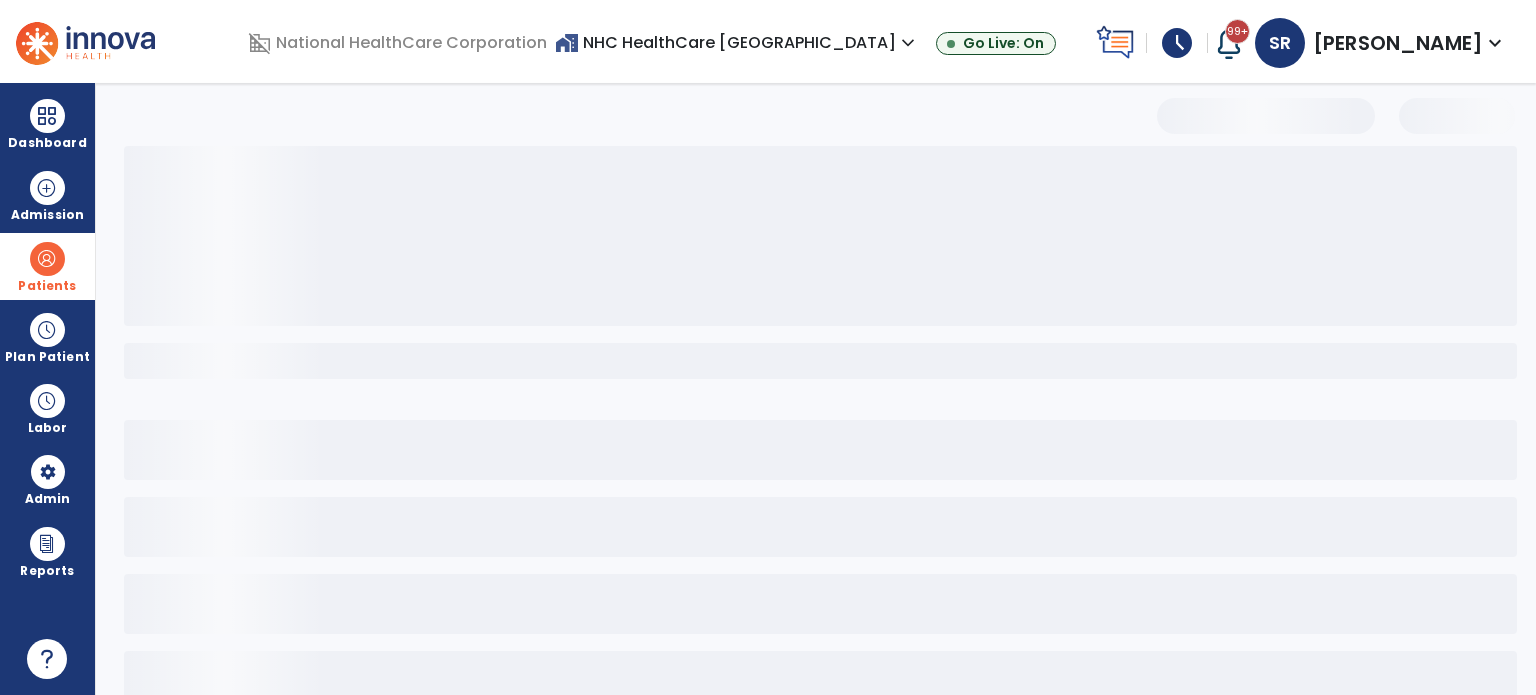 select on "***" 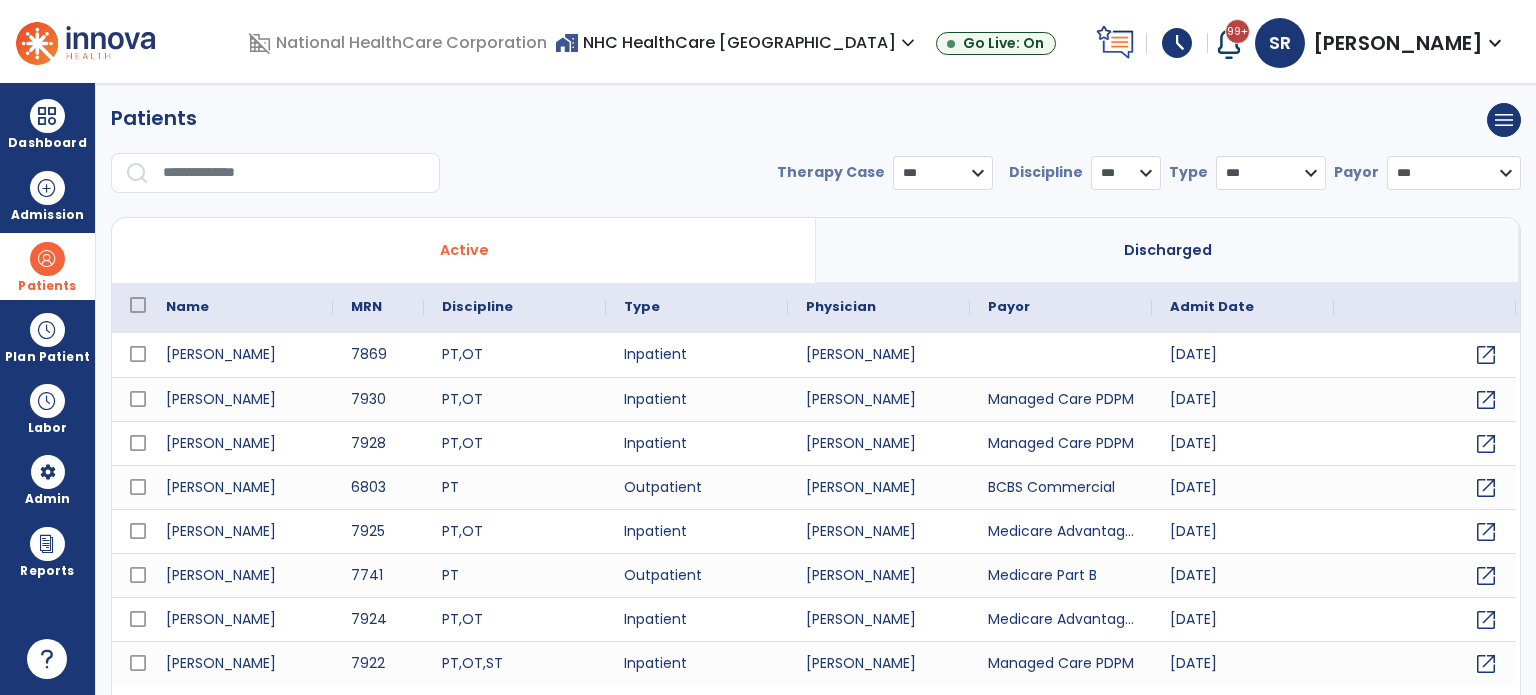 click at bounding box center [294, 173] 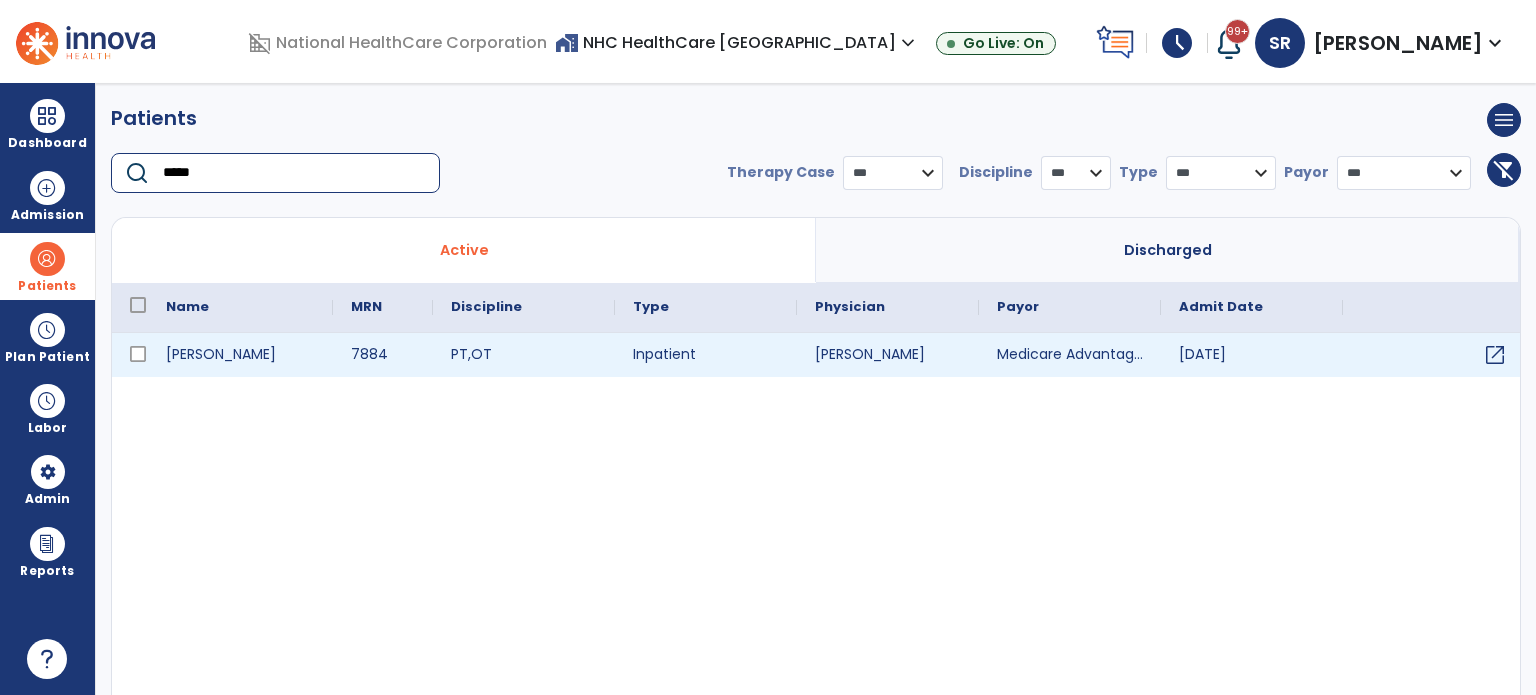 type on "*****" 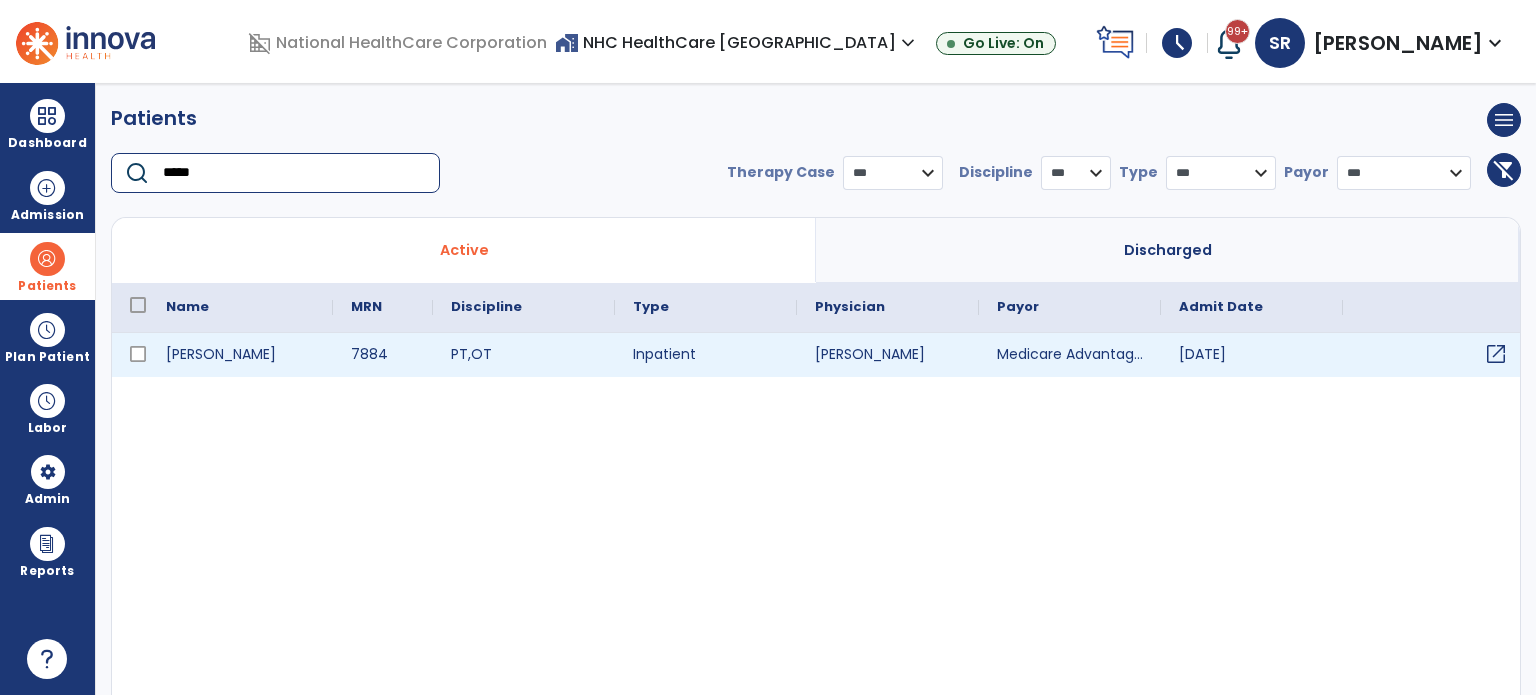 click on "open_in_new" at bounding box center [1496, 354] 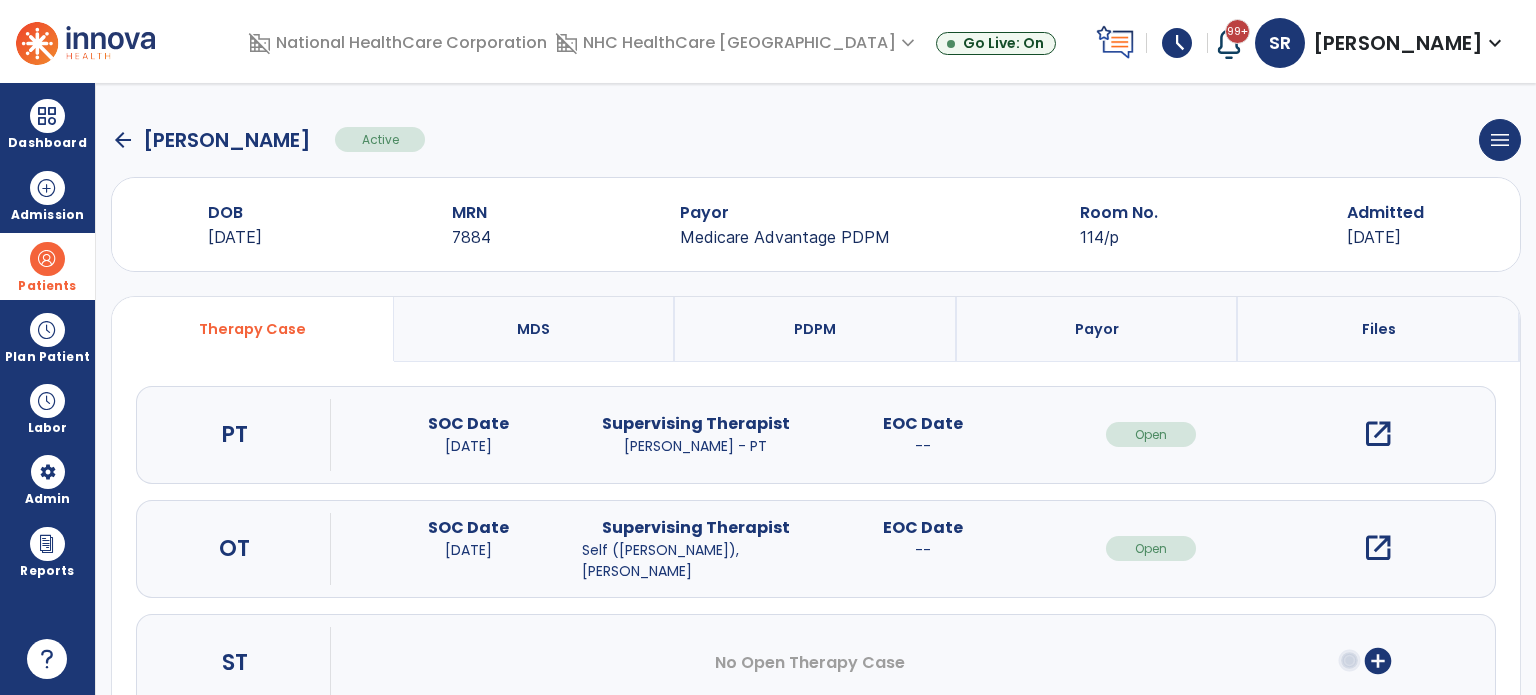 click on "open_in_new" at bounding box center (1378, 434) 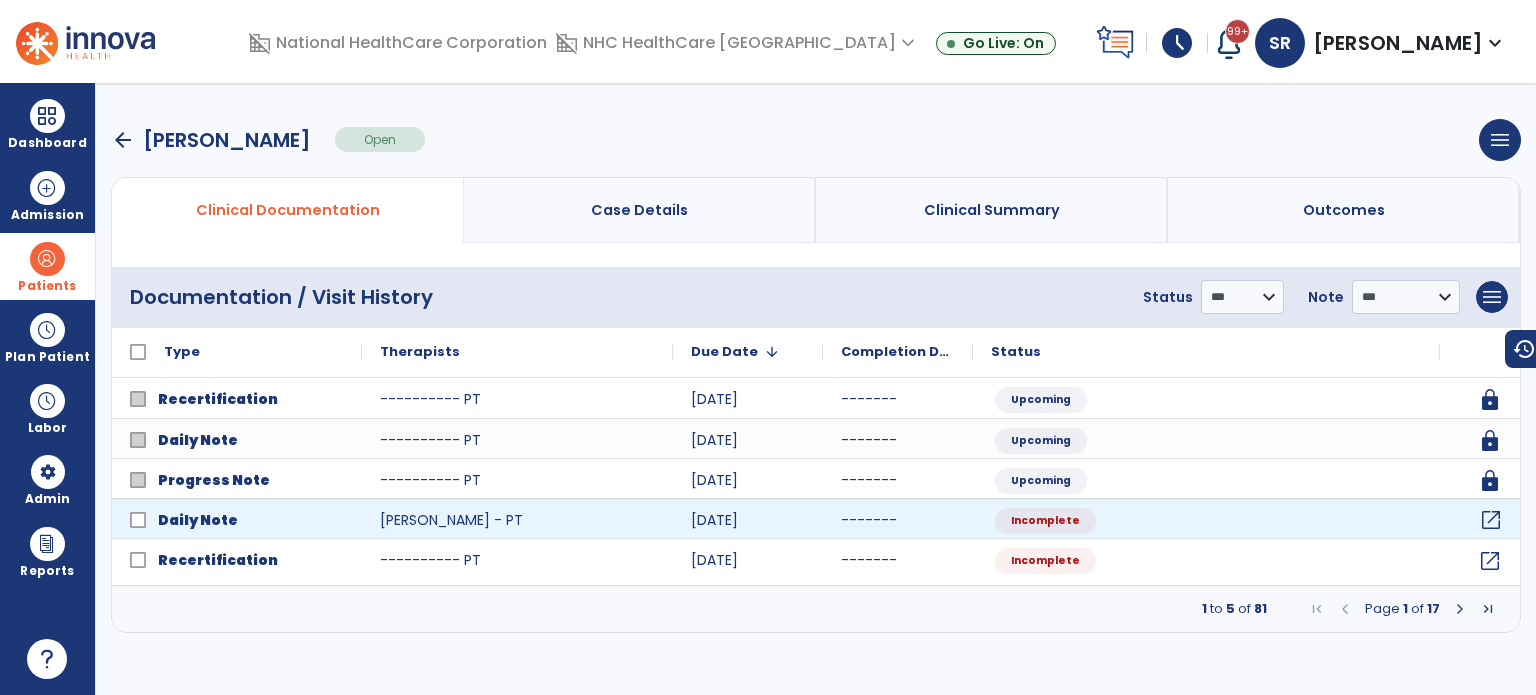 click on "open_in_new" 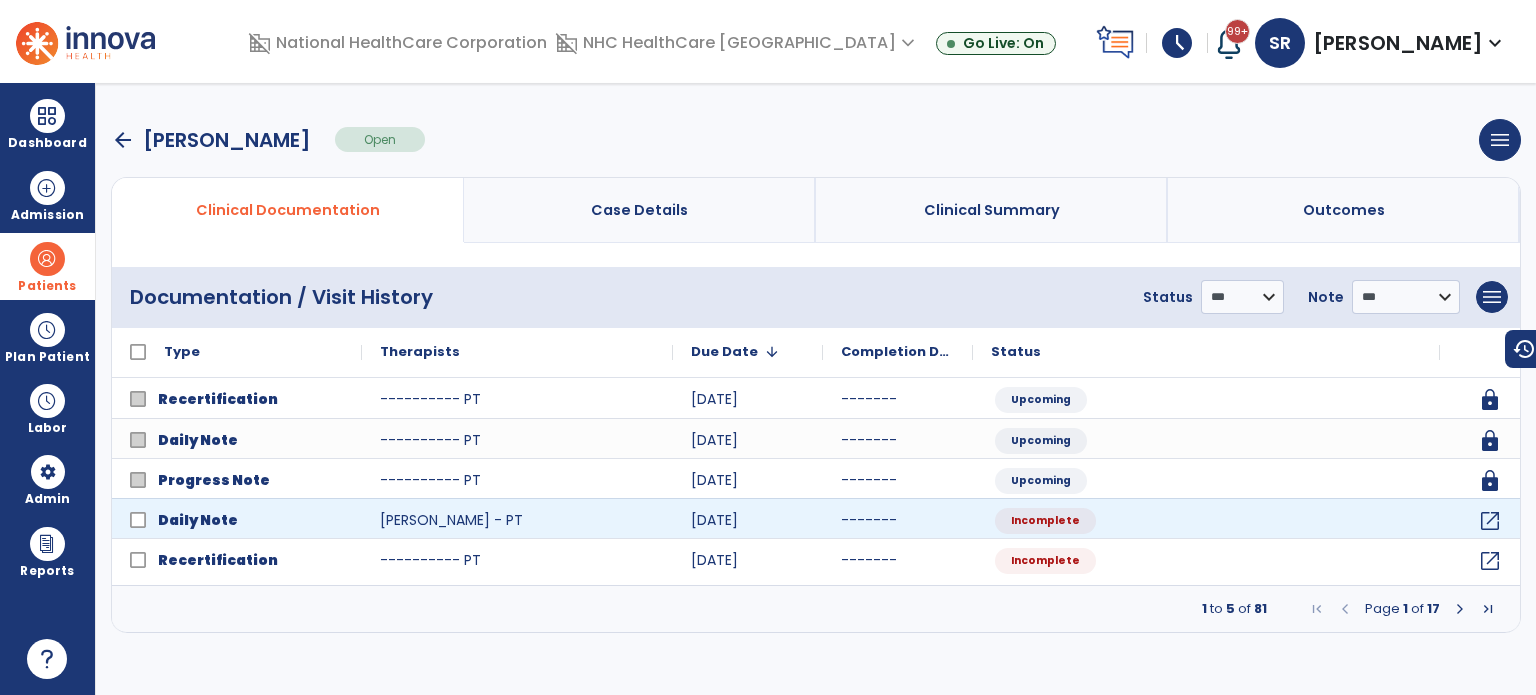 select on "*" 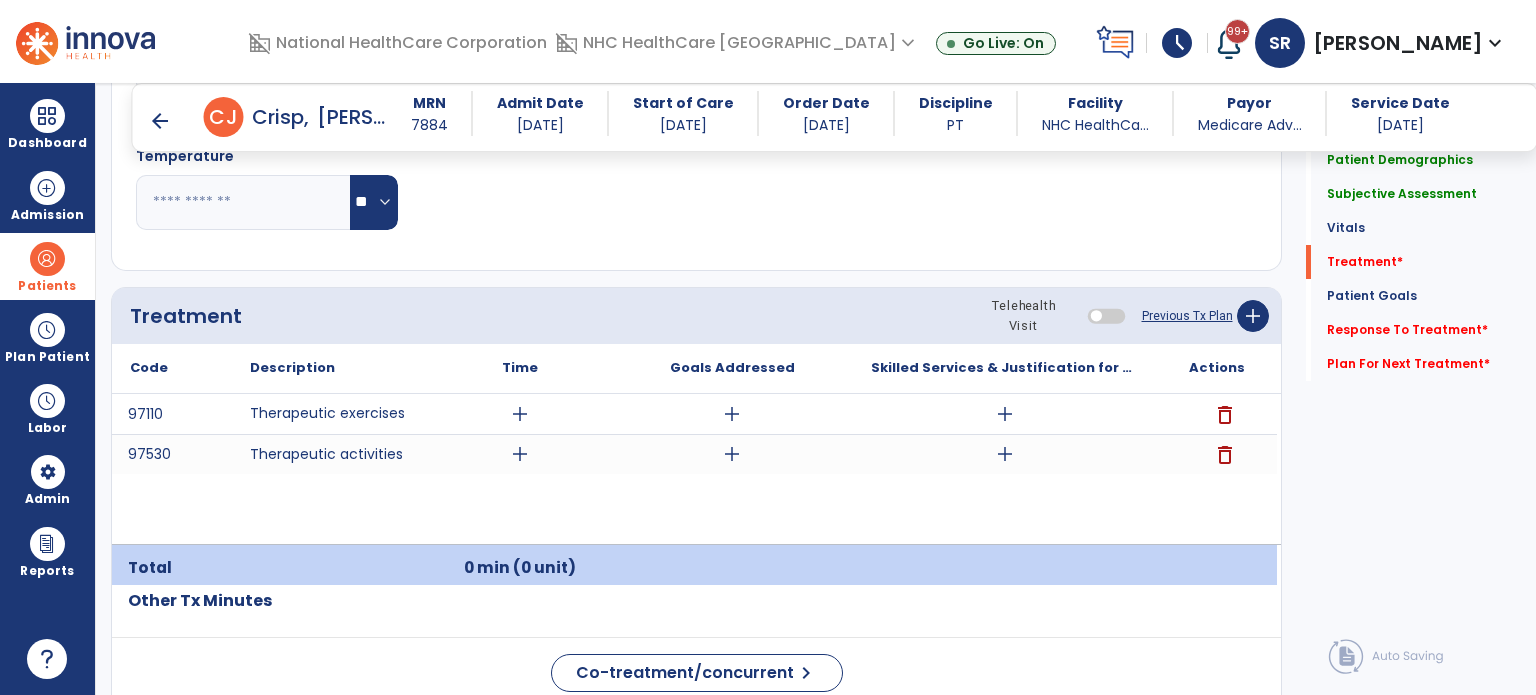 scroll, scrollTop: 1123, scrollLeft: 0, axis: vertical 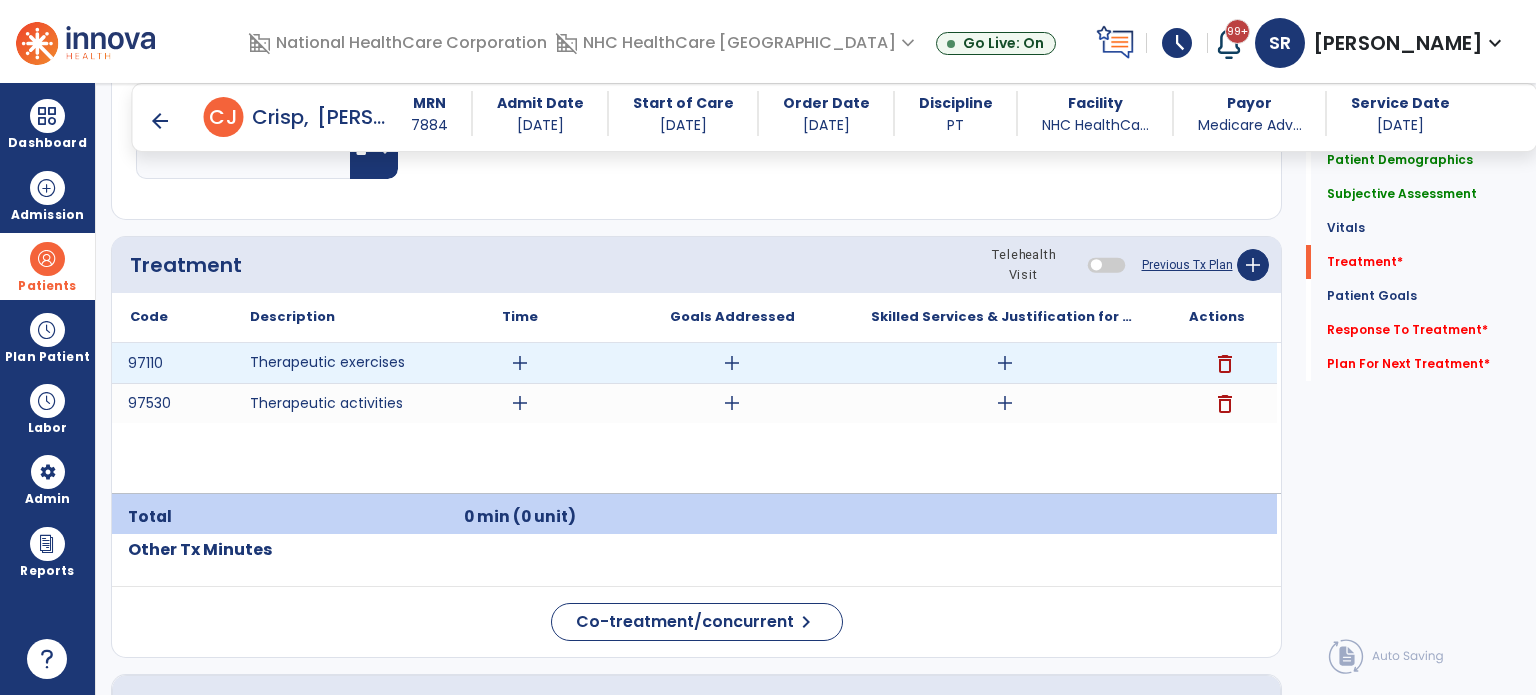 click on "add" at bounding box center [1005, 363] 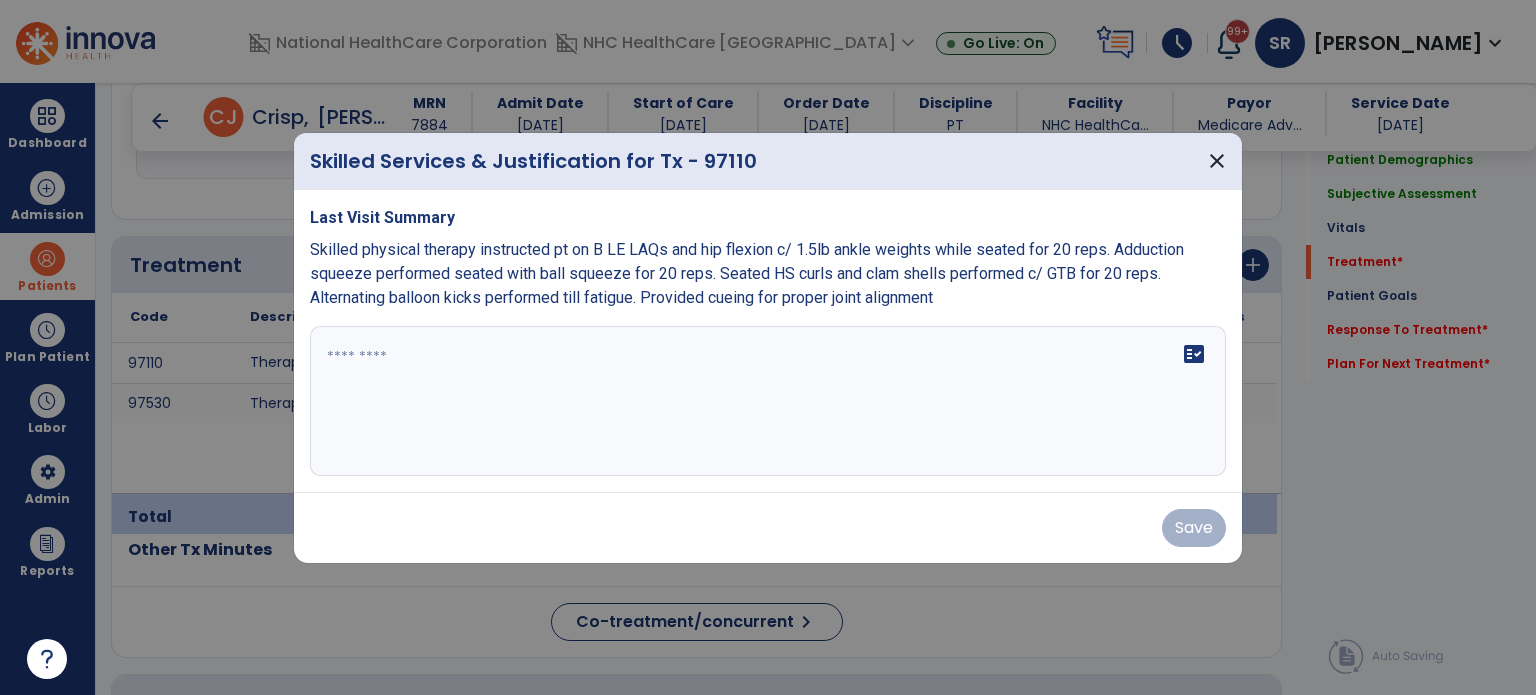 click at bounding box center (768, 401) 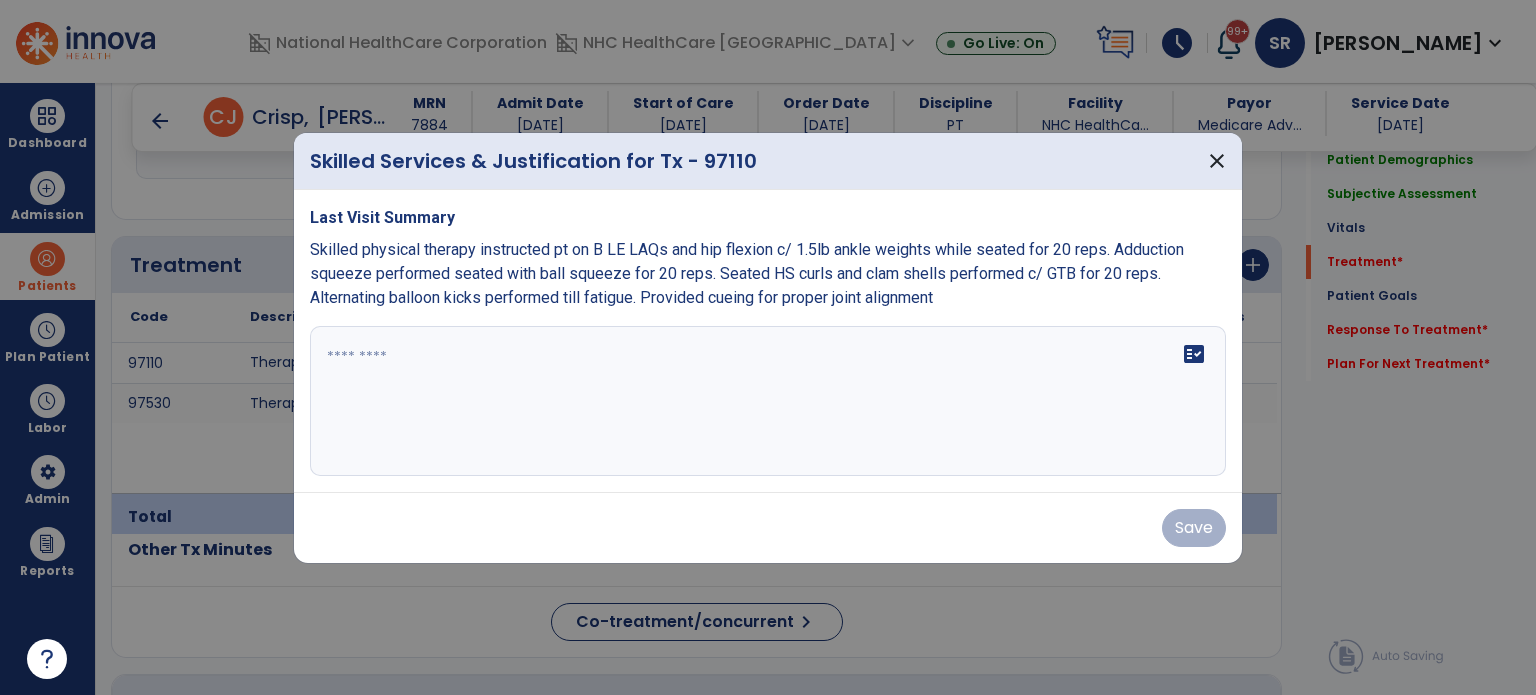 drag, startPoint x: 965, startPoint y: 310, endPoint x: 472, endPoint y: 230, distance: 499.4487 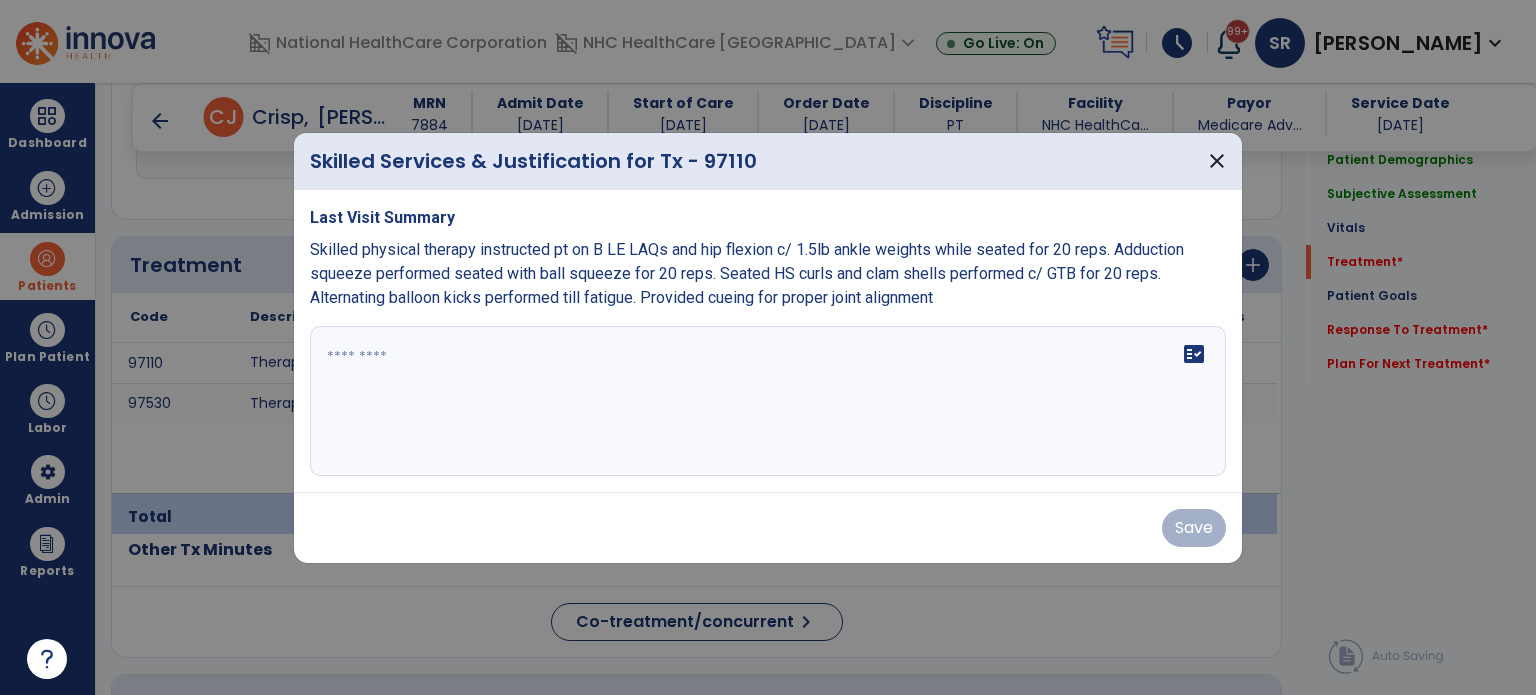 click on "Last Visit Summary Skilled physical therapy instructed pt on B LE LAQs and hip flexion c/ 1.5lb ankle weights while seated for 20 reps. Adduction squeeze performed seated with ball squeeze for 20 reps. Seated HS curls and clam shells performed c/ GTB for 20 reps. Alternating balloon kicks performed till fatigue. Provided cueing for proper joint alignment    fact_check" at bounding box center (768, 341) 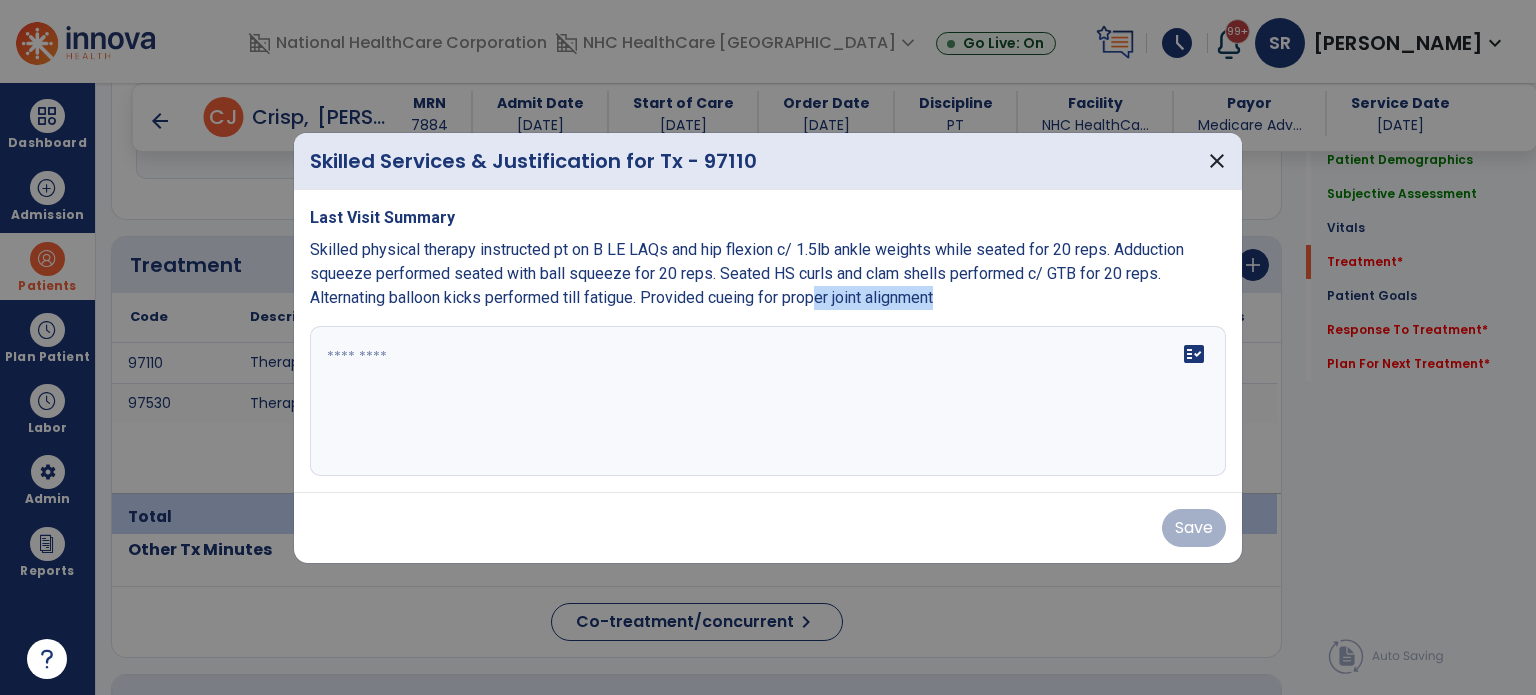 drag, startPoint x: 957, startPoint y: 302, endPoint x: 820, endPoint y: 297, distance: 137.09122 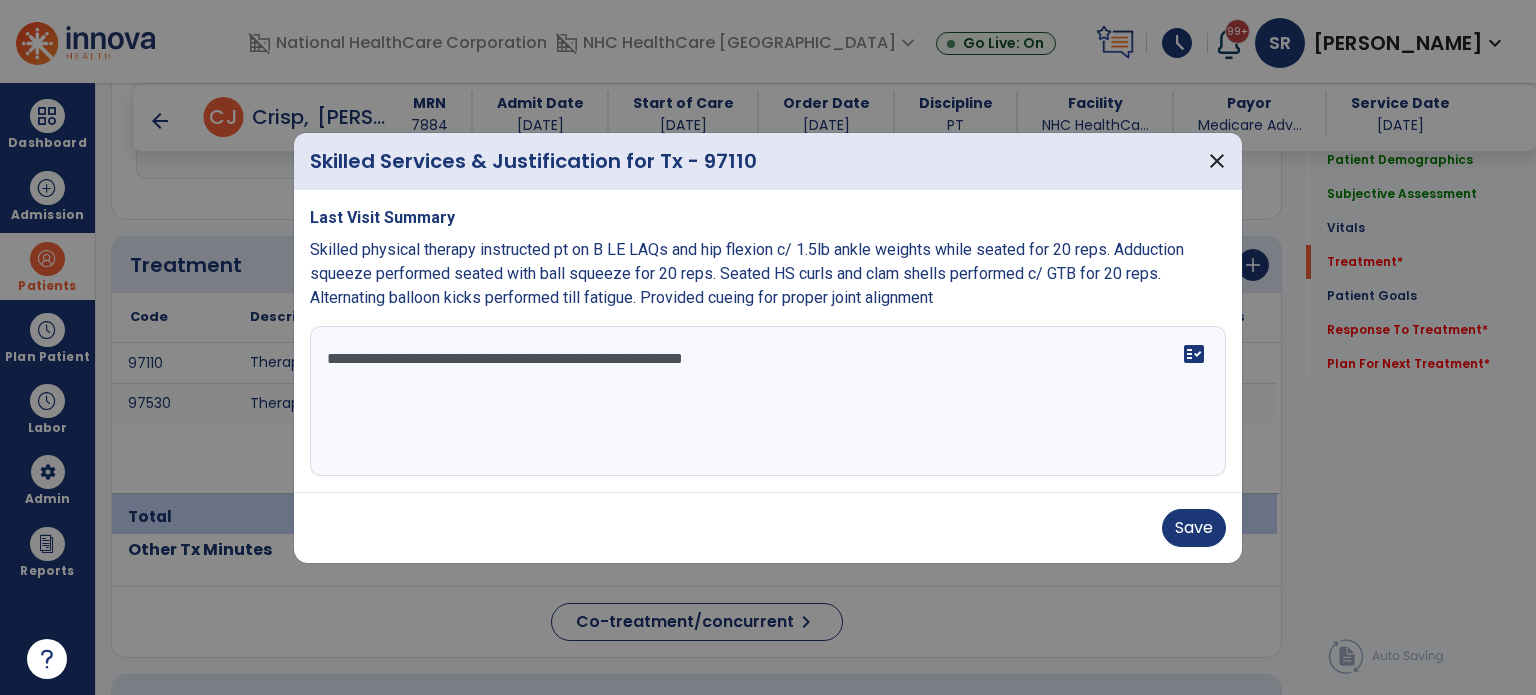click on "**********" at bounding box center [768, 401] 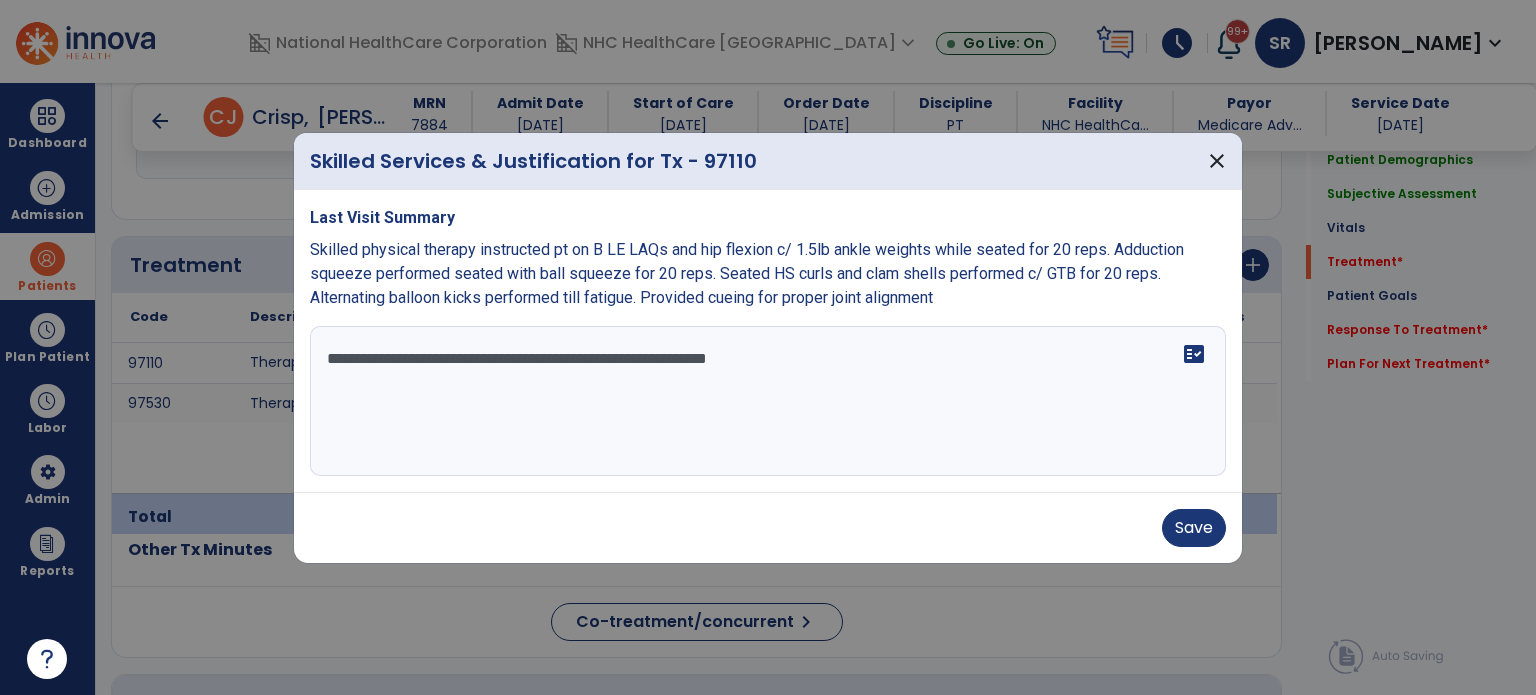click on "**********" at bounding box center [768, 401] 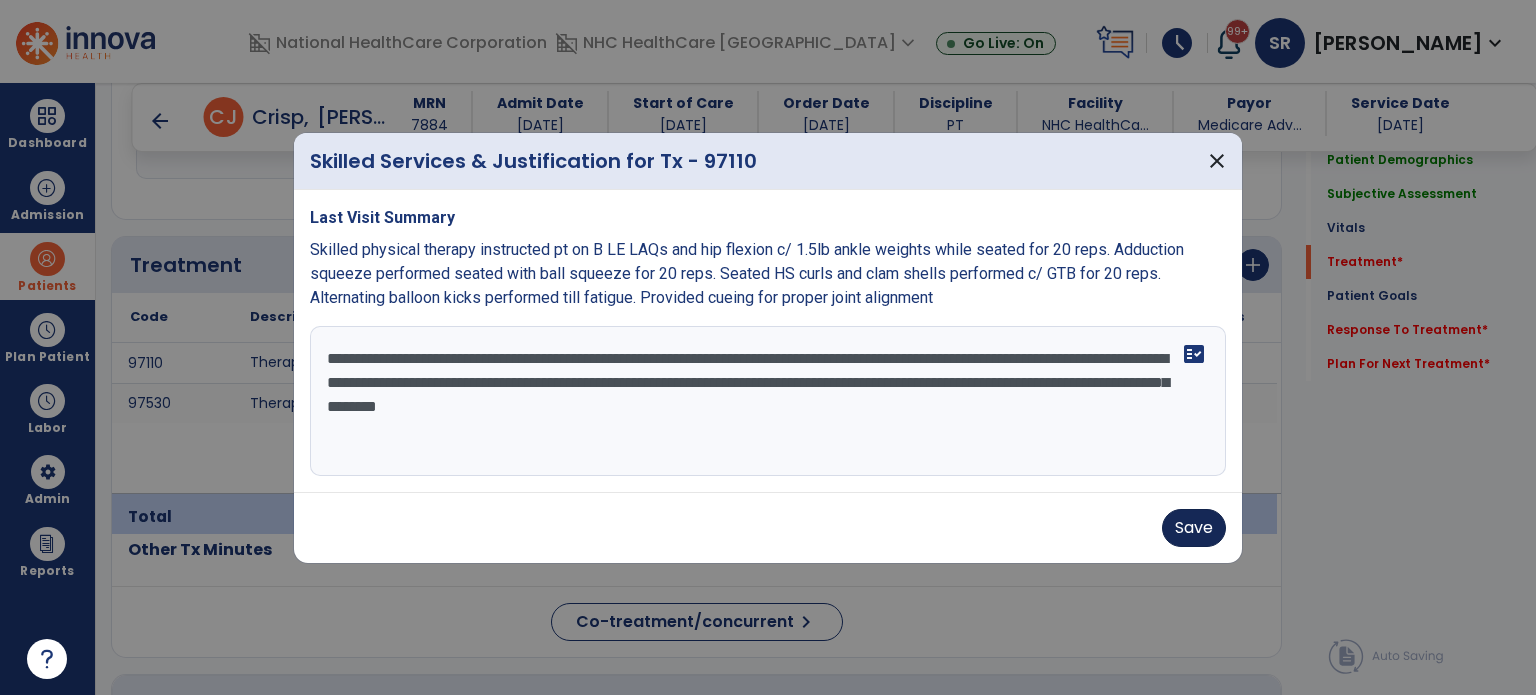 type on "**********" 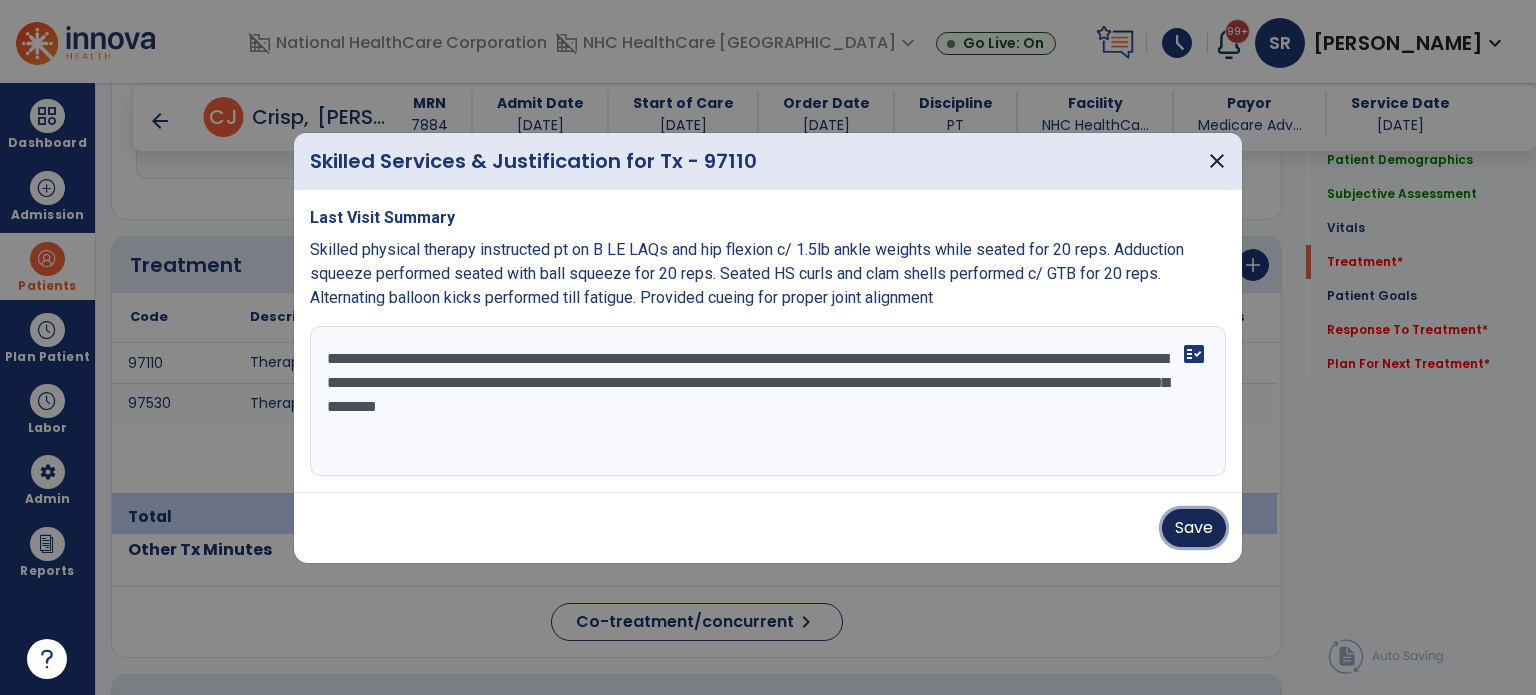 click on "Save" at bounding box center [1194, 528] 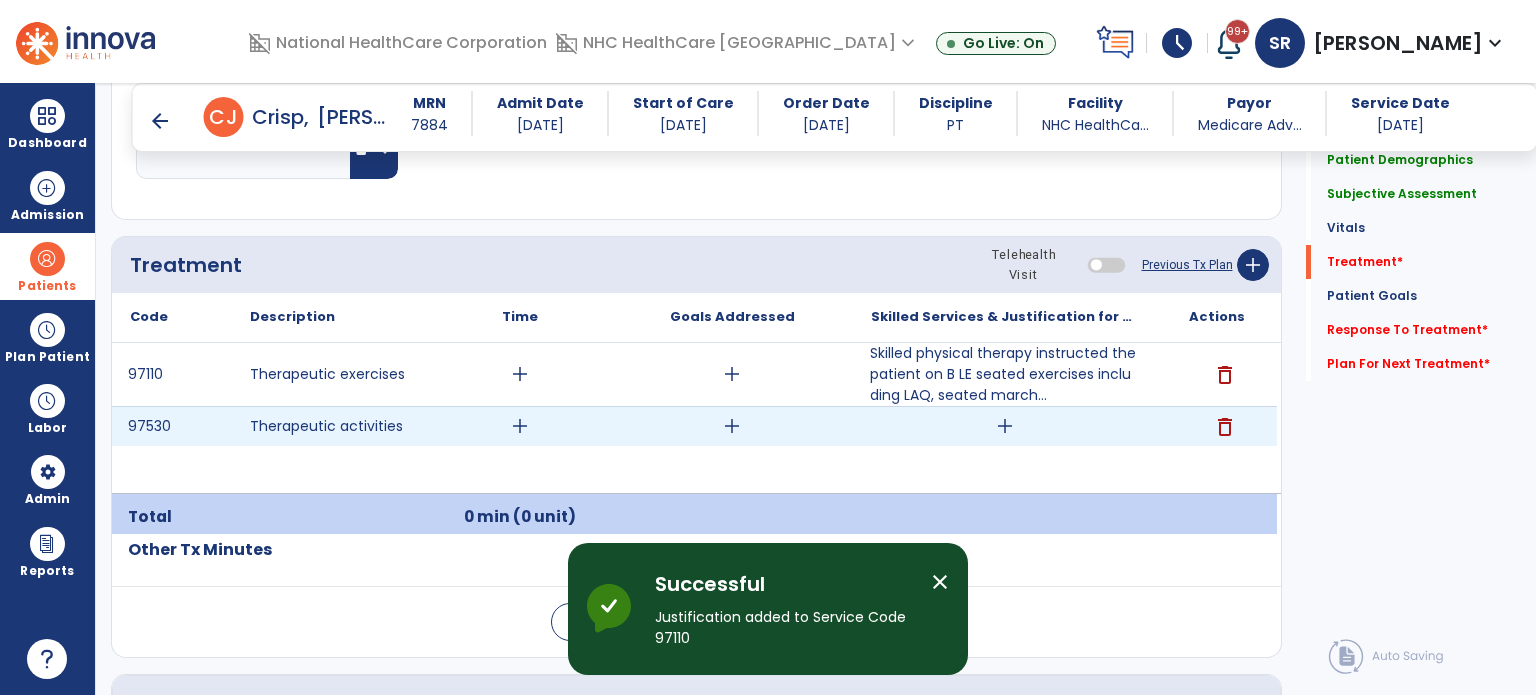 click on "add" at bounding box center (1005, 426) 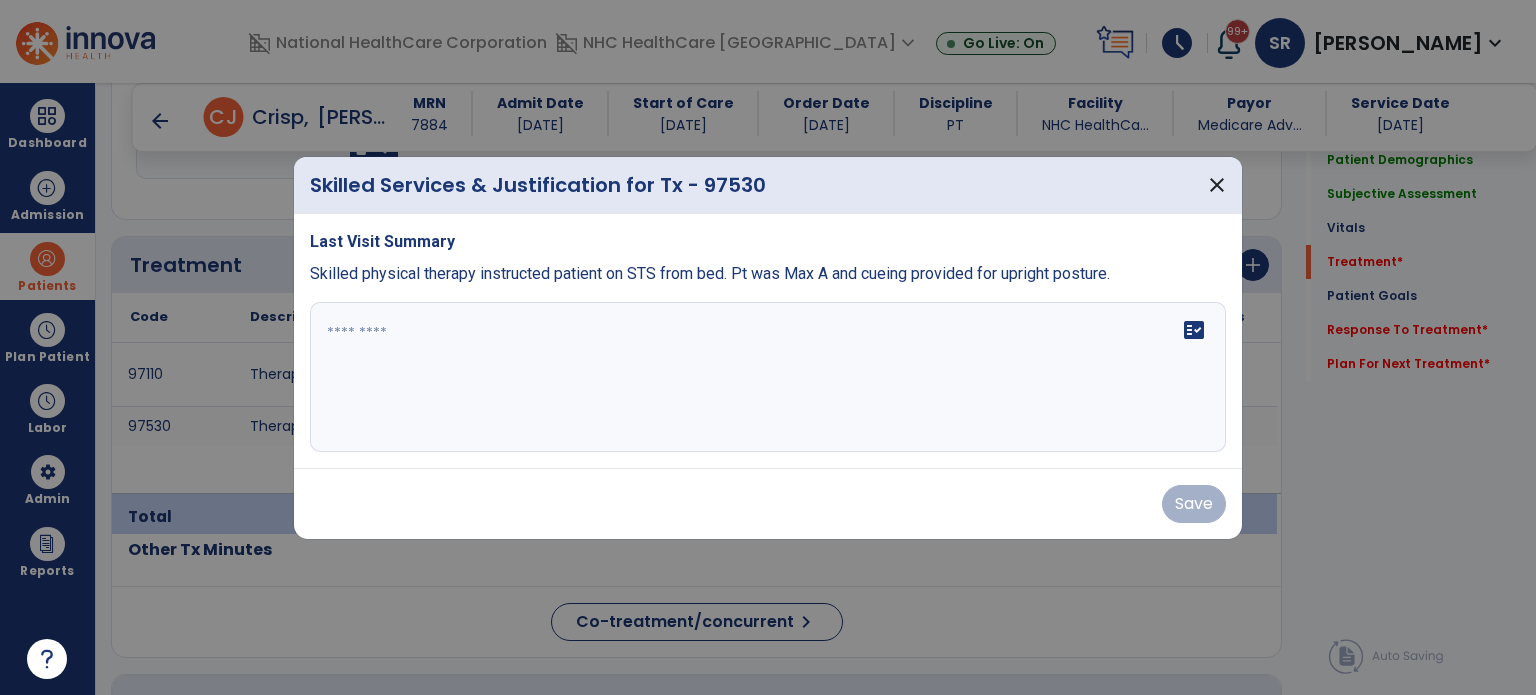 click on "fact_check" at bounding box center (768, 377) 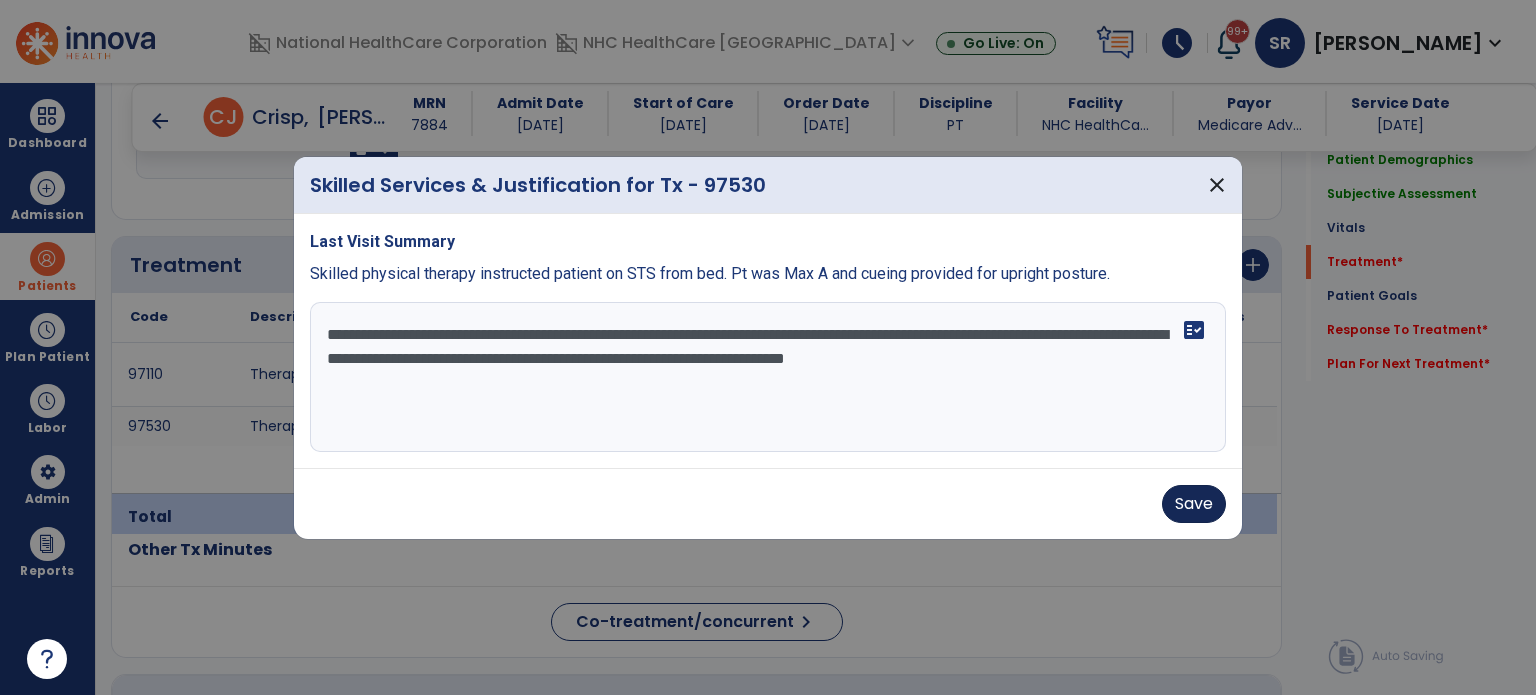 type on "**********" 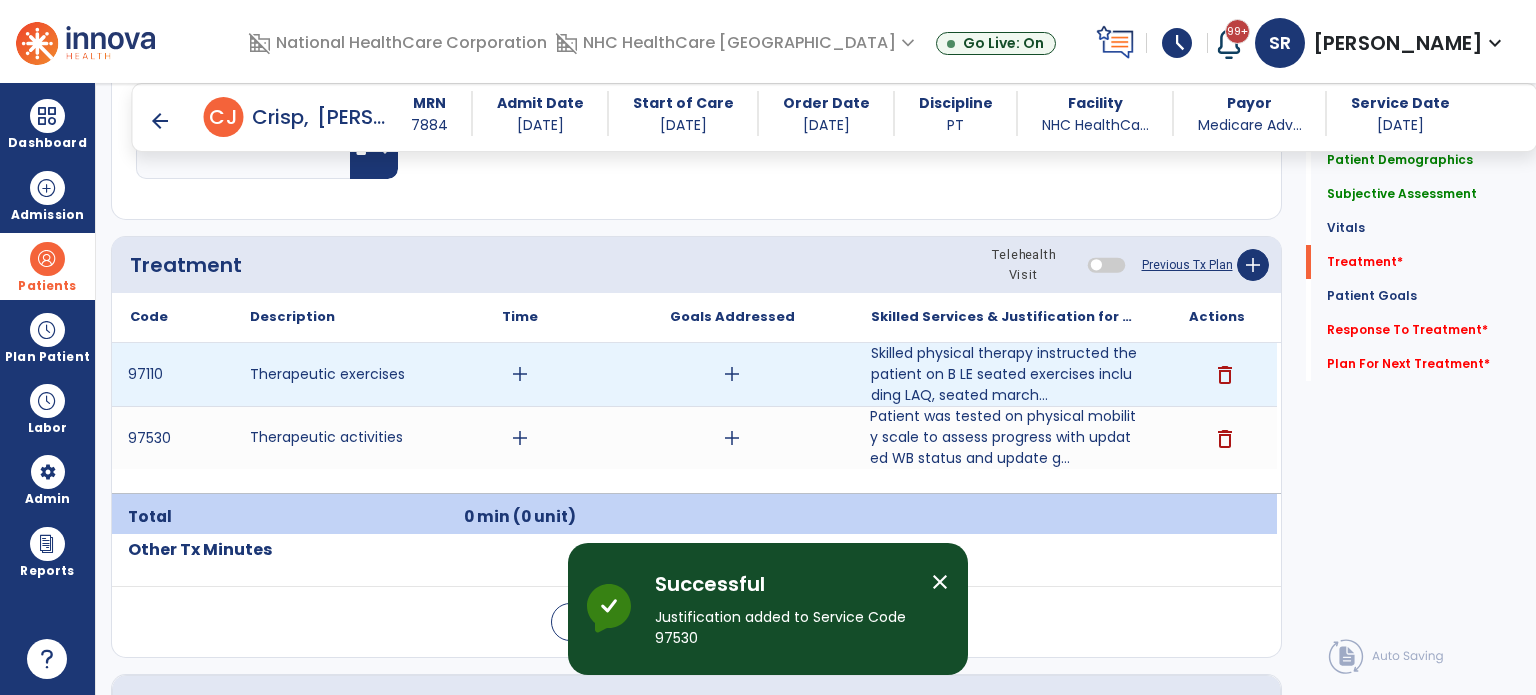 click on "add" at bounding box center [520, 374] 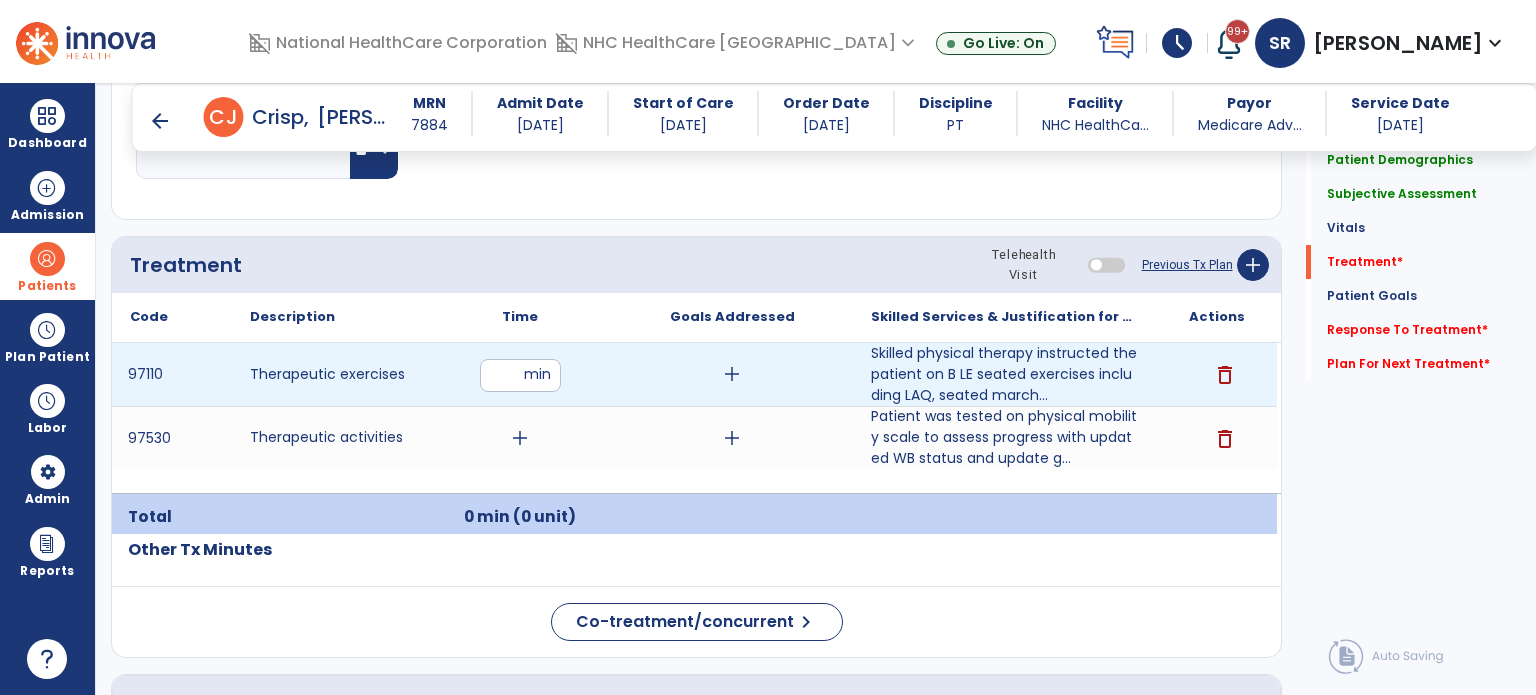 type on "**" 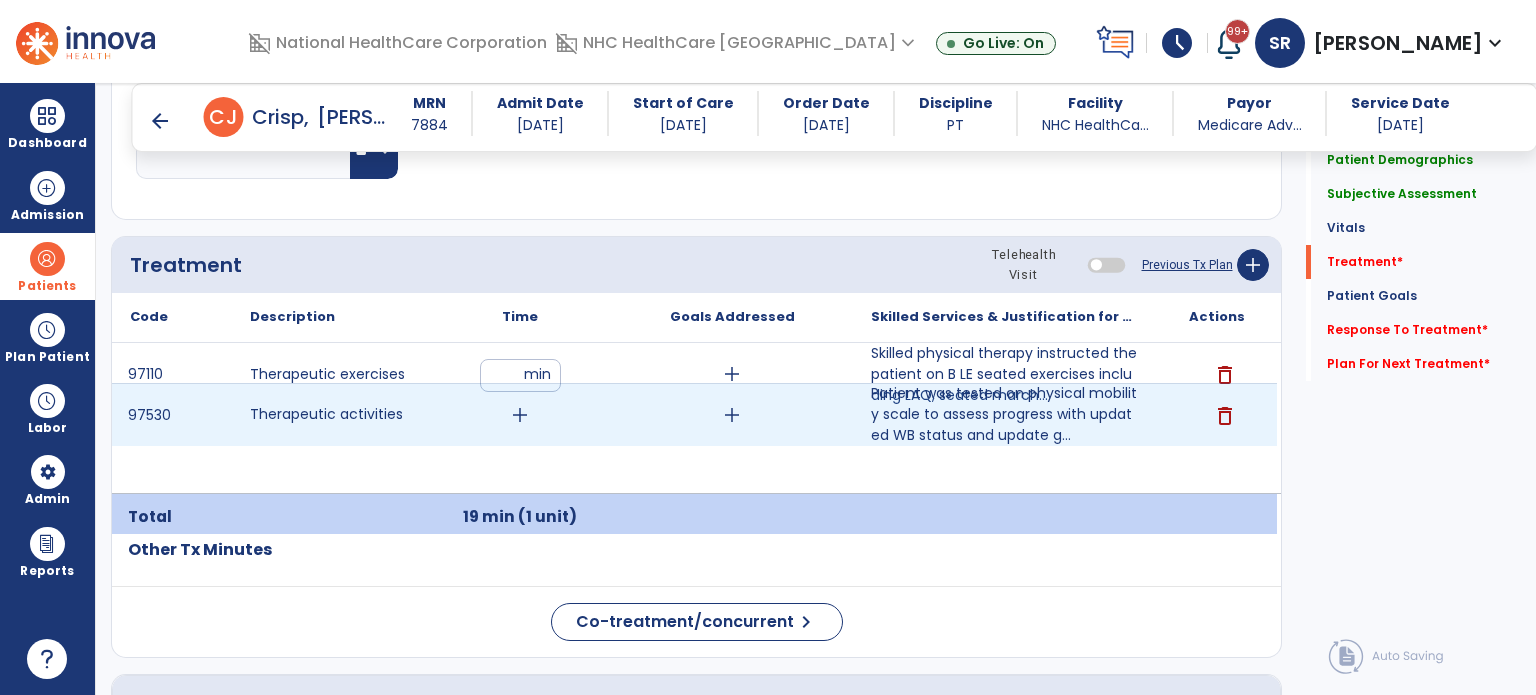 click on "add" at bounding box center (520, 415) 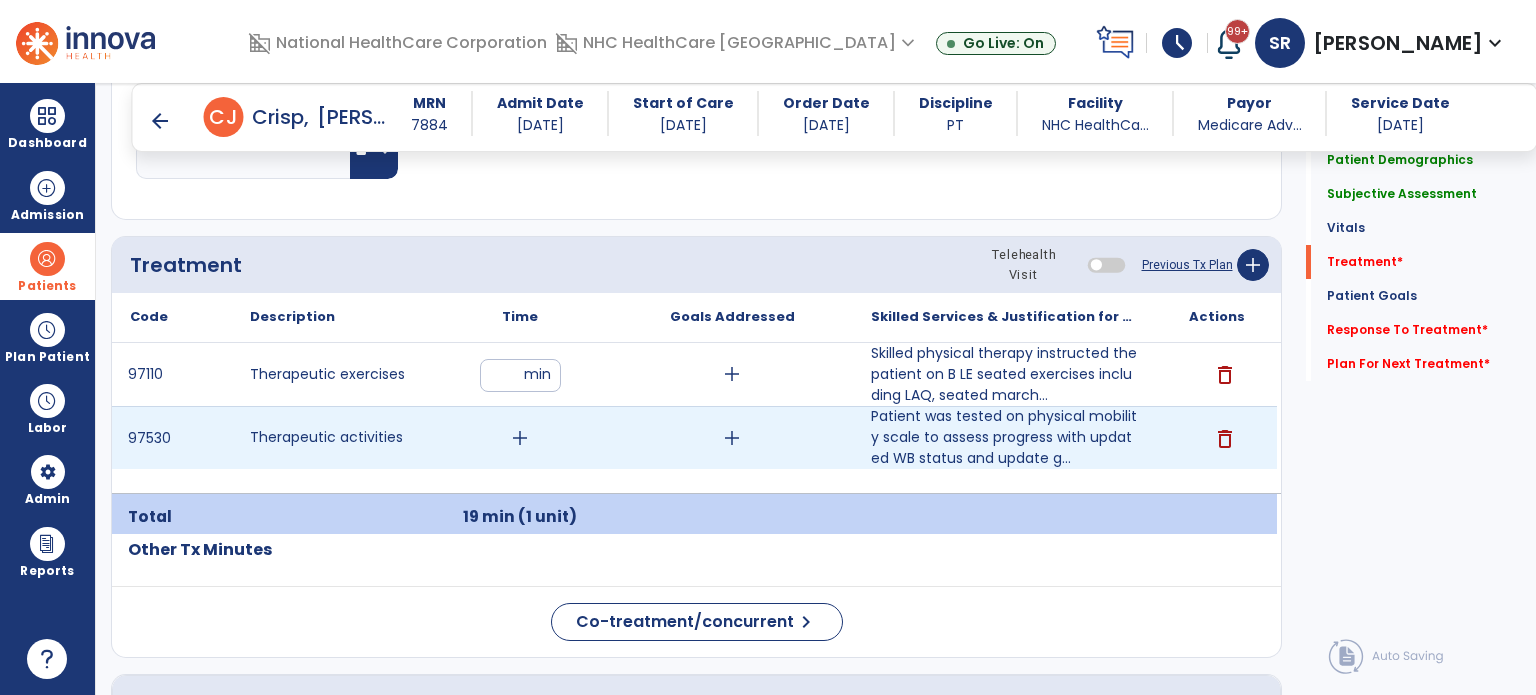 click on "add" at bounding box center [520, 438] 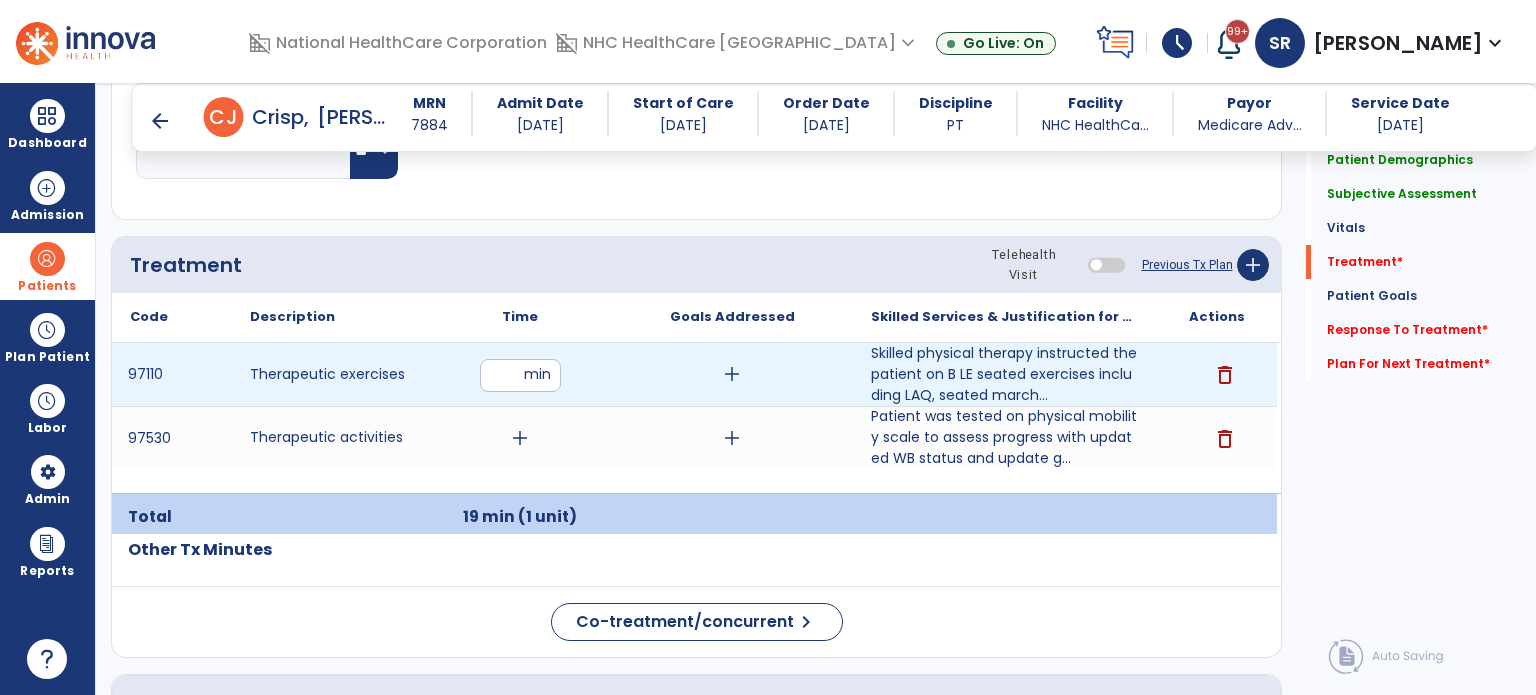 click on "**" at bounding box center (520, 375) 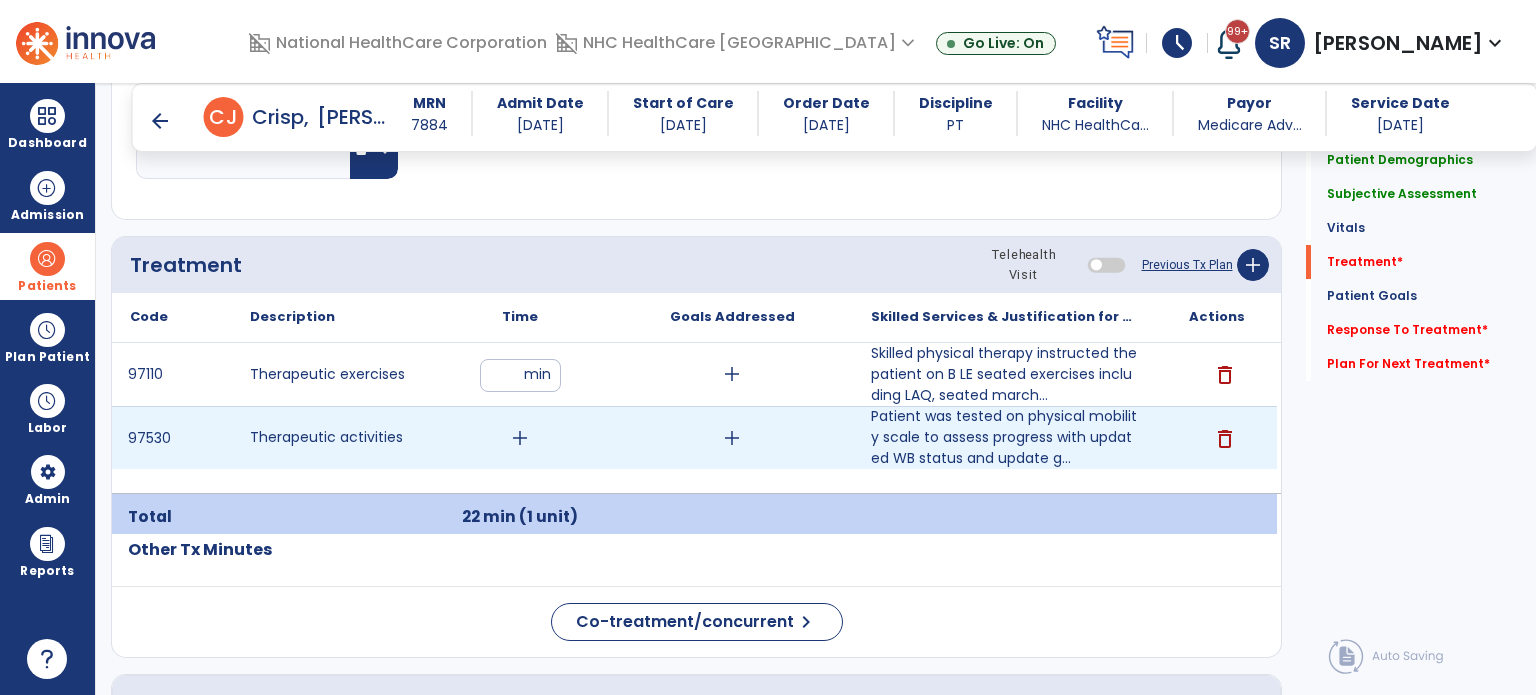 click on "add" at bounding box center [520, 438] 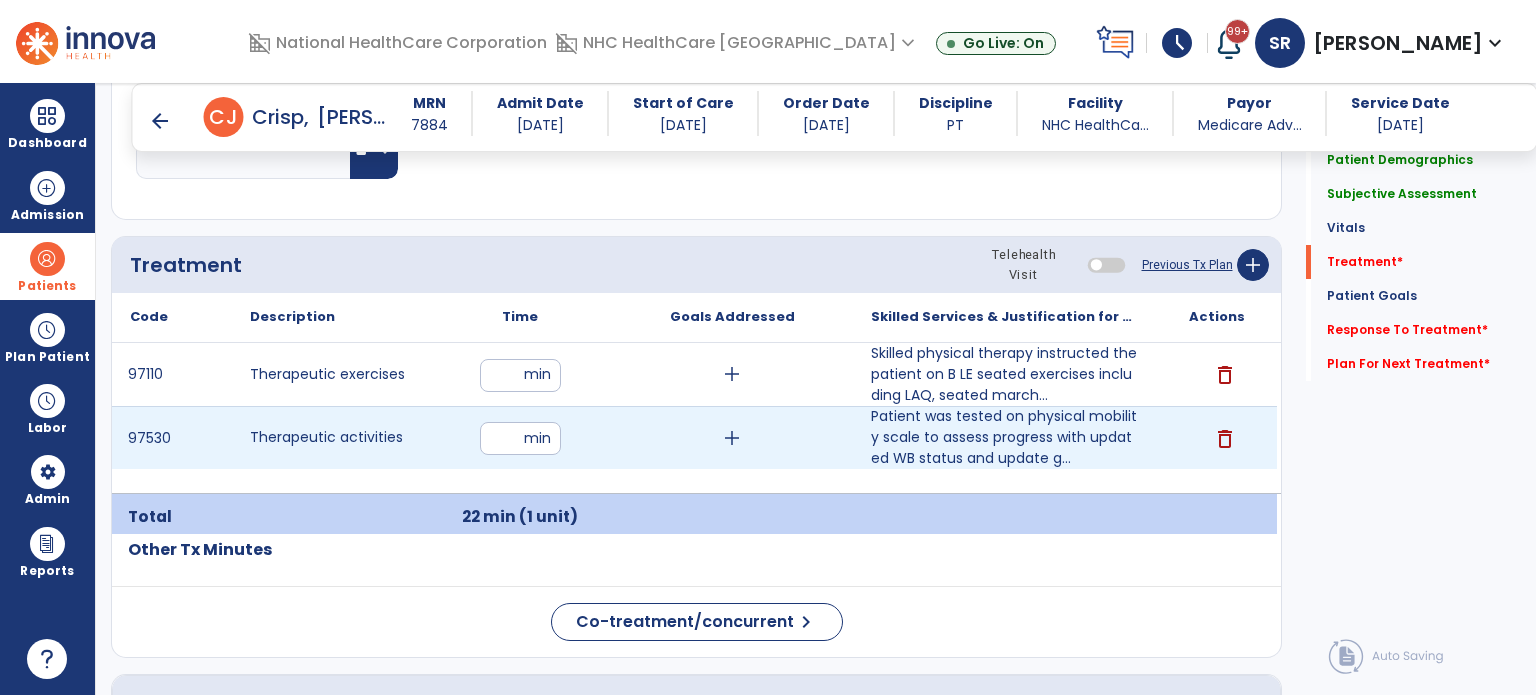 type on "**" 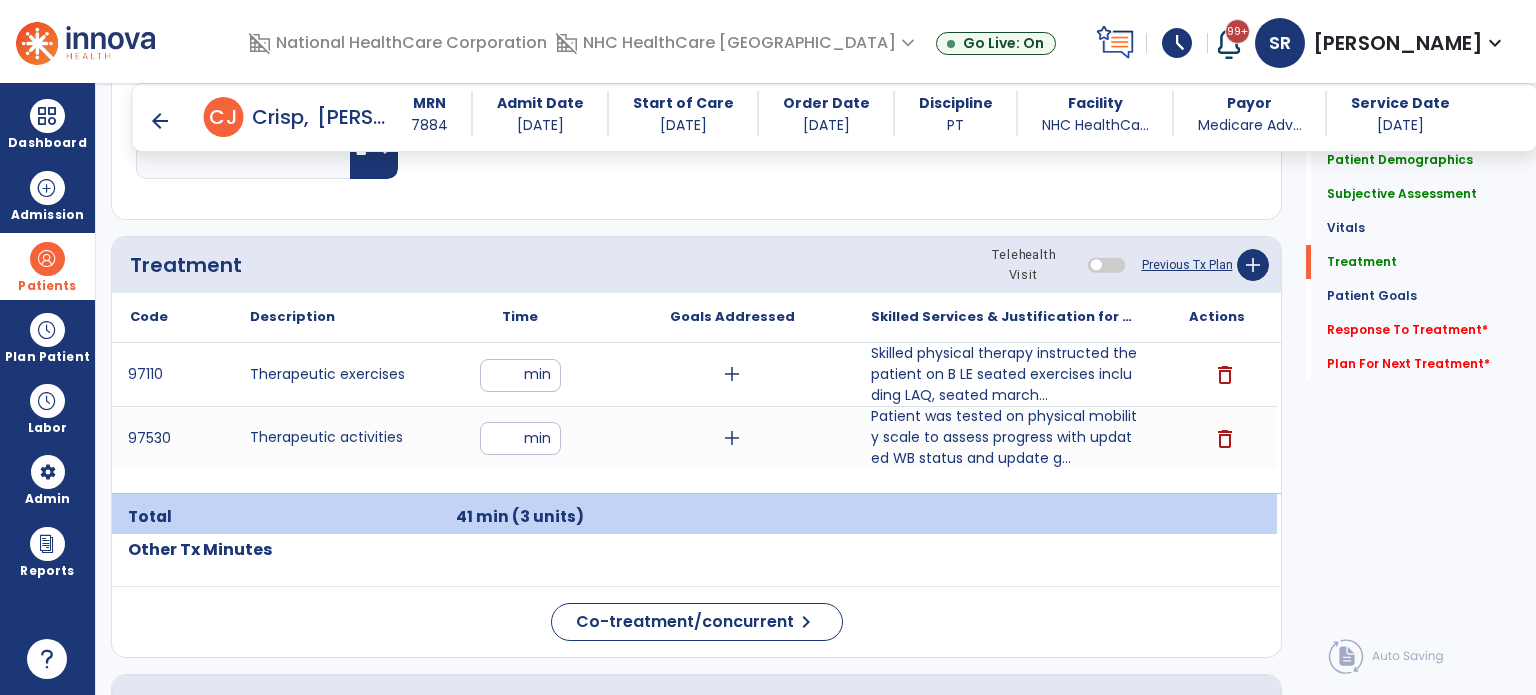 click on "arrow_back" at bounding box center (160, 121) 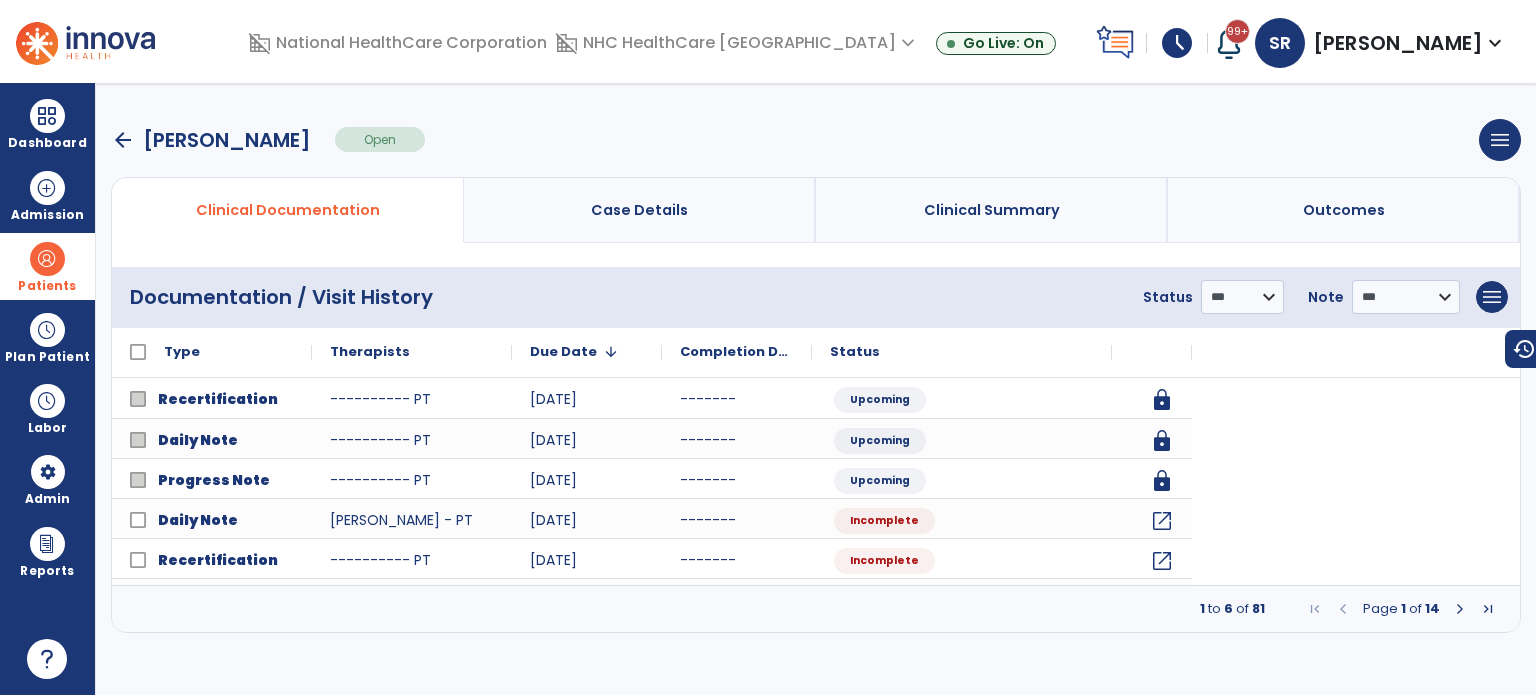 scroll, scrollTop: 0, scrollLeft: 0, axis: both 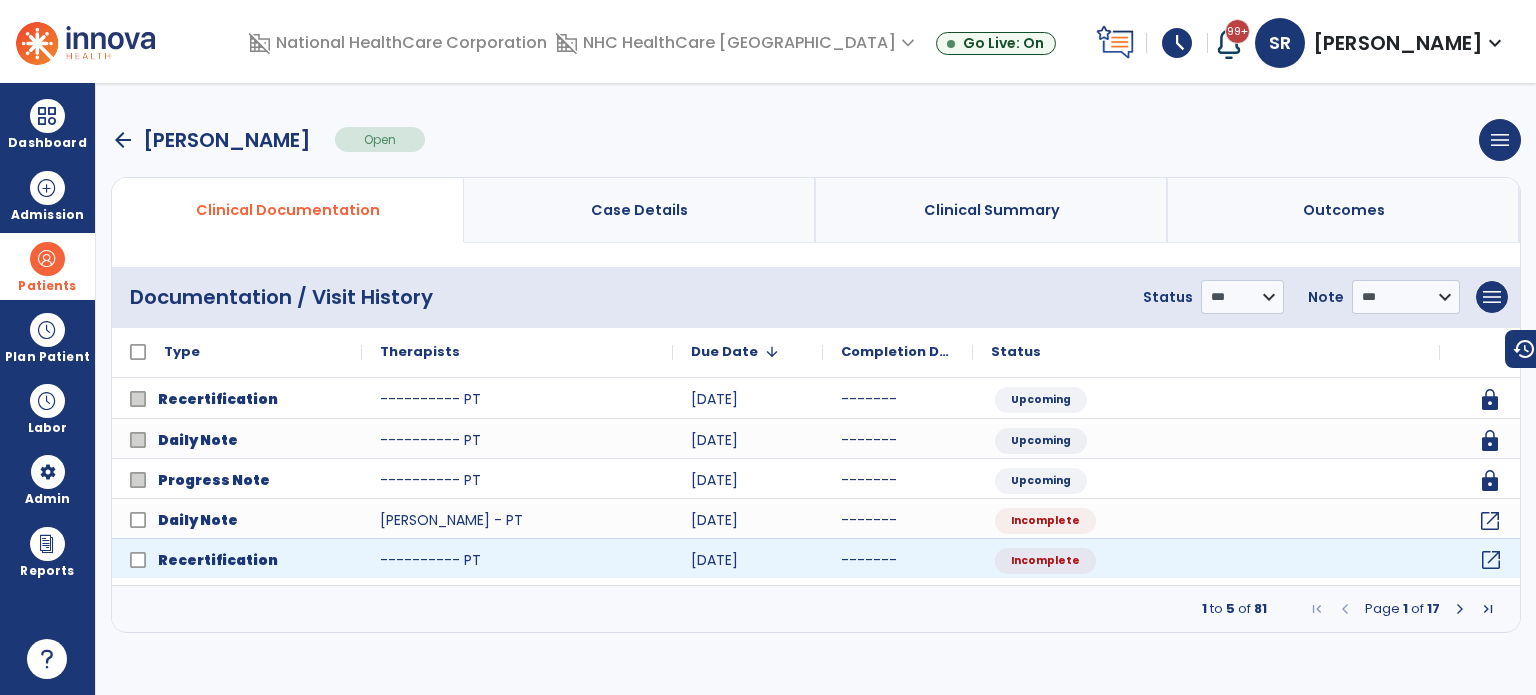 click on "open_in_new" 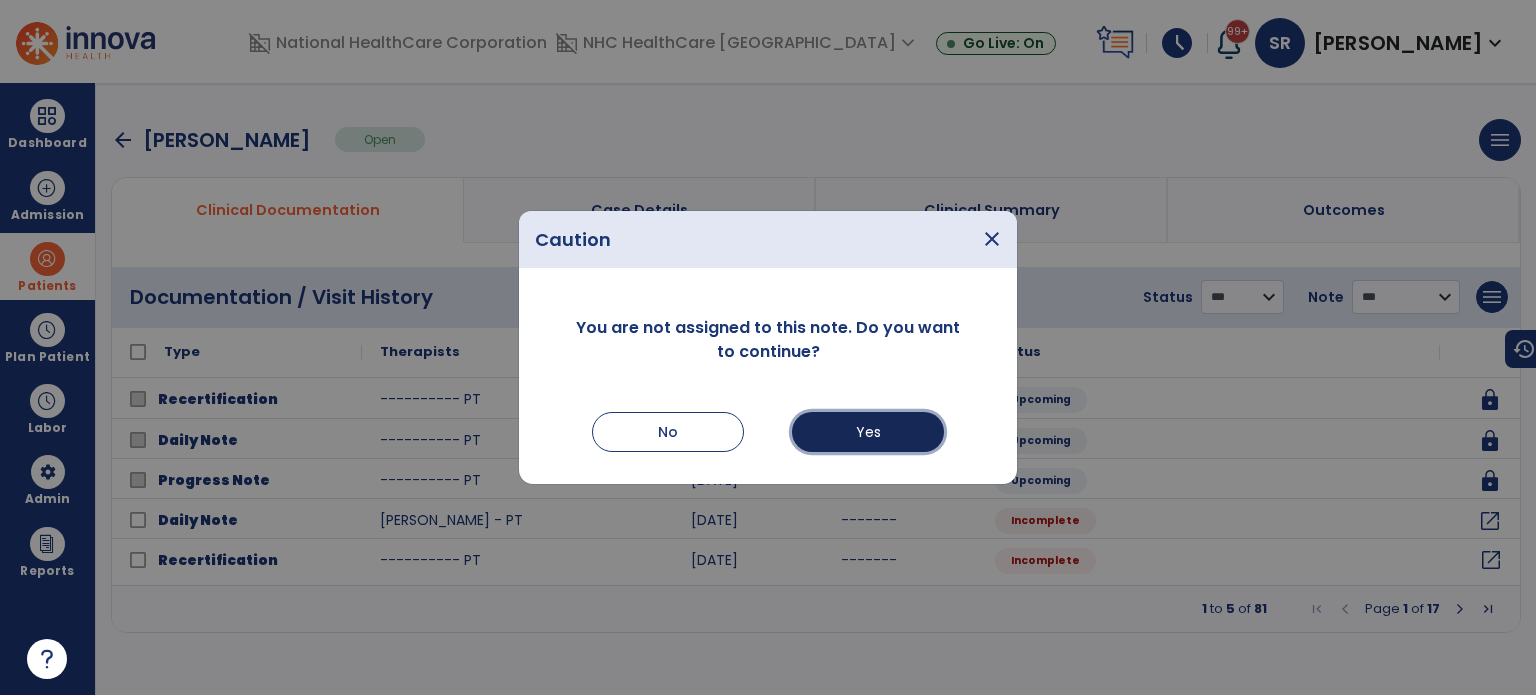click on "Yes" at bounding box center [868, 432] 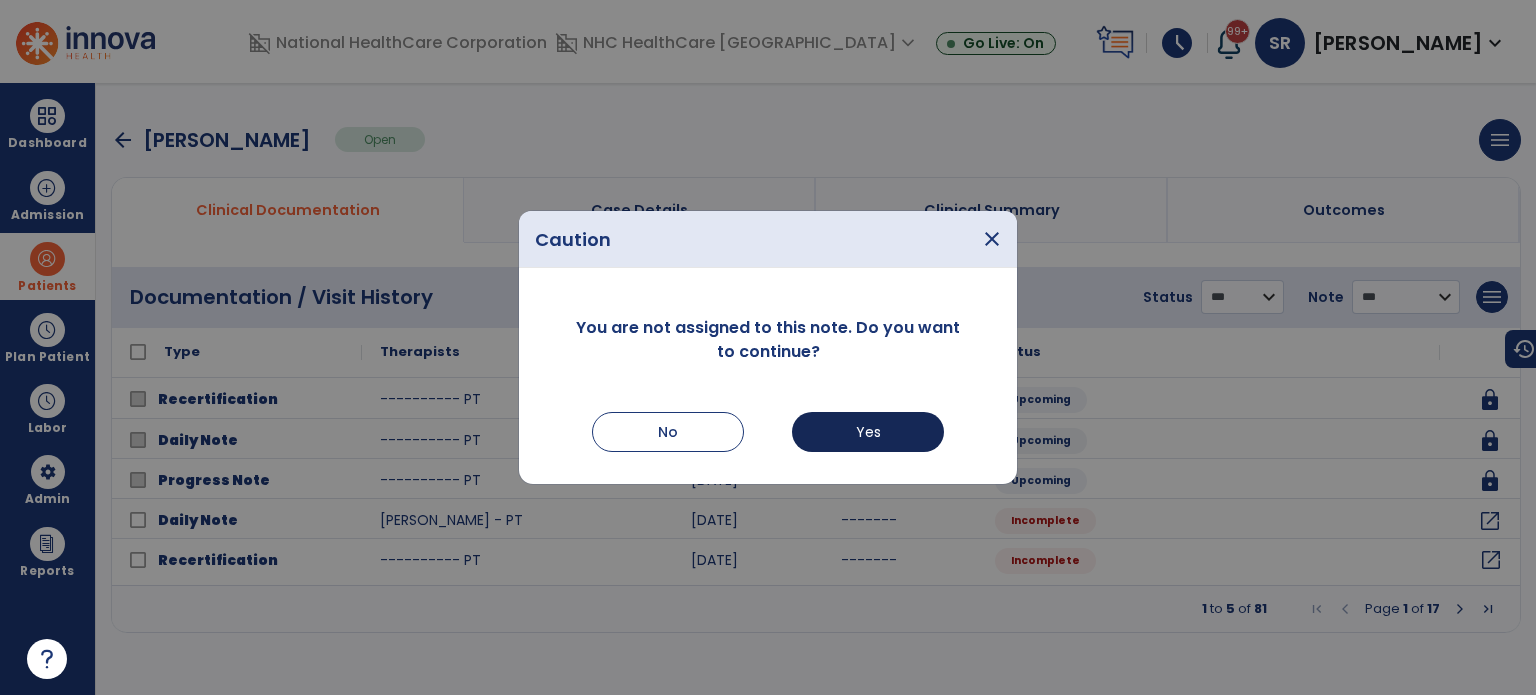 select on "****" 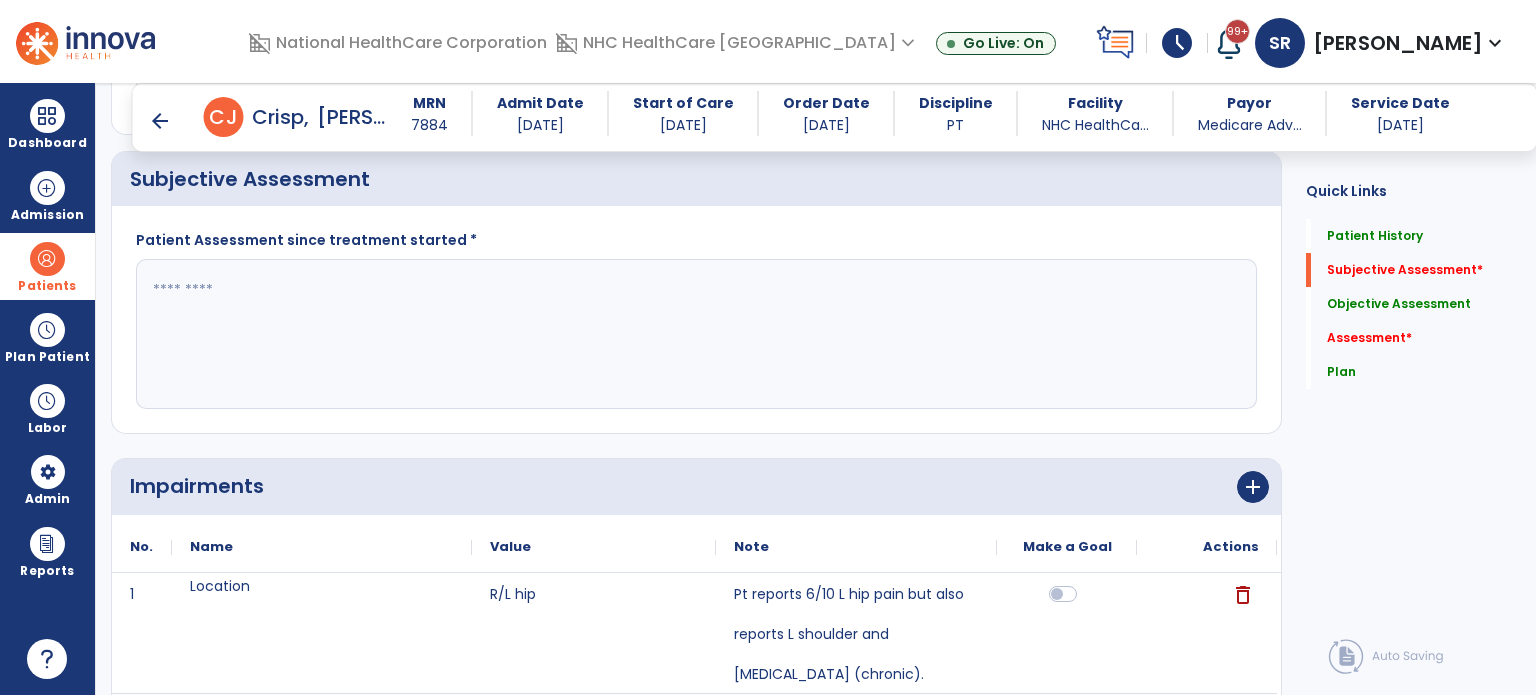 scroll, scrollTop: 361, scrollLeft: 0, axis: vertical 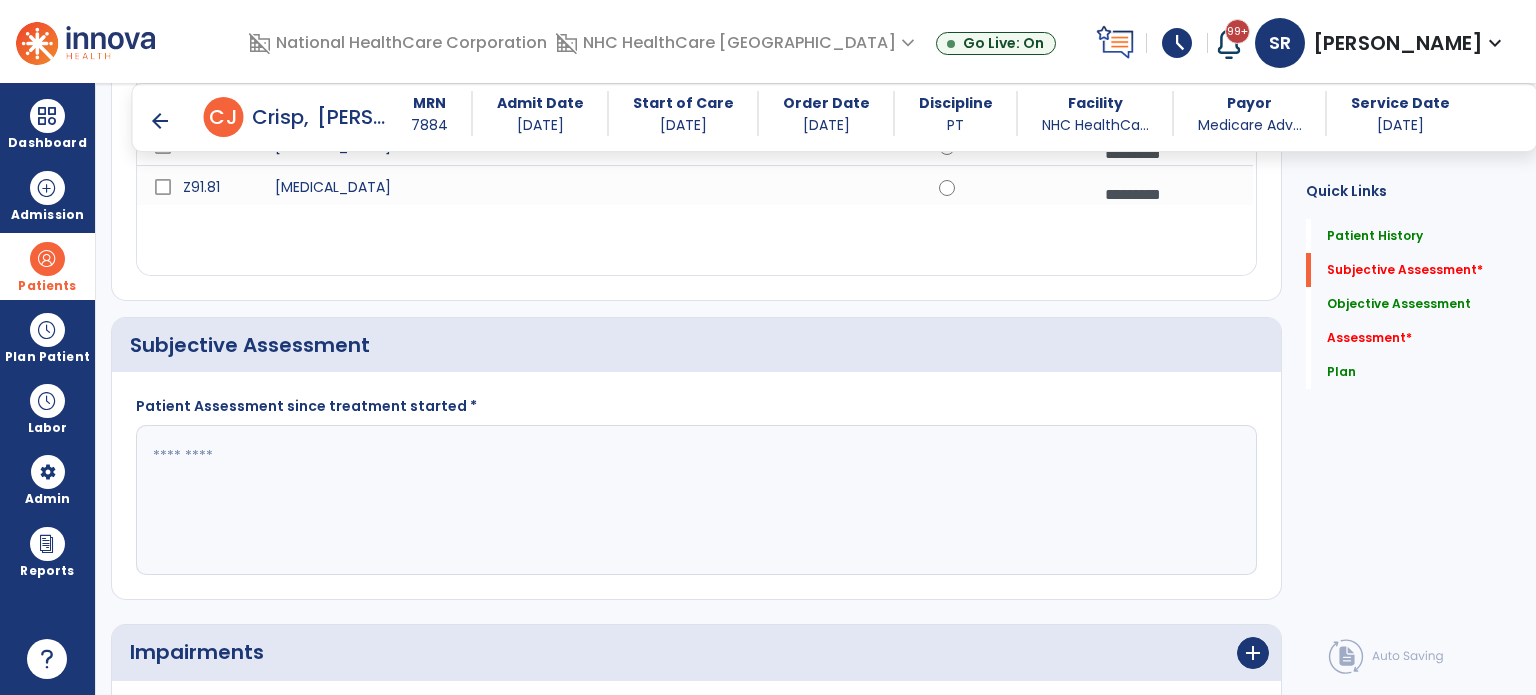 click 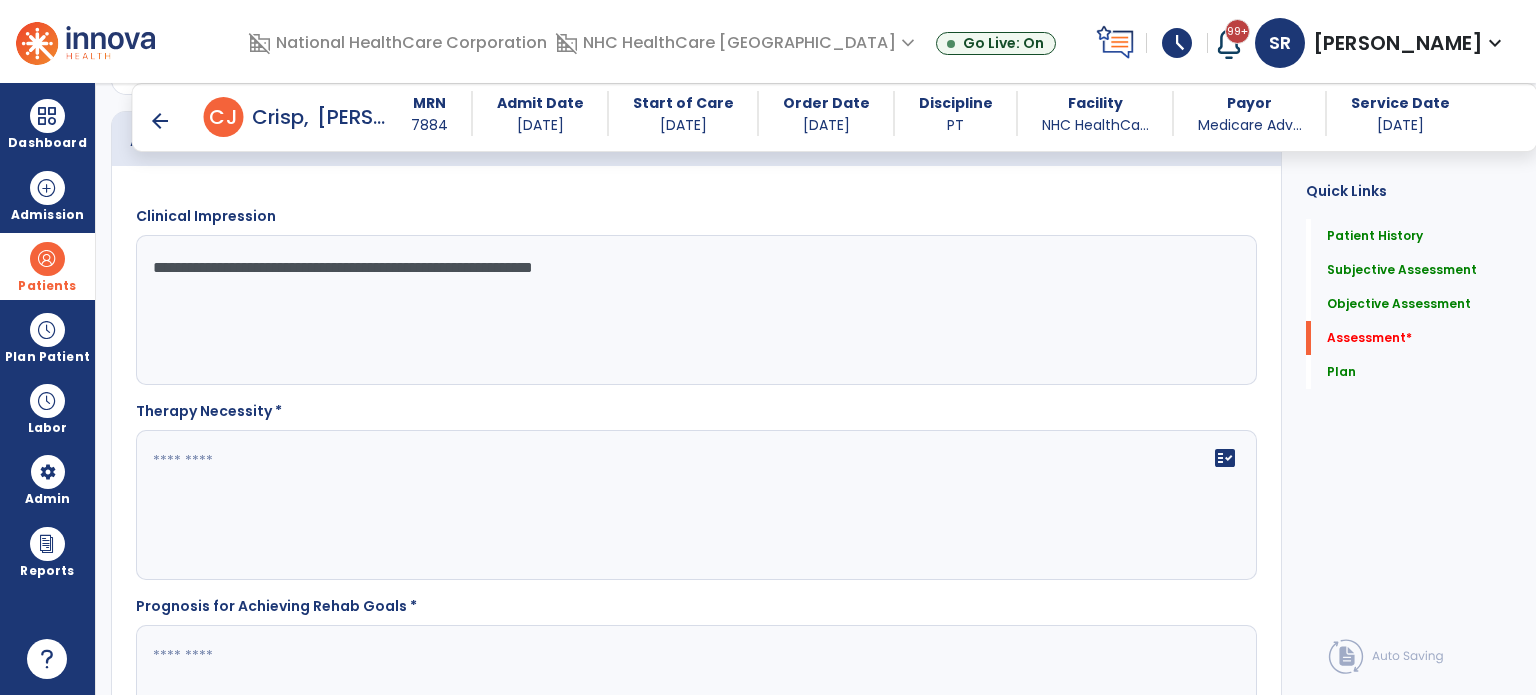 scroll, scrollTop: 2172, scrollLeft: 0, axis: vertical 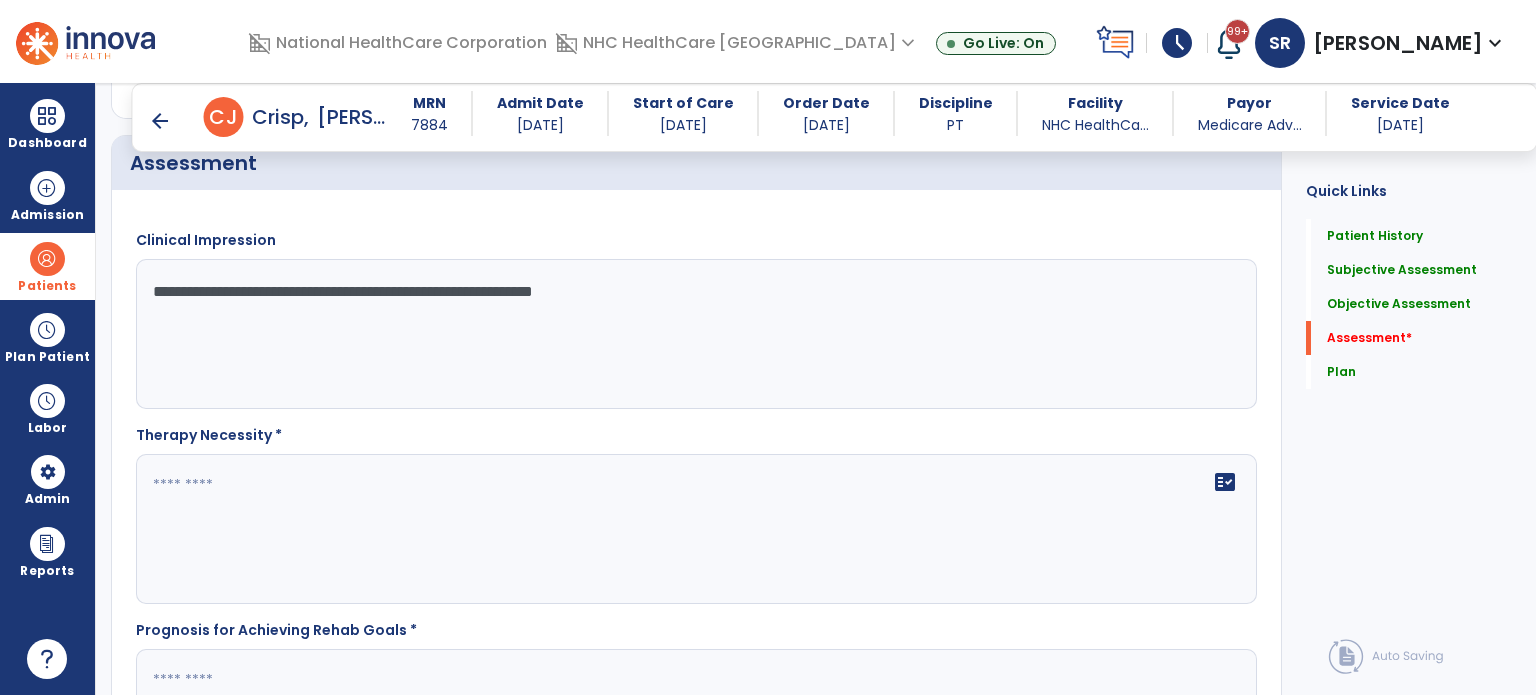 type on "**********" 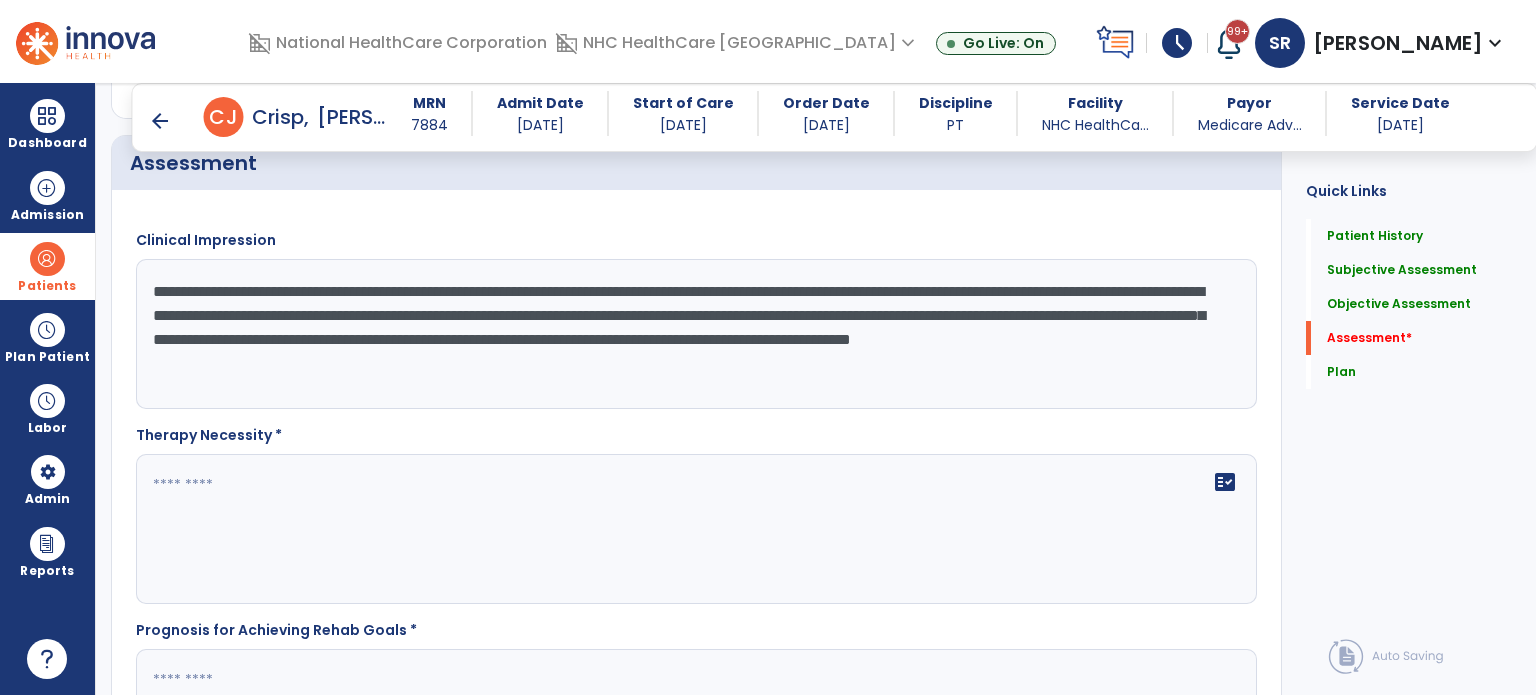 click on "**********" 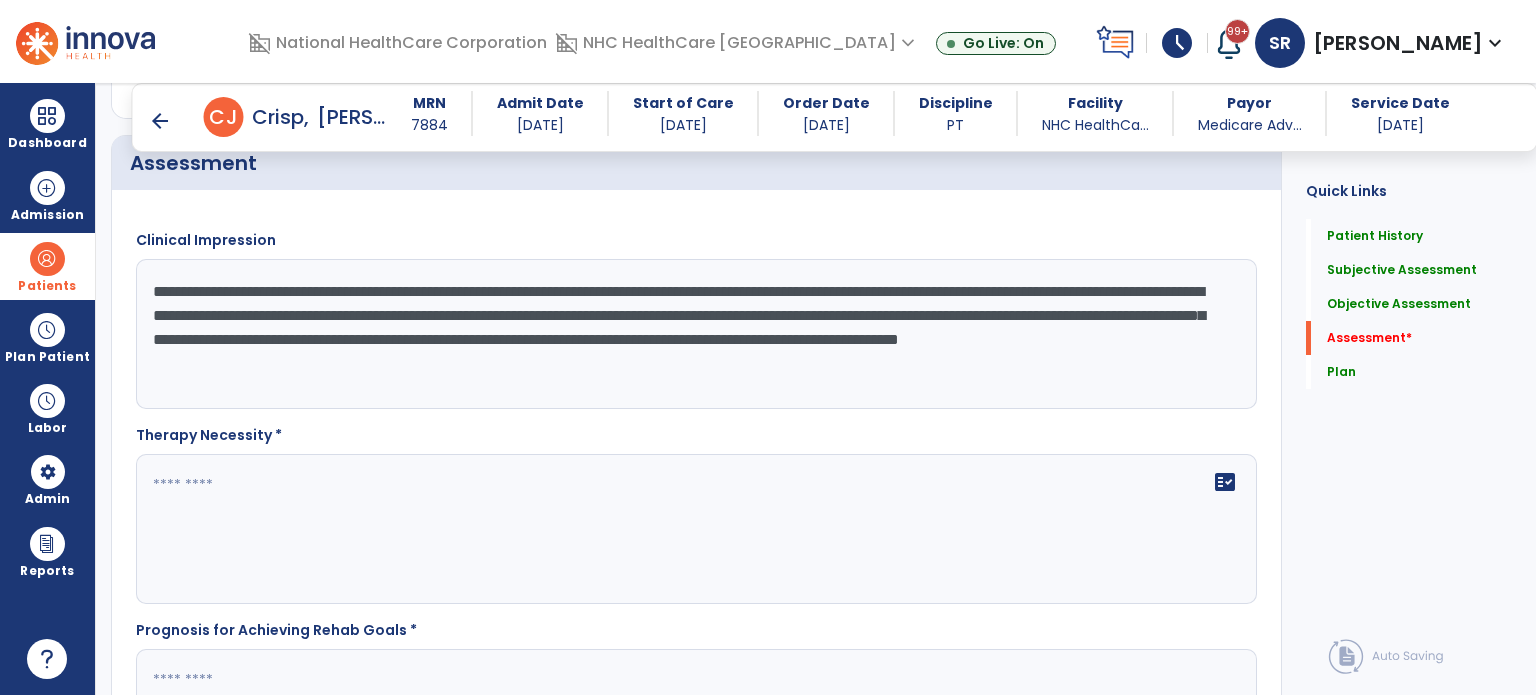 drag, startPoint x: 195, startPoint y: 310, endPoint x: 1132, endPoint y: 290, distance: 937.21344 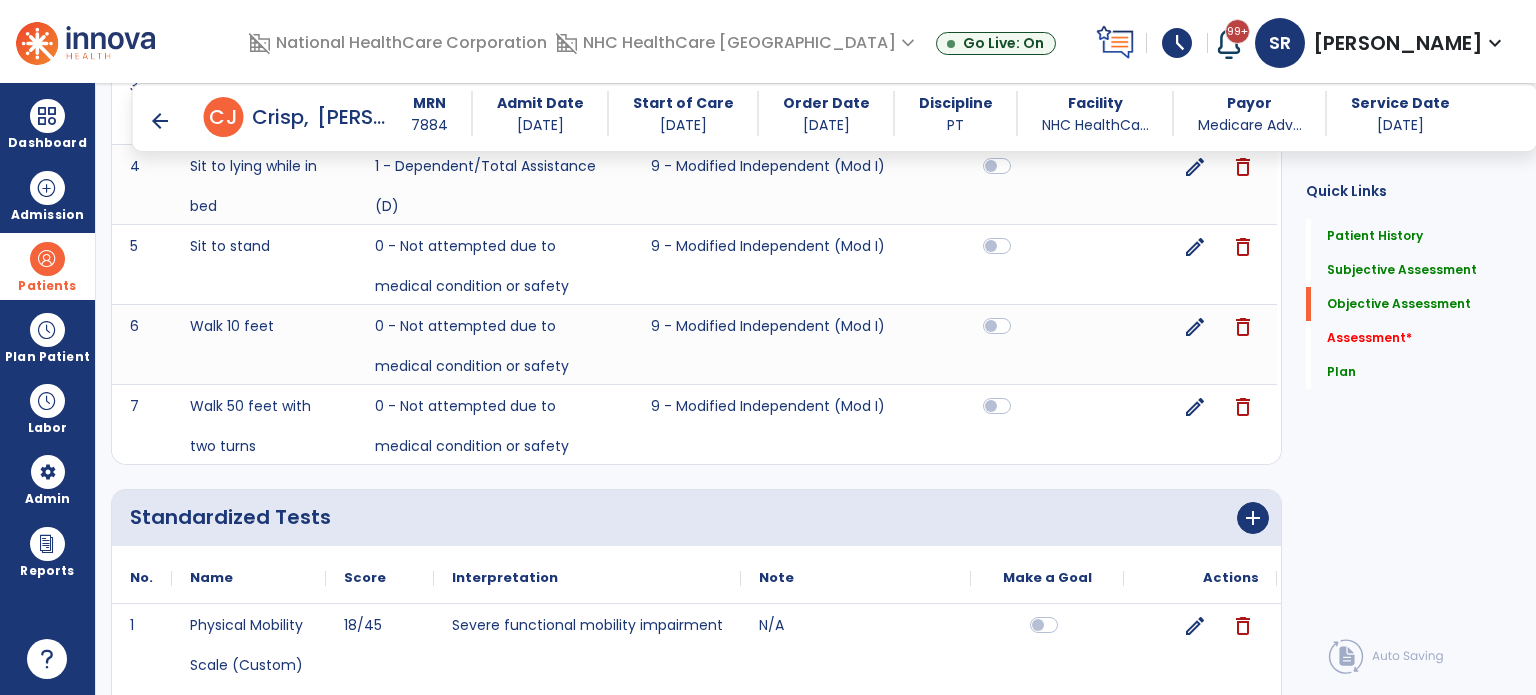 scroll, scrollTop: 1620, scrollLeft: 0, axis: vertical 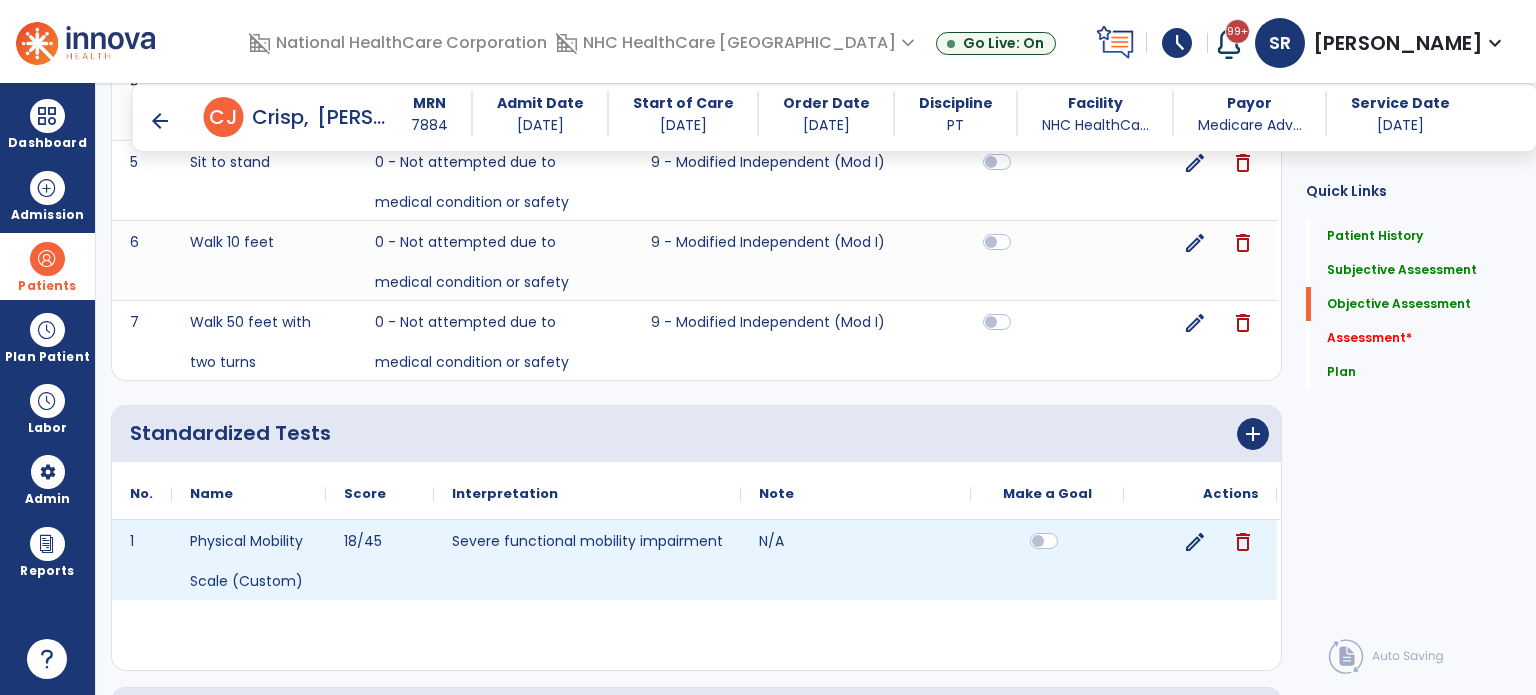 type on "**********" 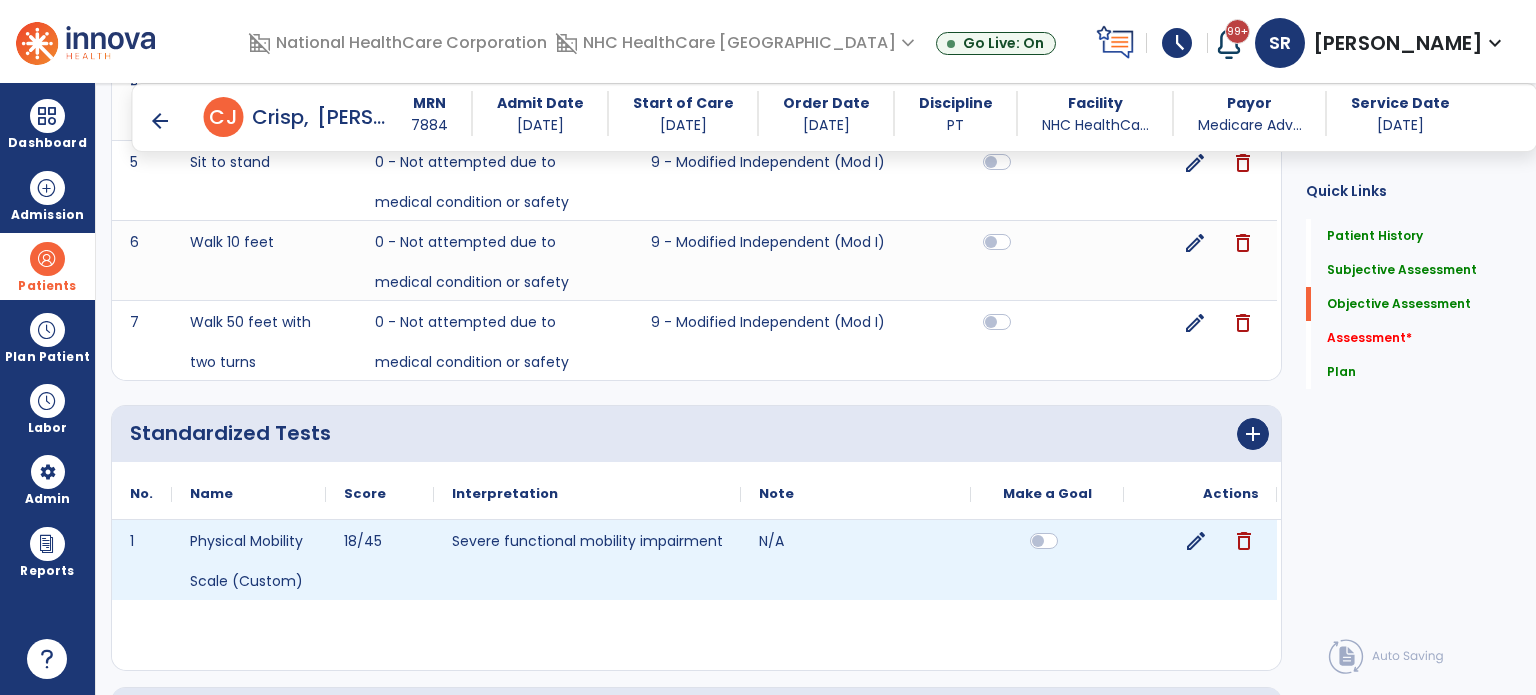 click on "edit" 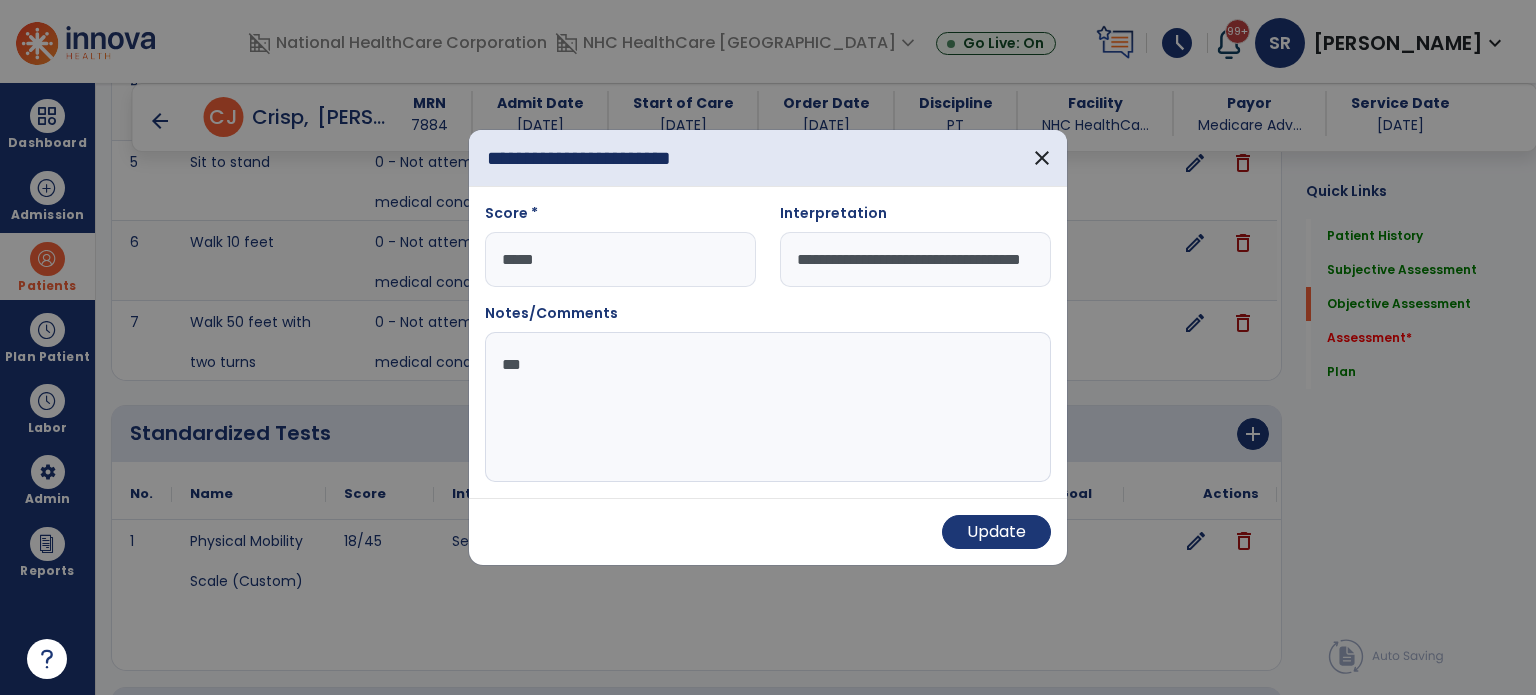 click on "*****" at bounding box center [620, 259] 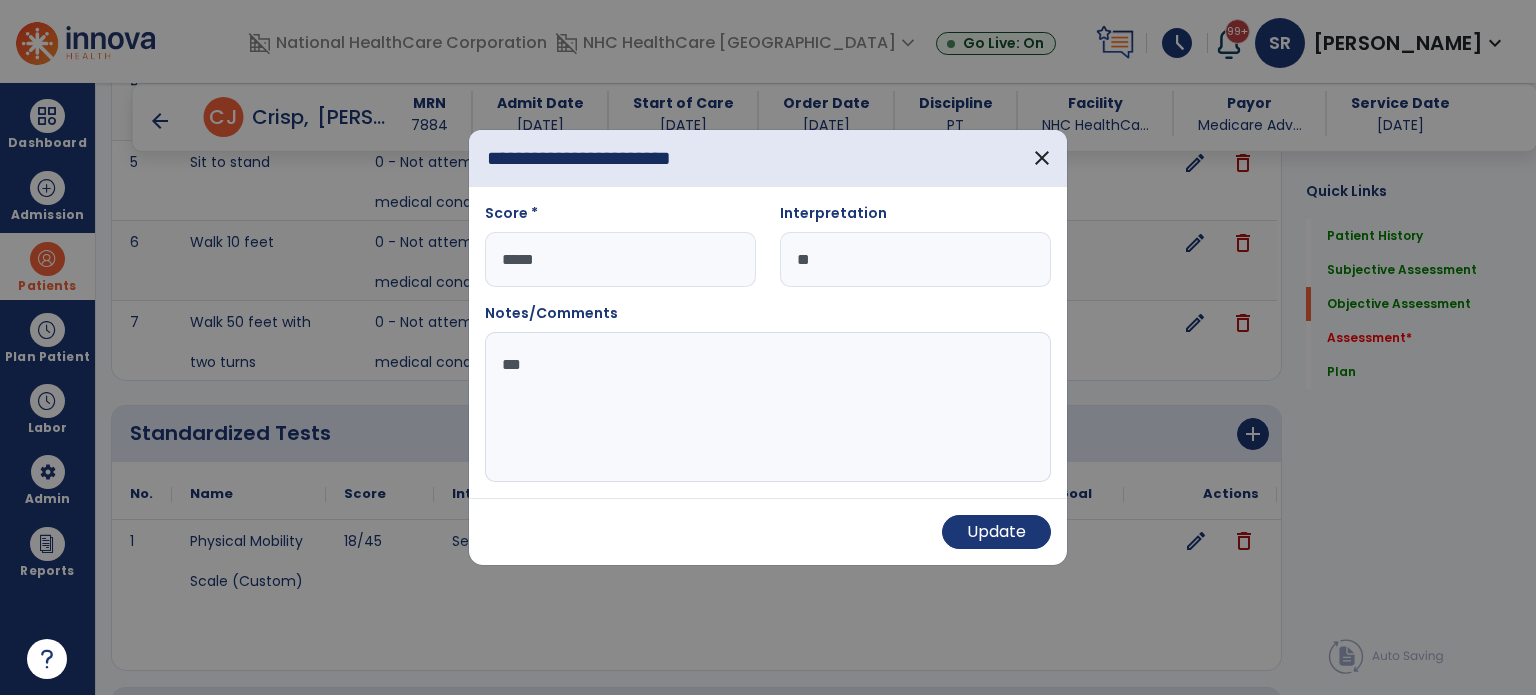 type on "*" 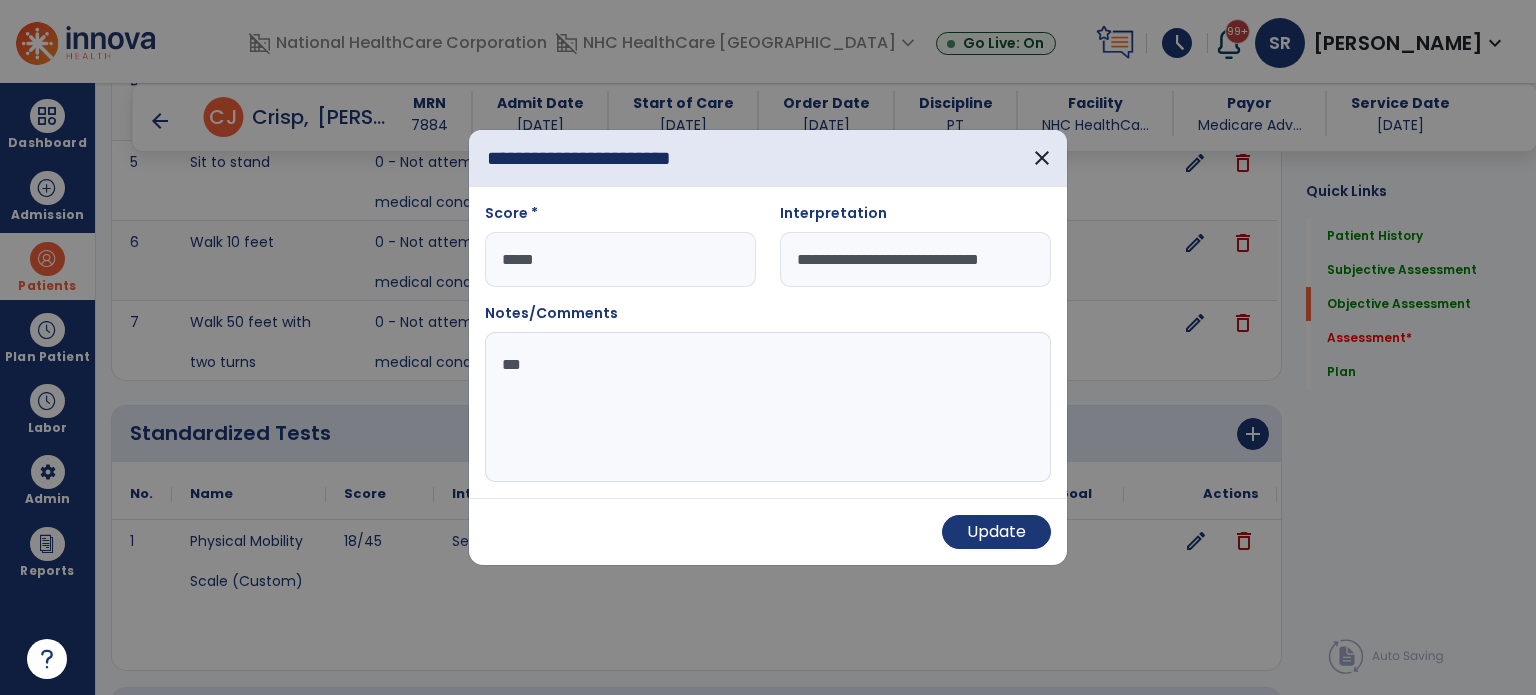 scroll, scrollTop: 0, scrollLeft: 0, axis: both 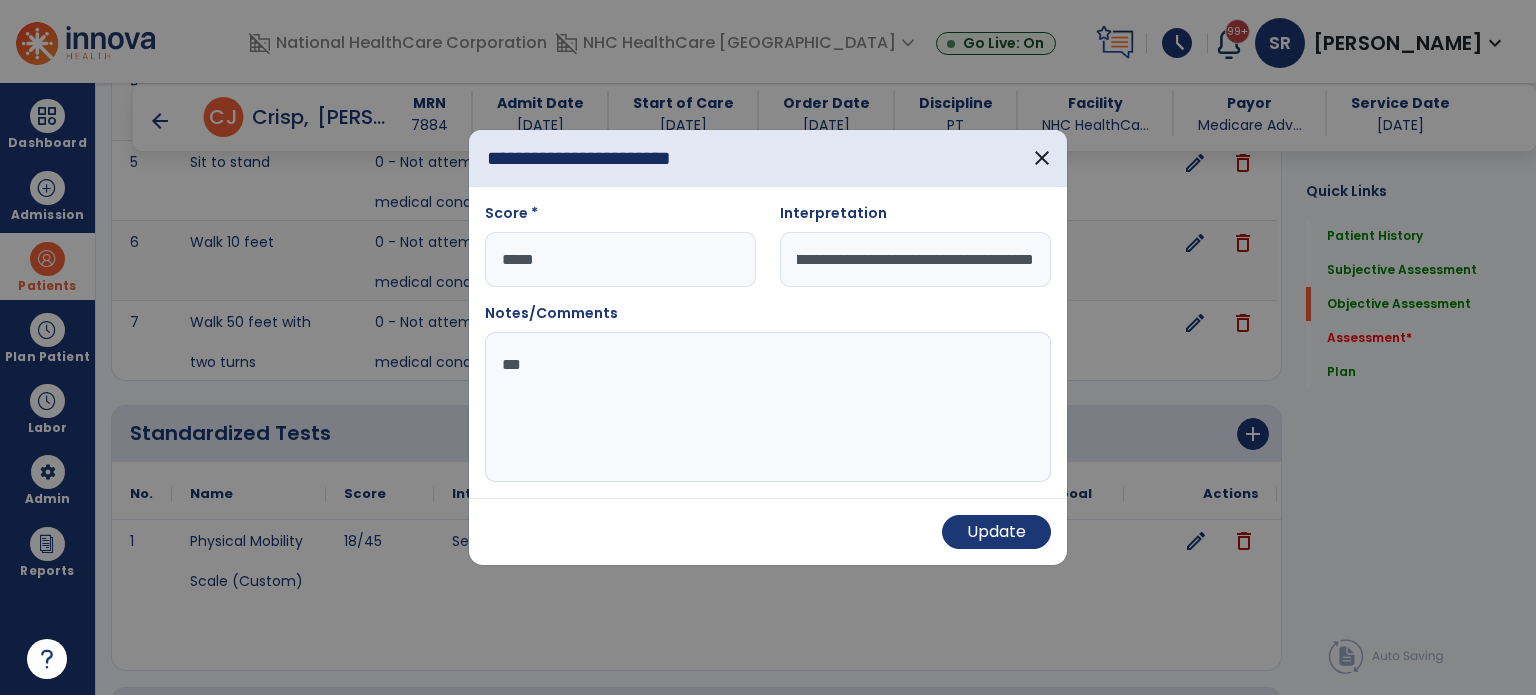 type on "**********" 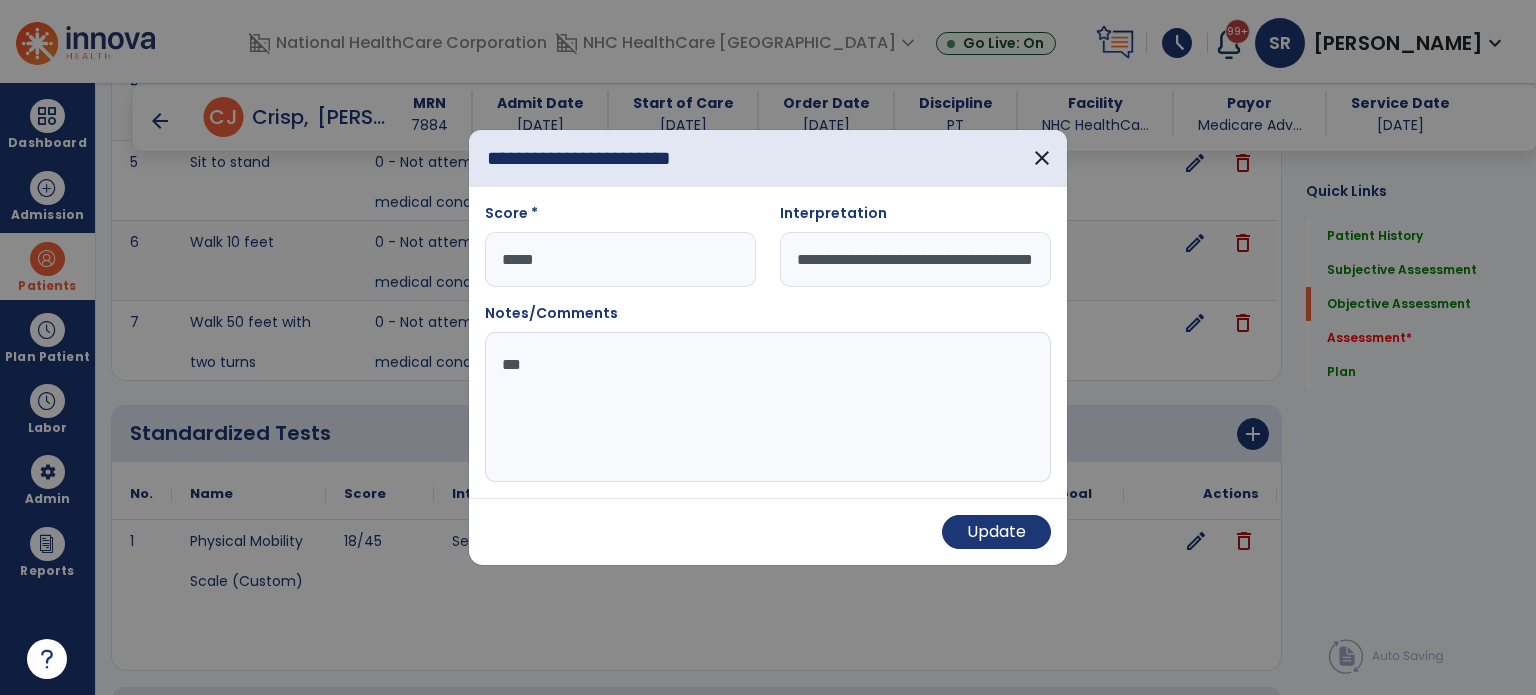 scroll, scrollTop: 0, scrollLeft: 91, axis: horizontal 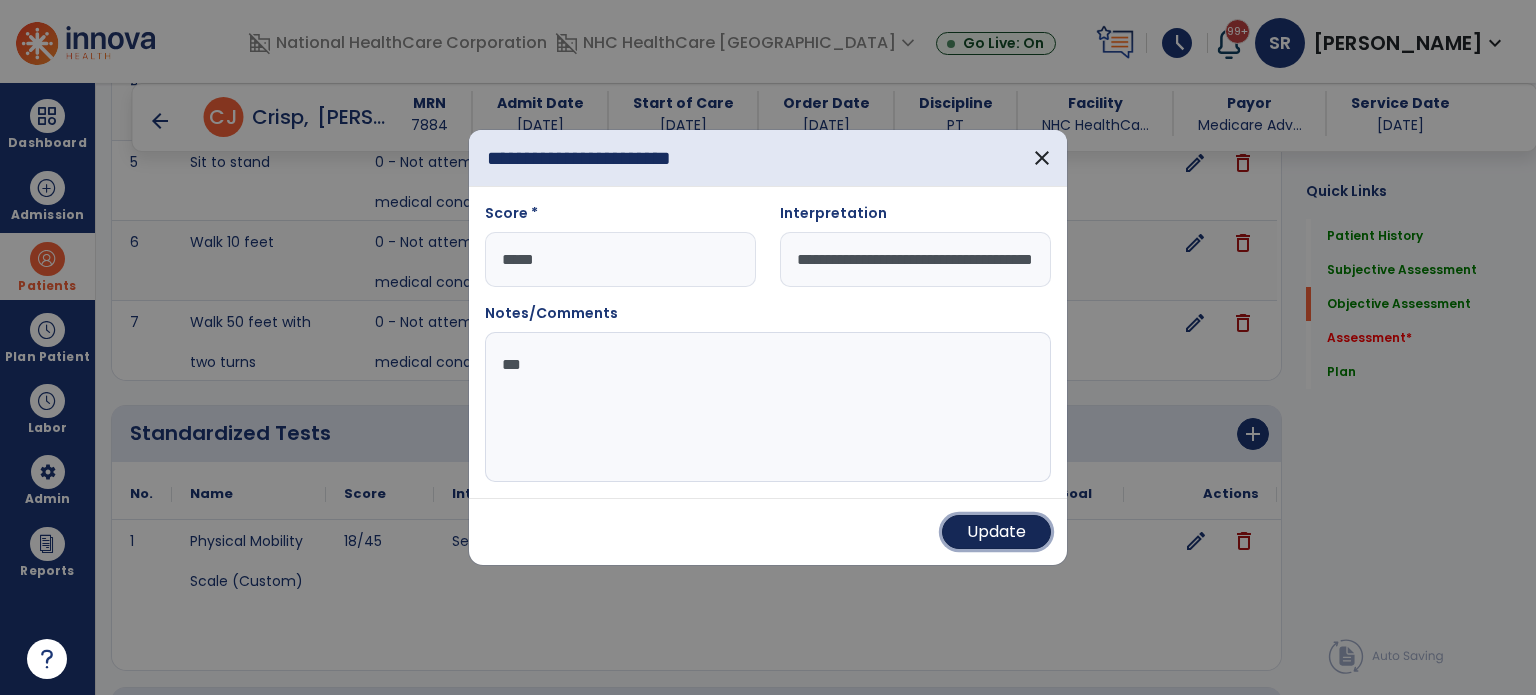 click on "Update" at bounding box center [996, 532] 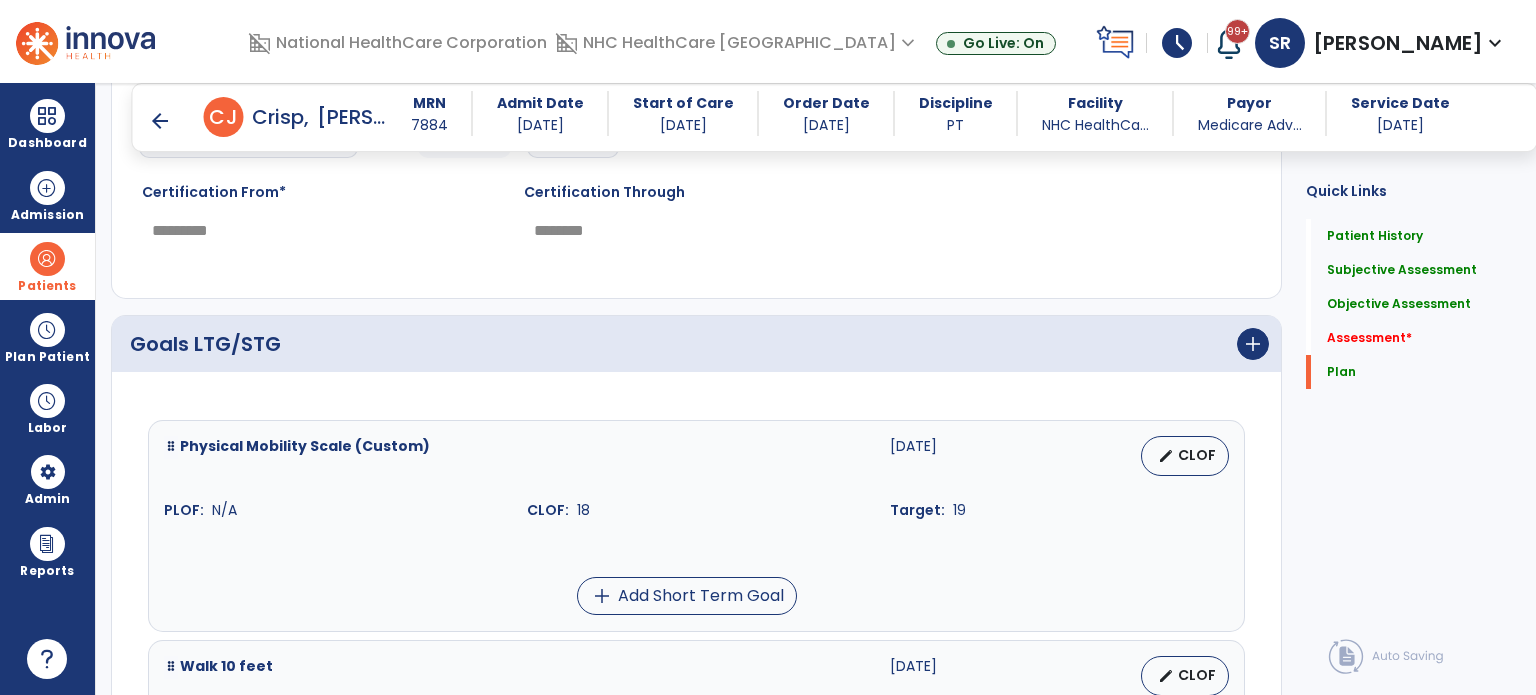 scroll, scrollTop: 3619, scrollLeft: 0, axis: vertical 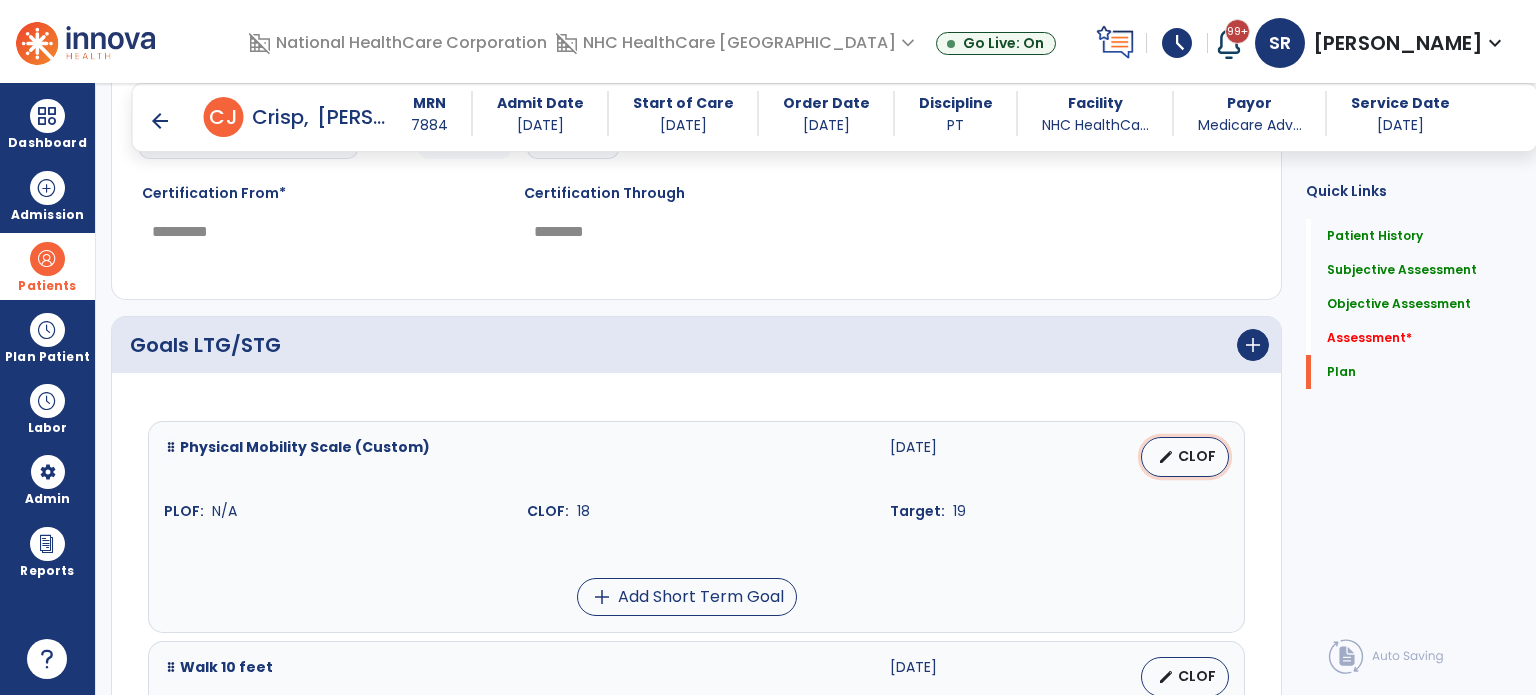 click on "edit   CLOF" at bounding box center (1185, 457) 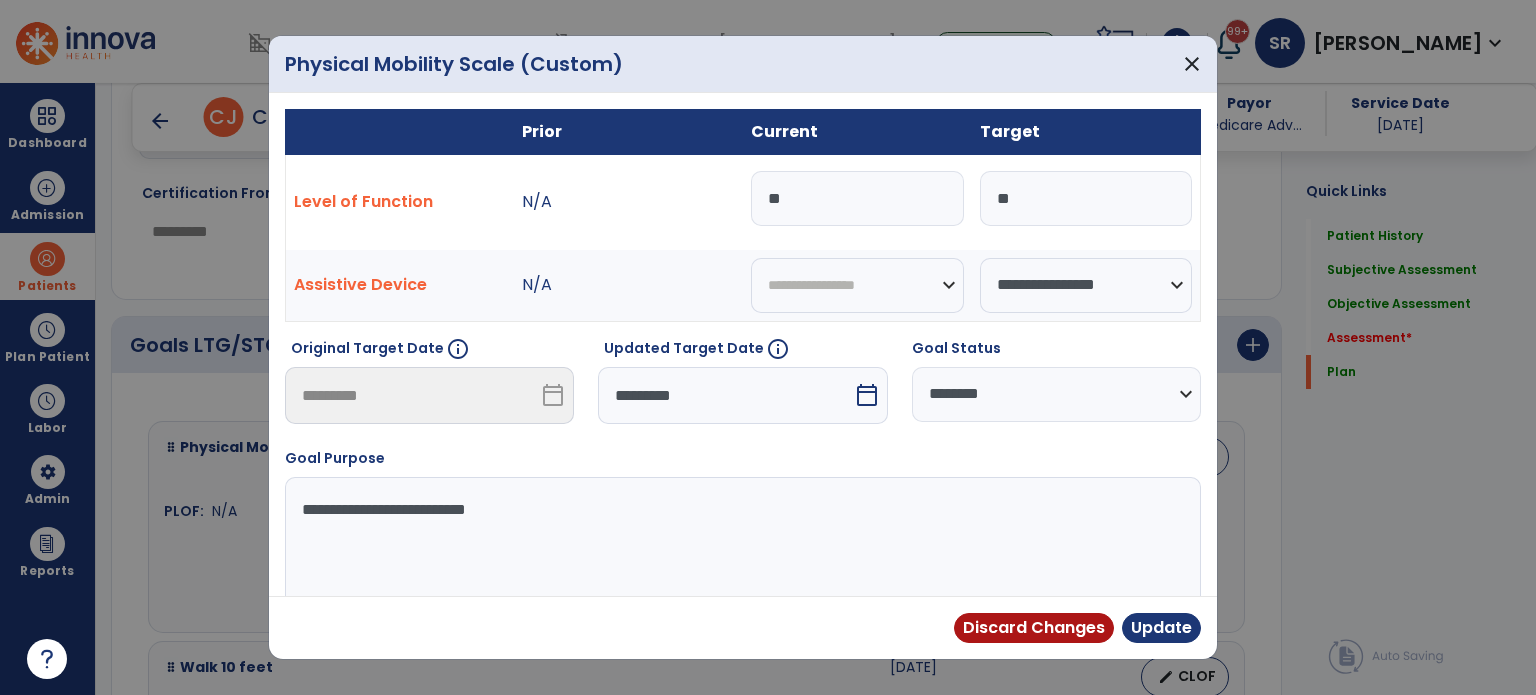 click on "**" at bounding box center [857, 198] 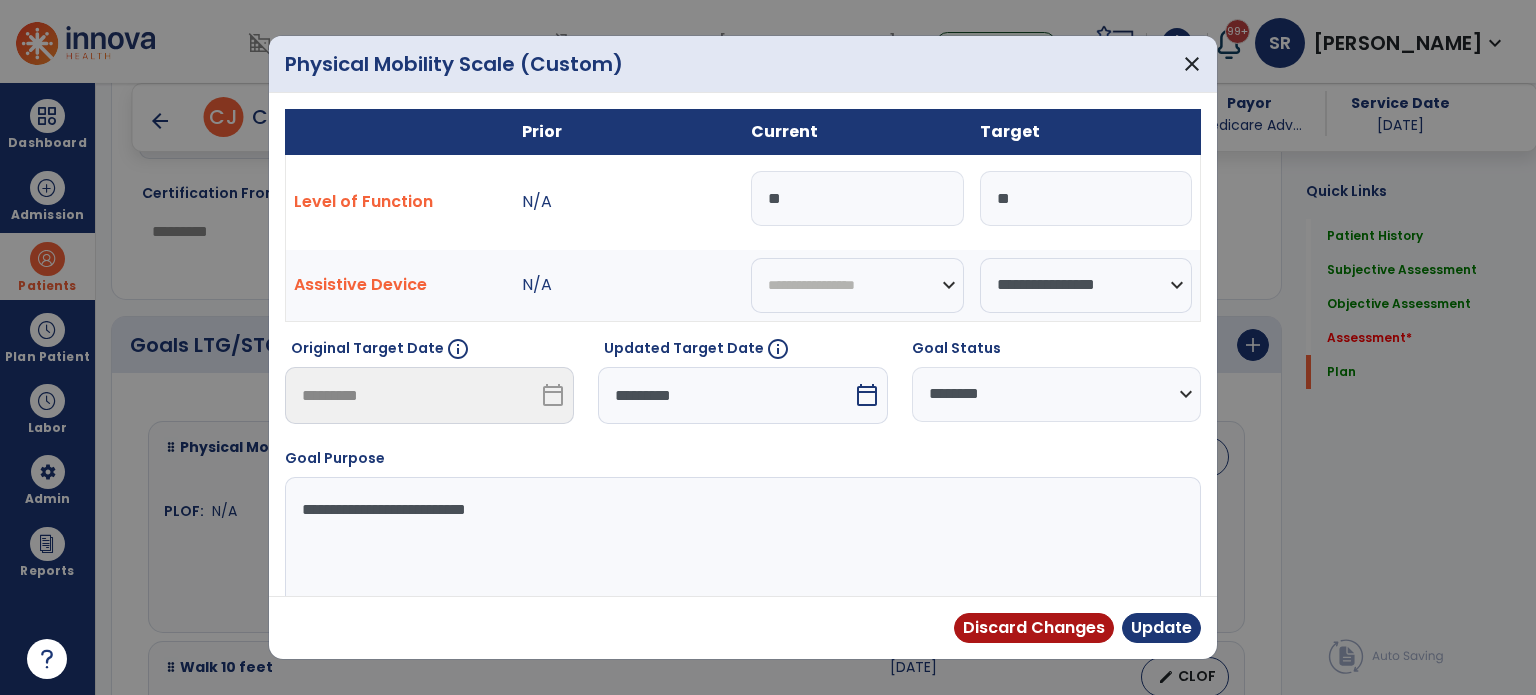 type on "**" 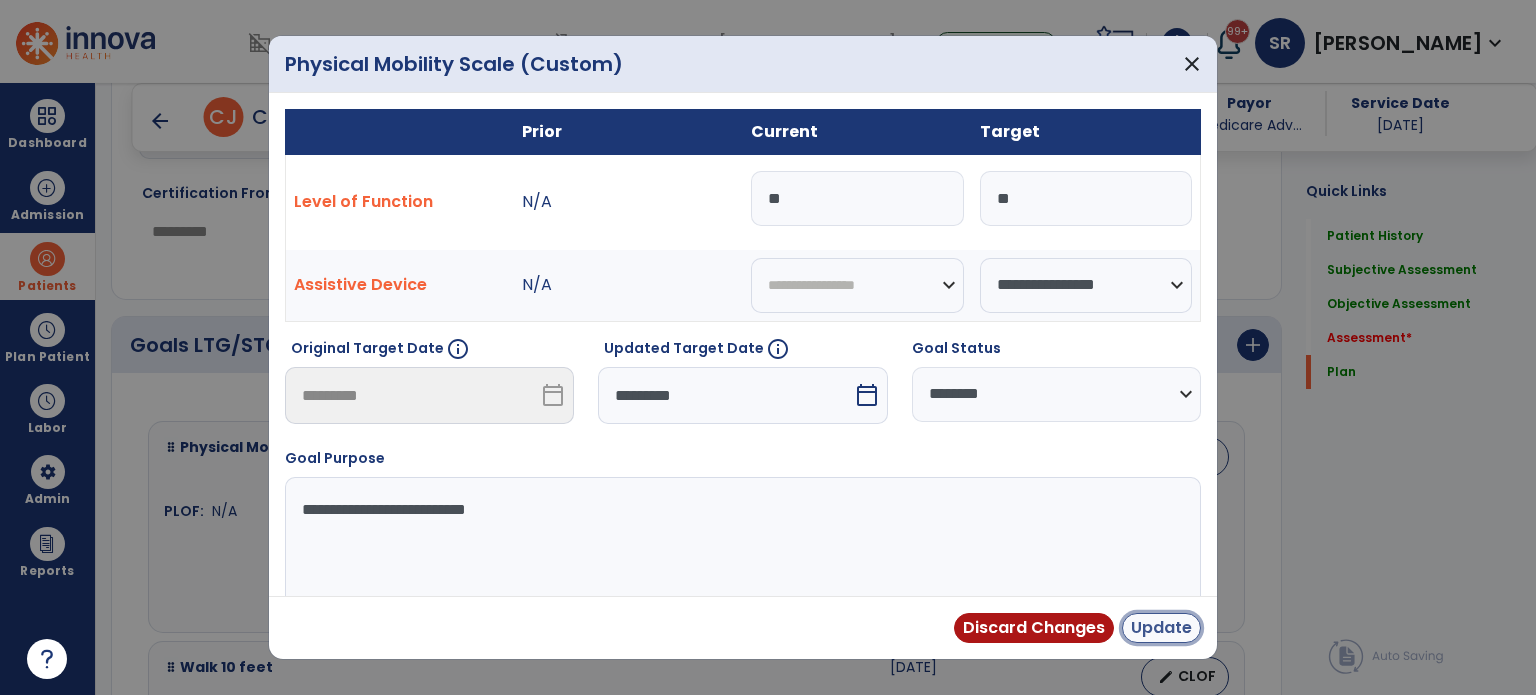 click on "Update" at bounding box center (1161, 628) 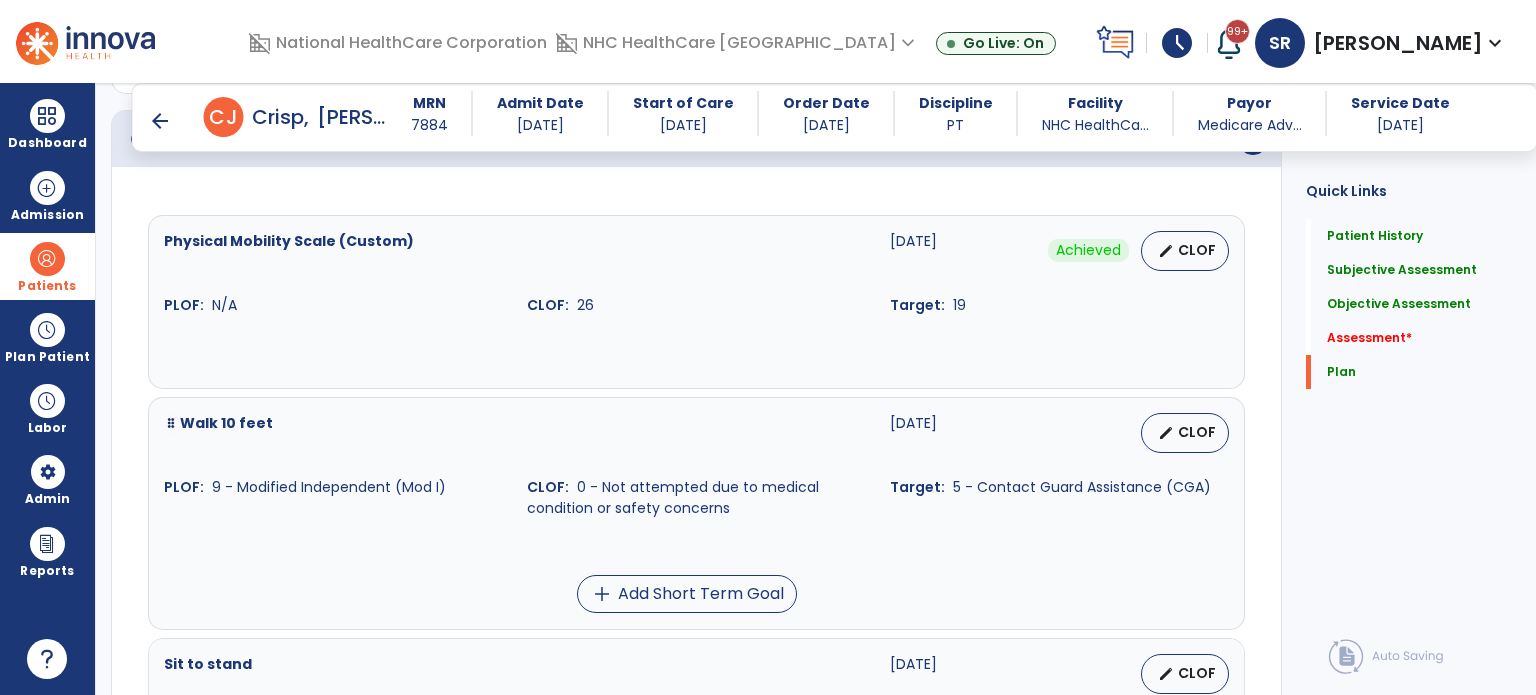 scroll, scrollTop: 3830, scrollLeft: 0, axis: vertical 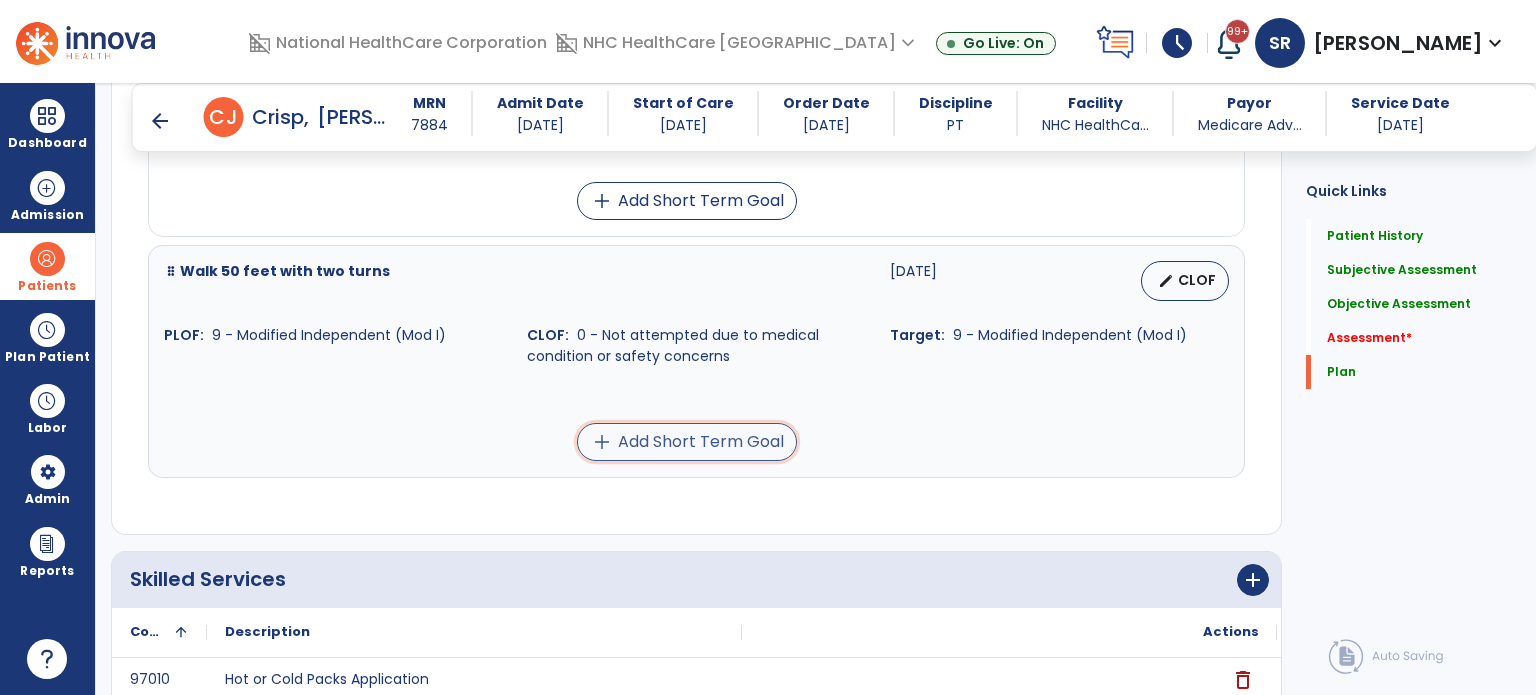 click on "add  Add Short Term Goal" at bounding box center (687, 442) 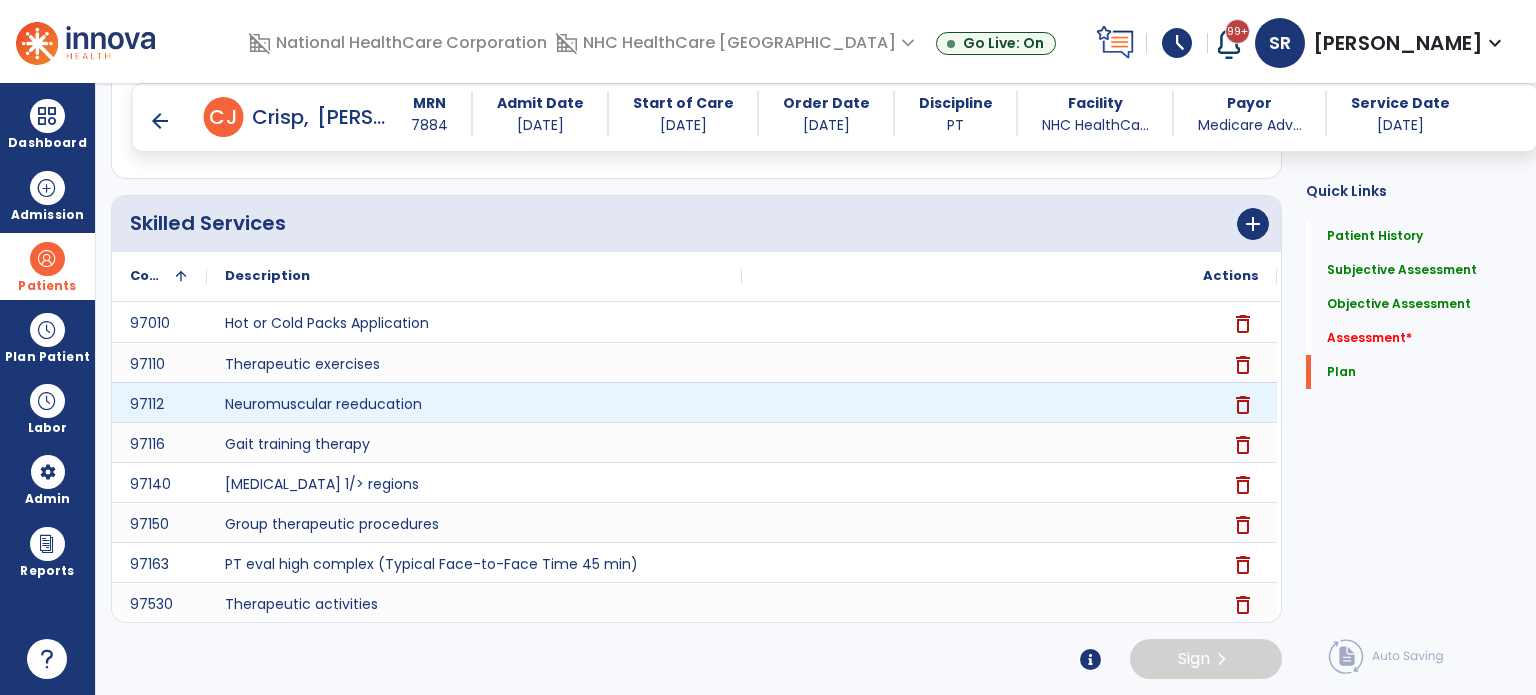 scroll, scrollTop: 4228, scrollLeft: 0, axis: vertical 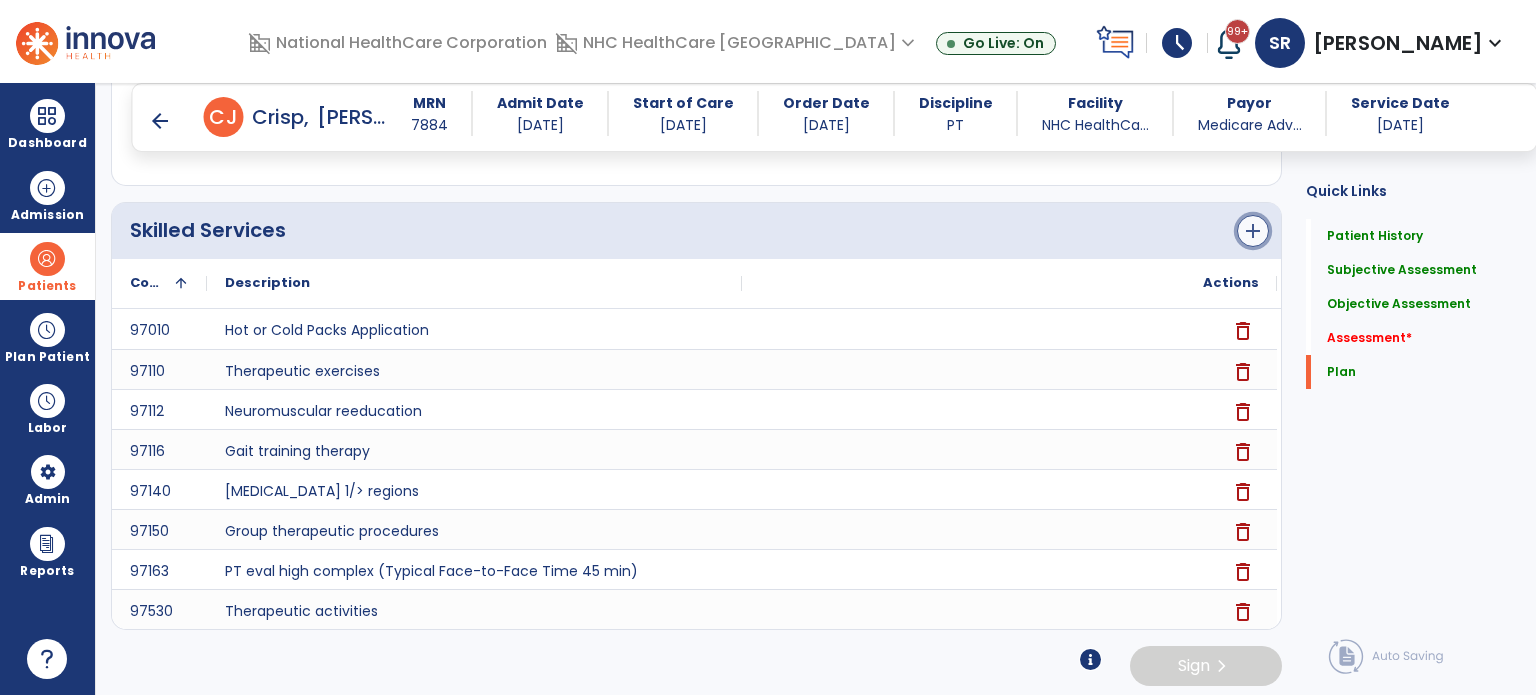 click on "add" 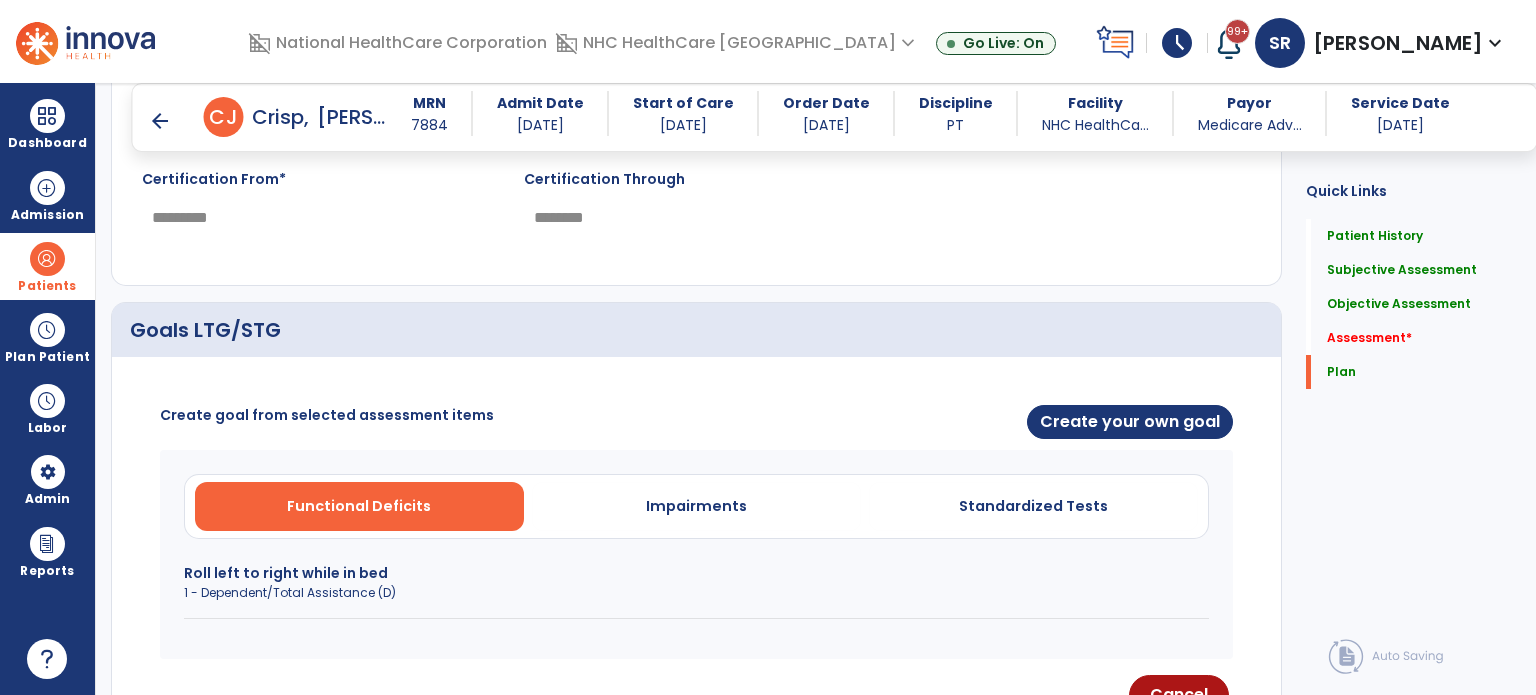 scroll, scrollTop: 3634, scrollLeft: 0, axis: vertical 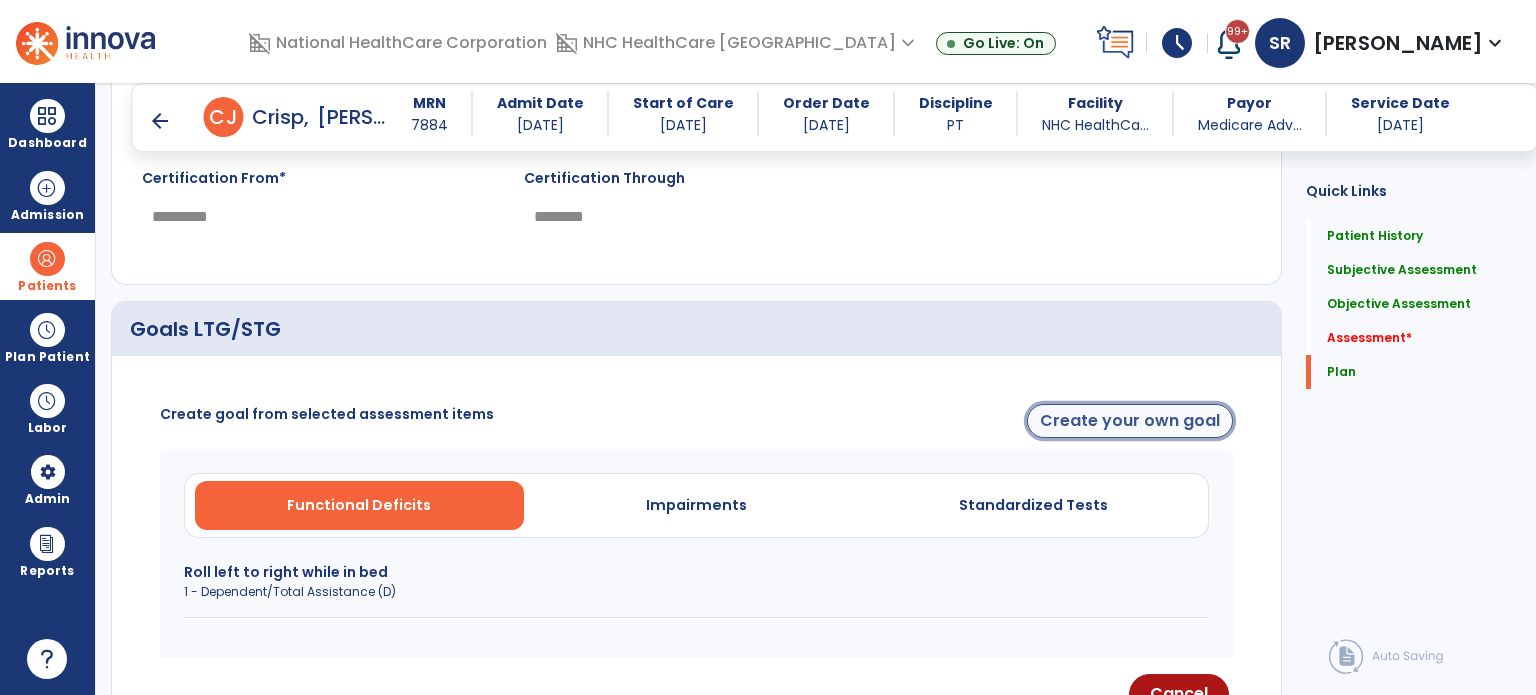click on "Create your own goal" 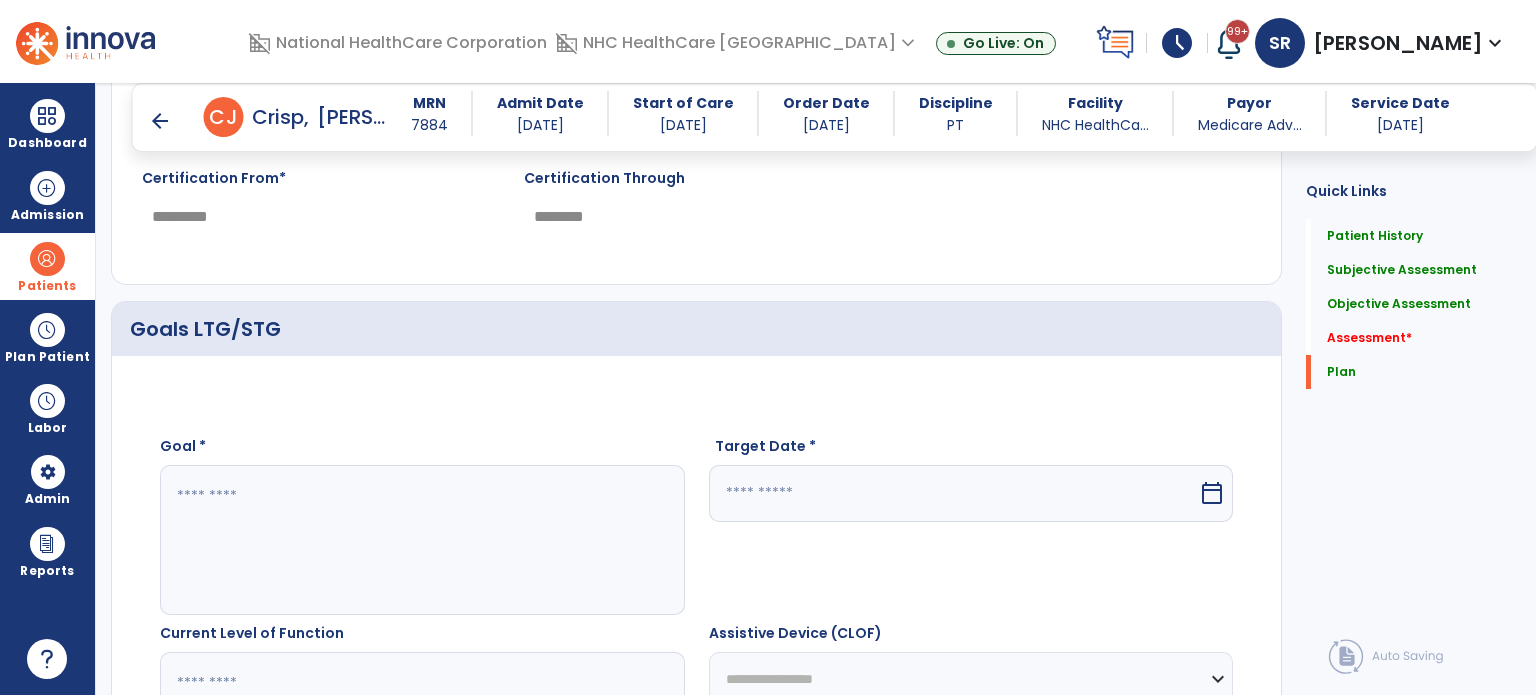 click 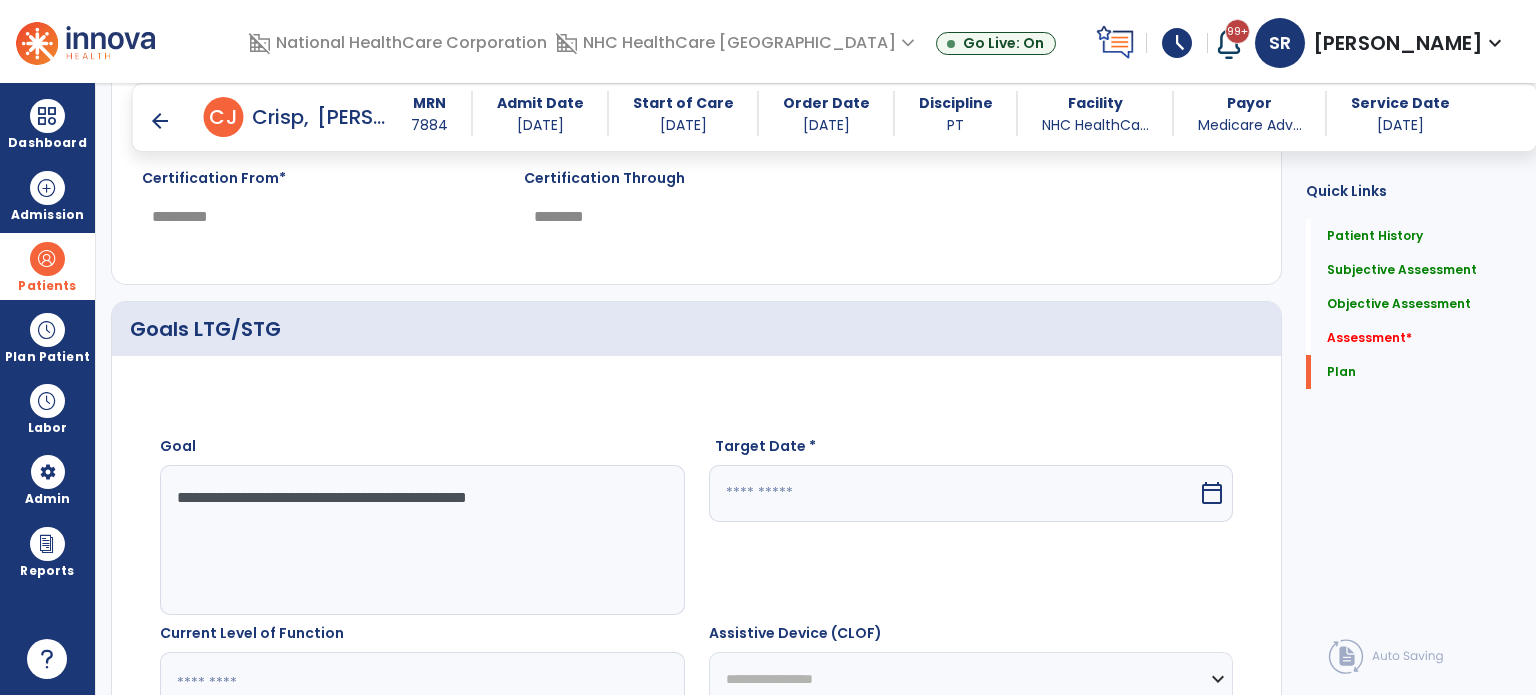 type on "**********" 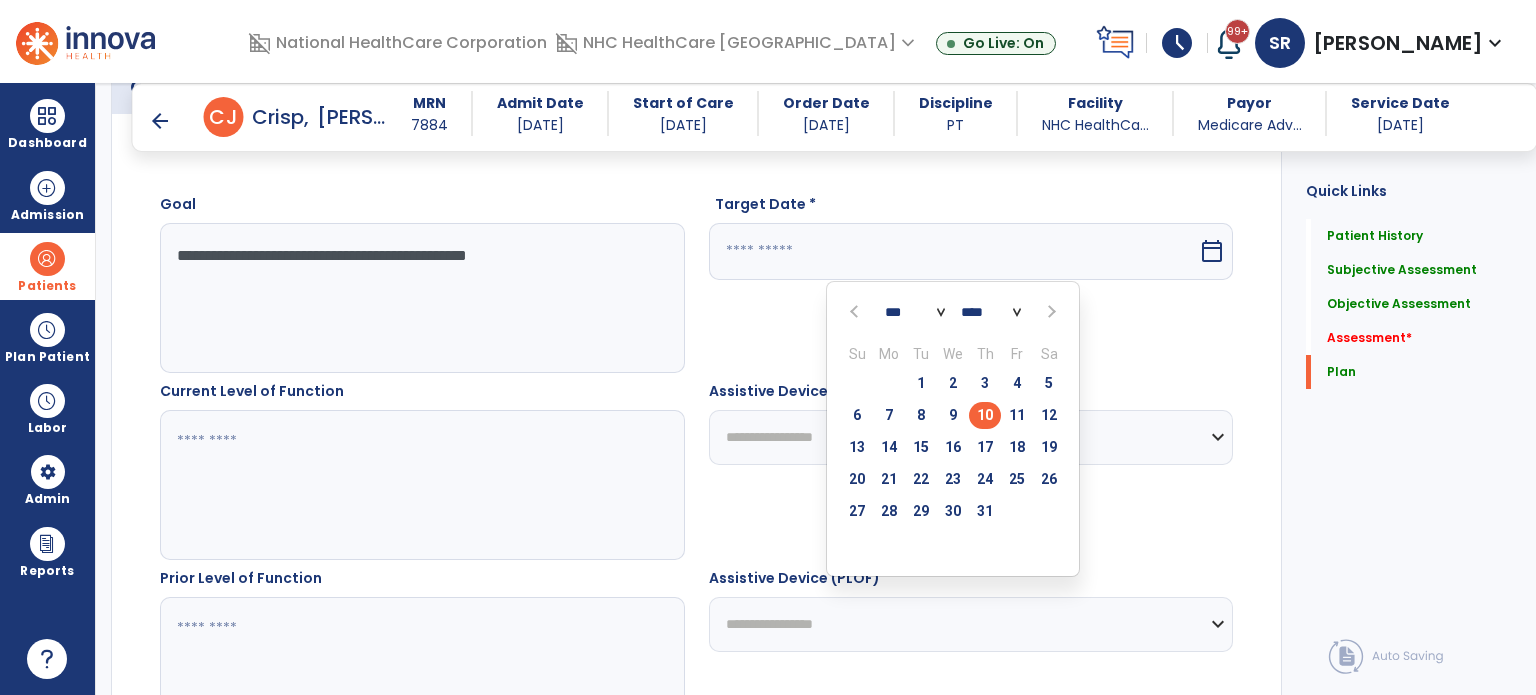 scroll, scrollTop: 3875, scrollLeft: 0, axis: vertical 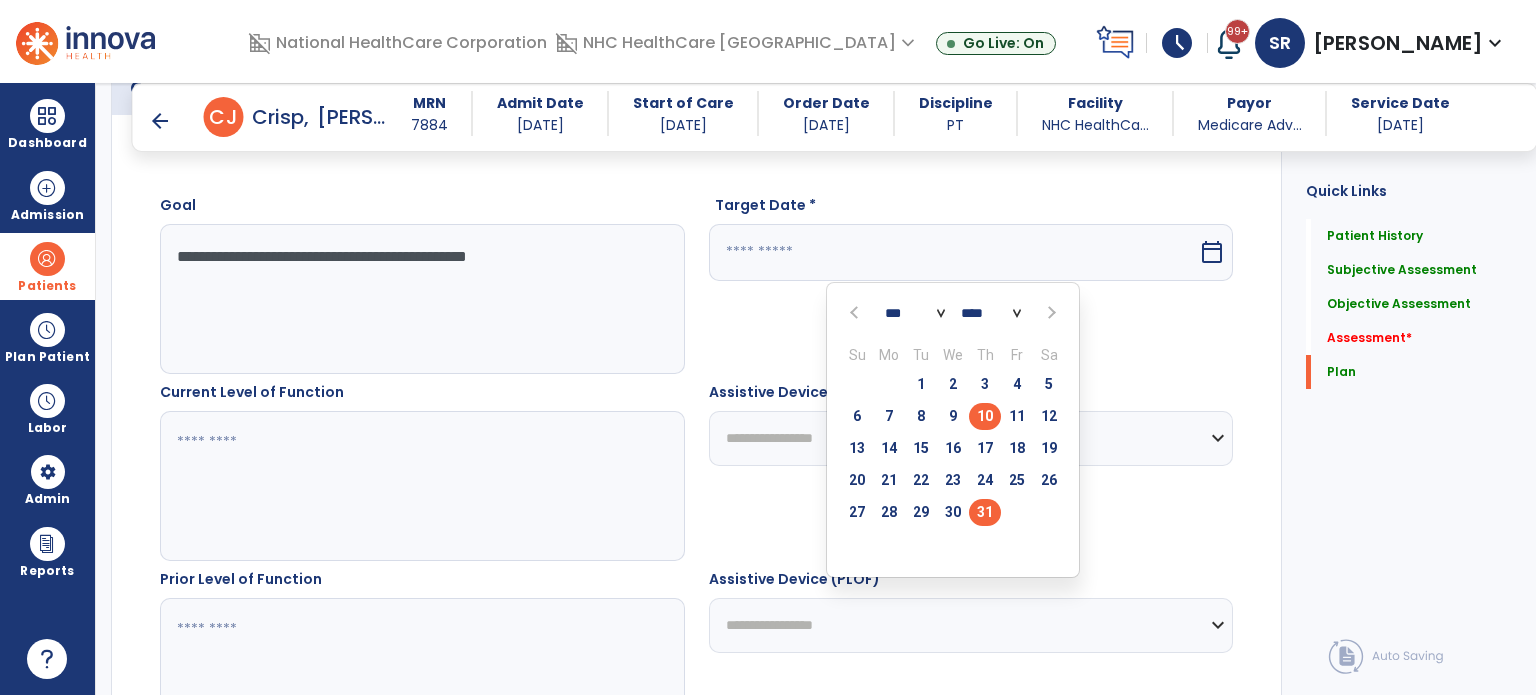 click on "31" at bounding box center [985, 512] 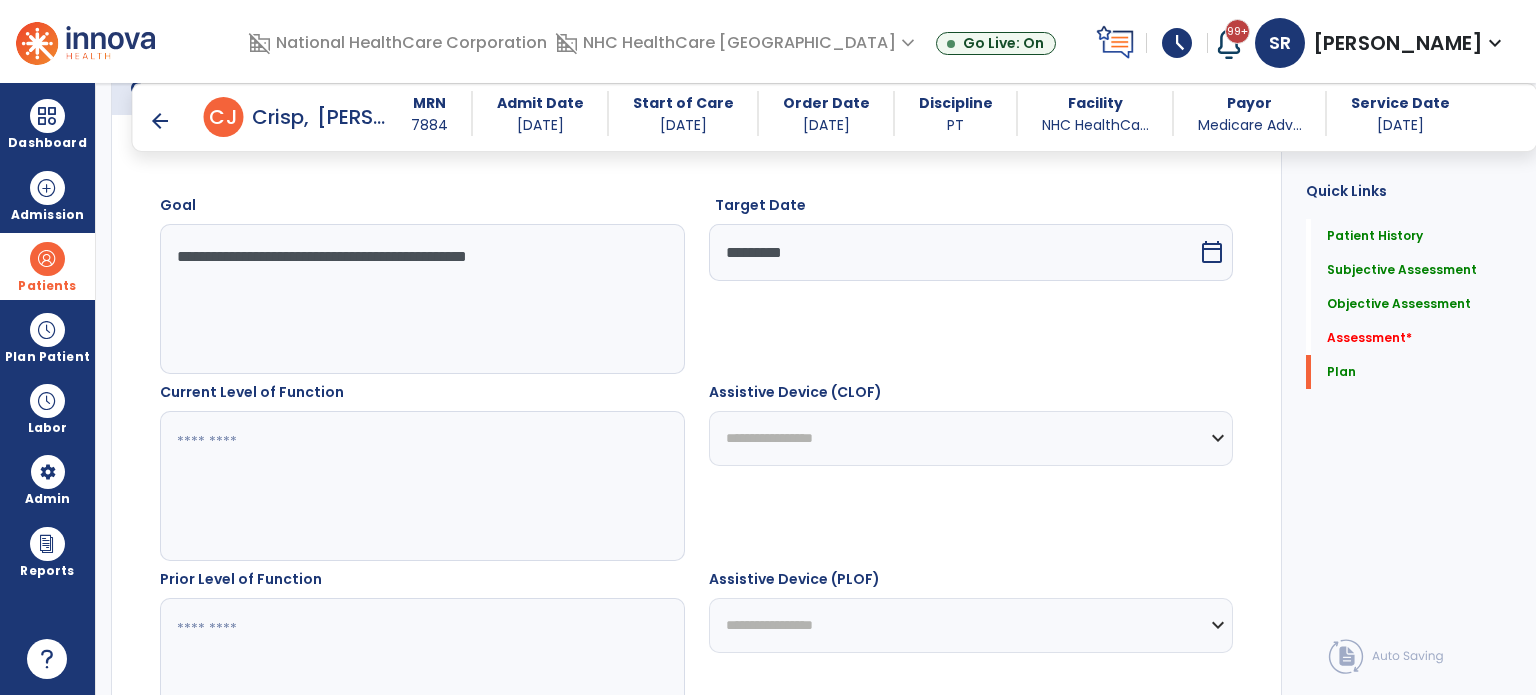 click 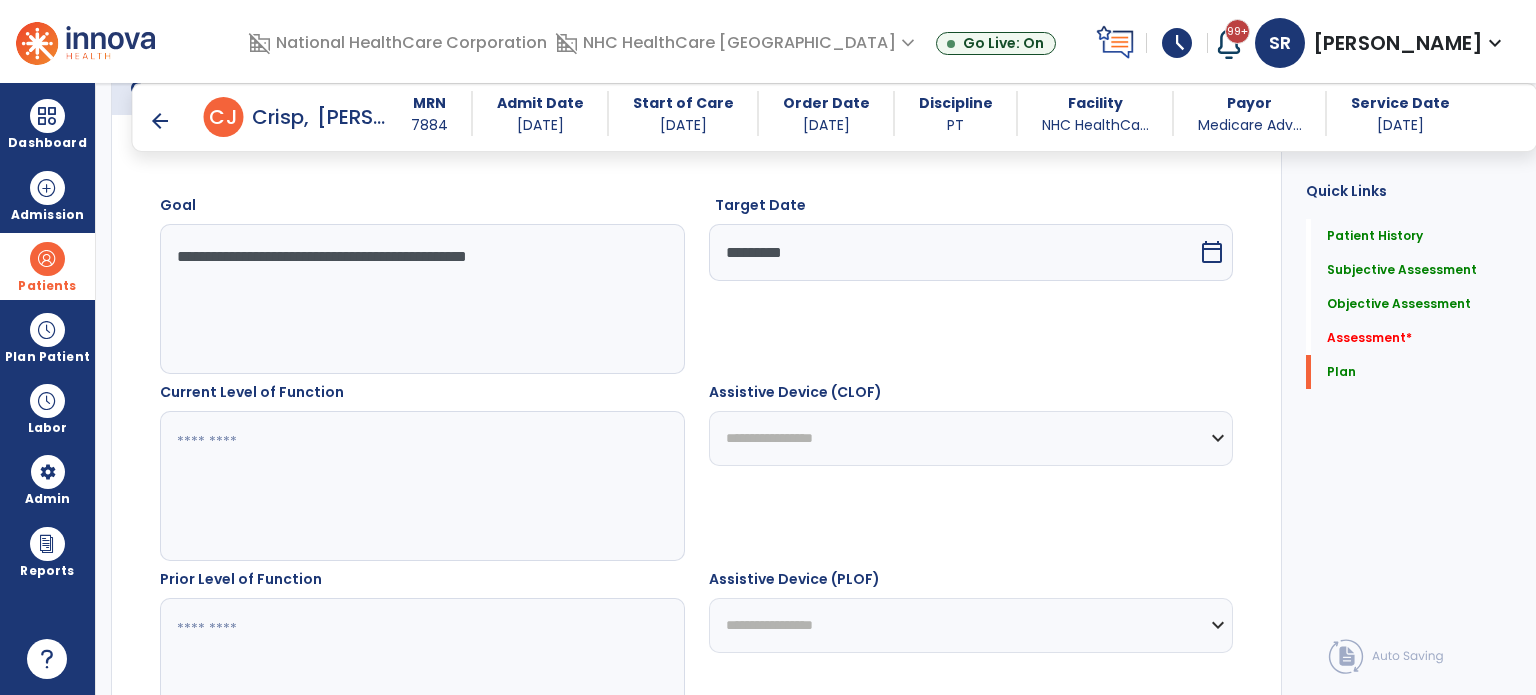 click 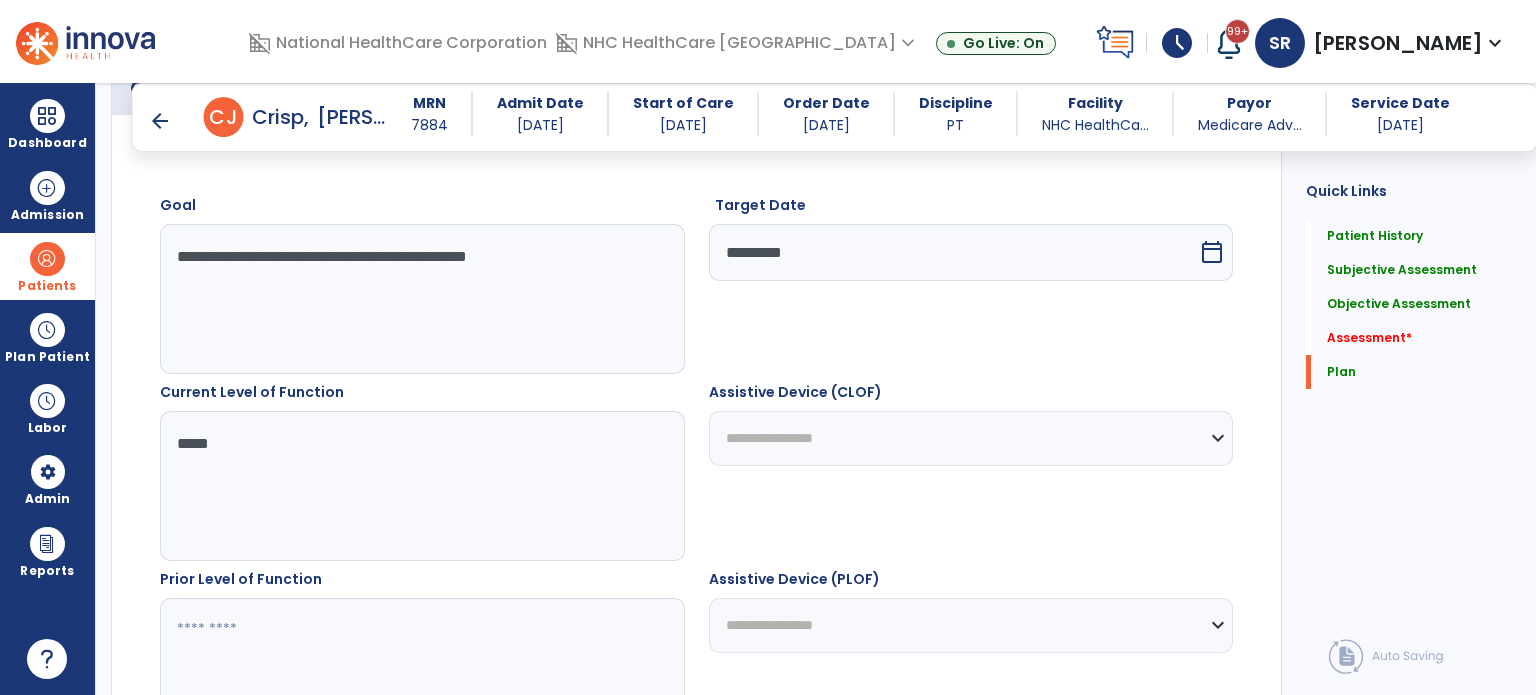 type on "****" 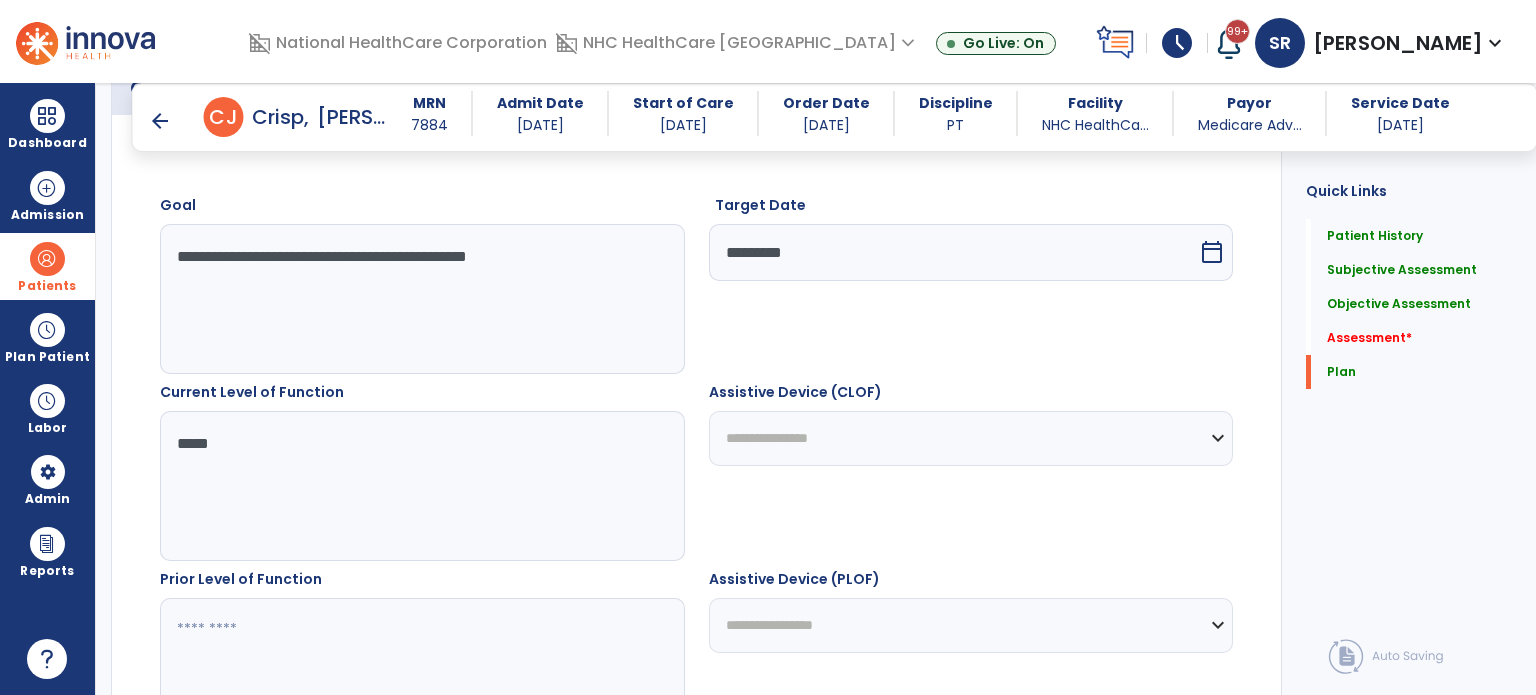 click on "**********" 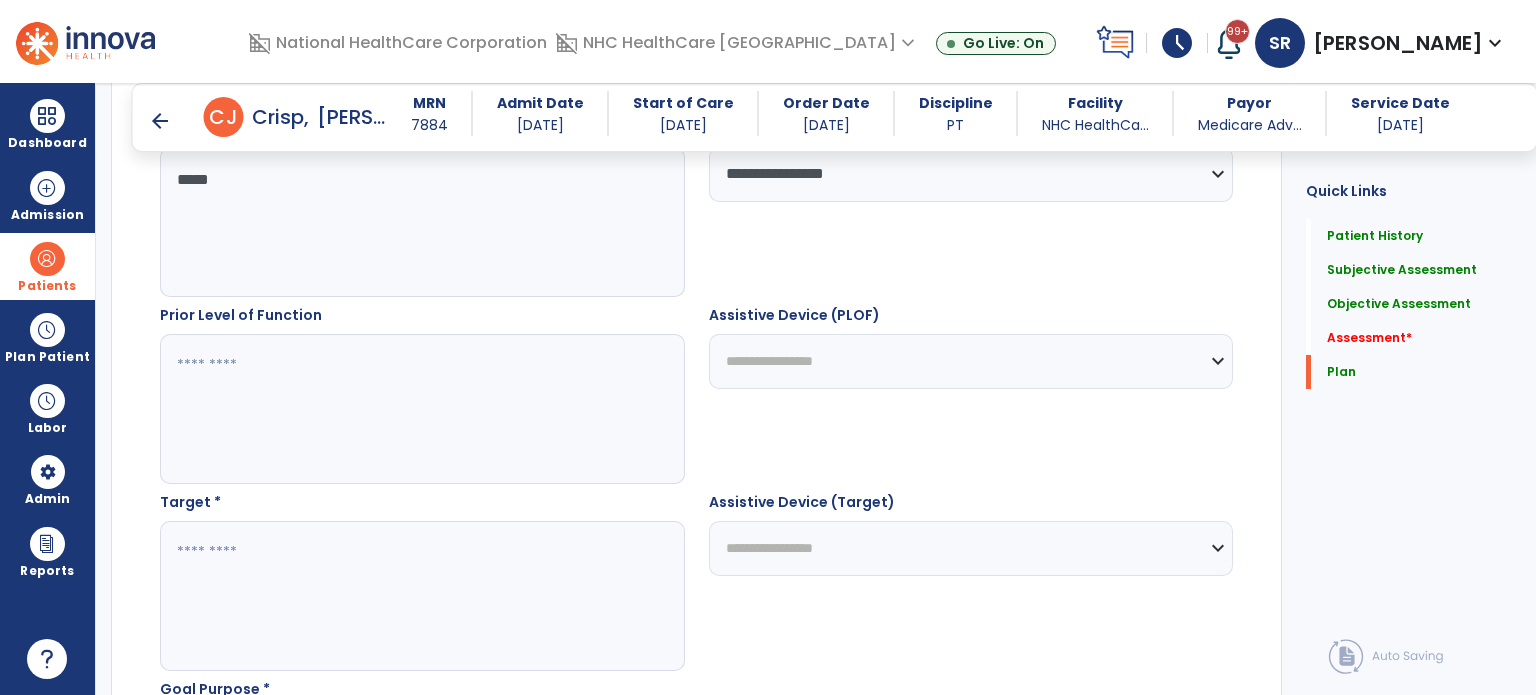 scroll, scrollTop: 4167, scrollLeft: 0, axis: vertical 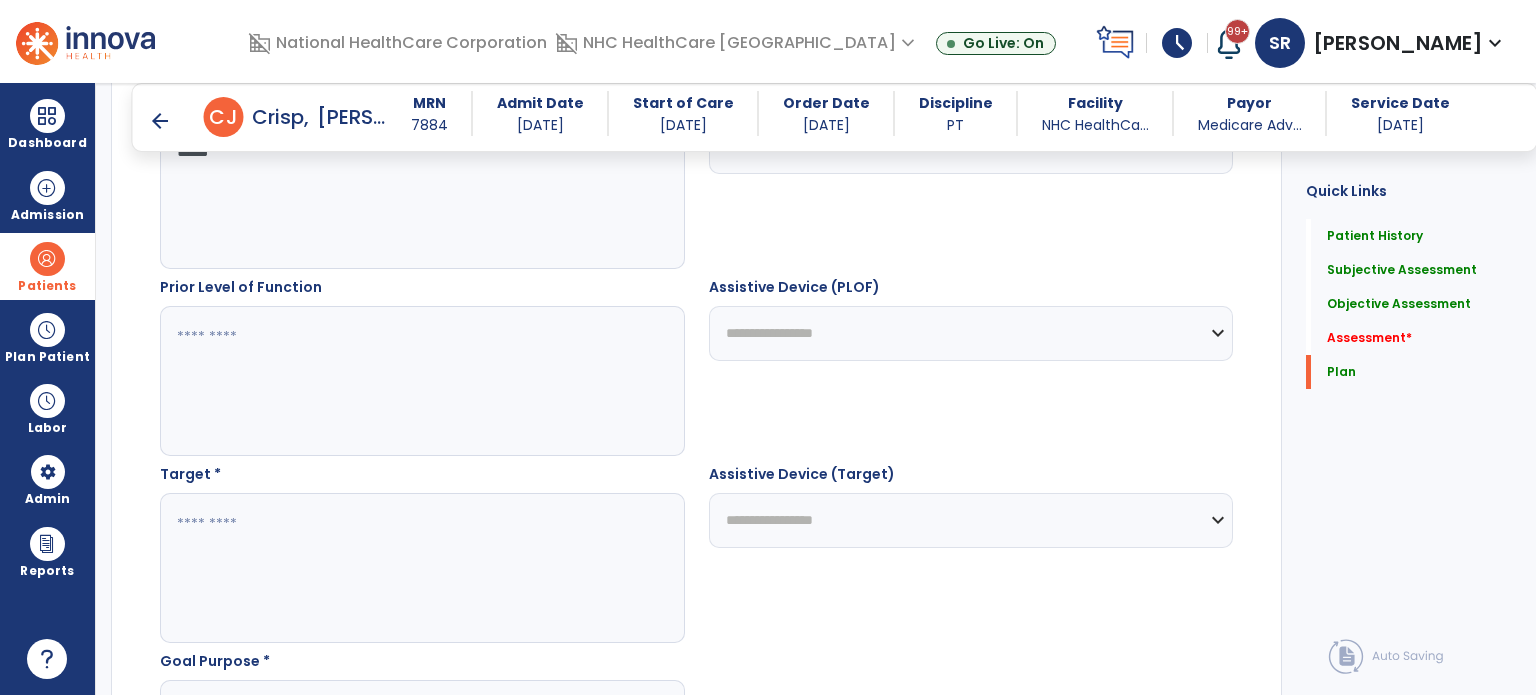 click 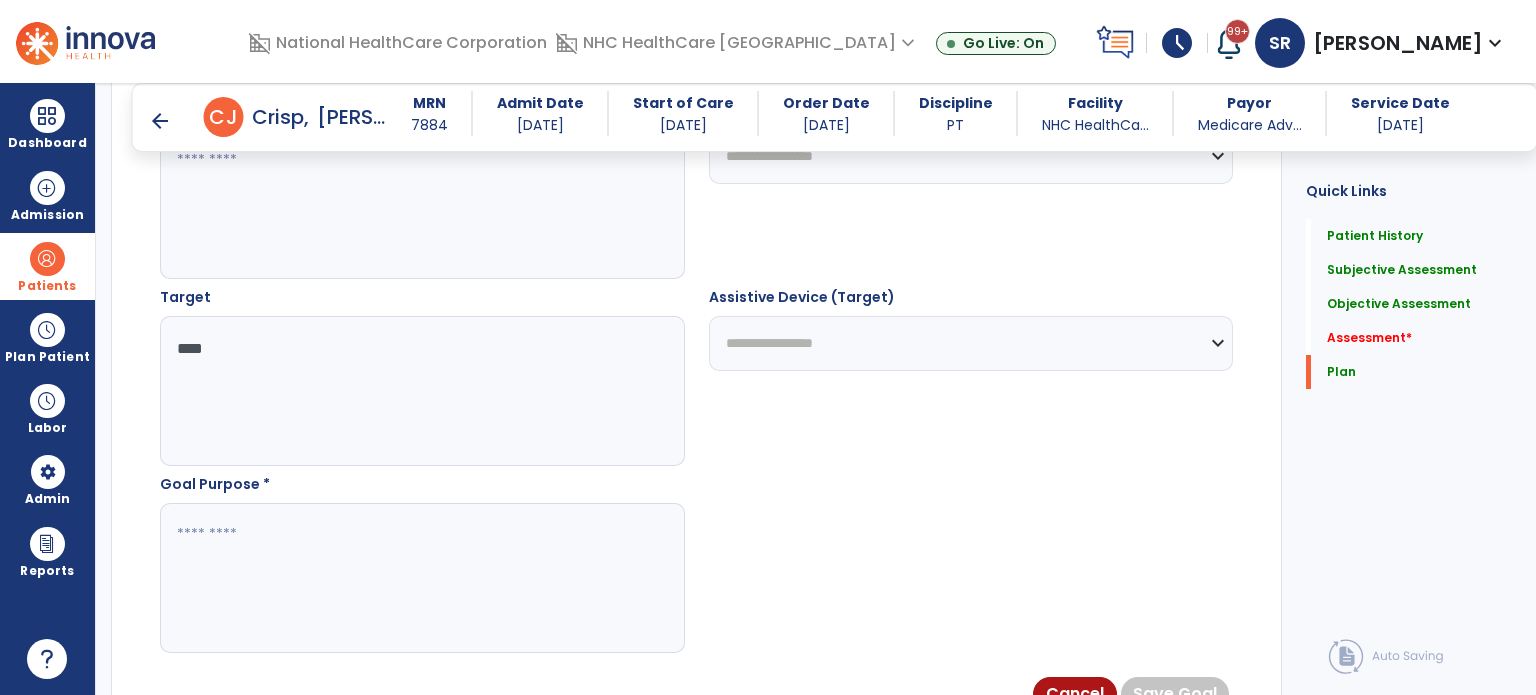 scroll, scrollTop: 4355, scrollLeft: 0, axis: vertical 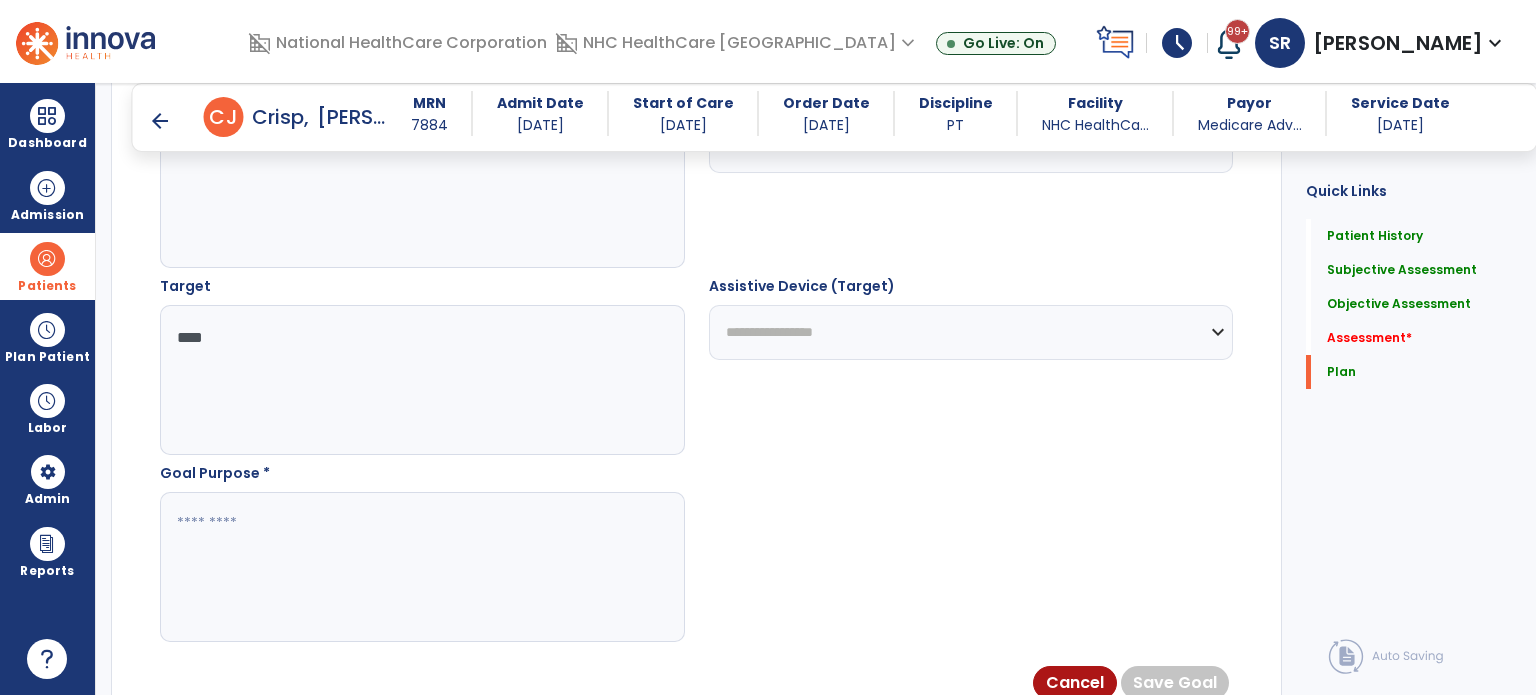 type on "****" 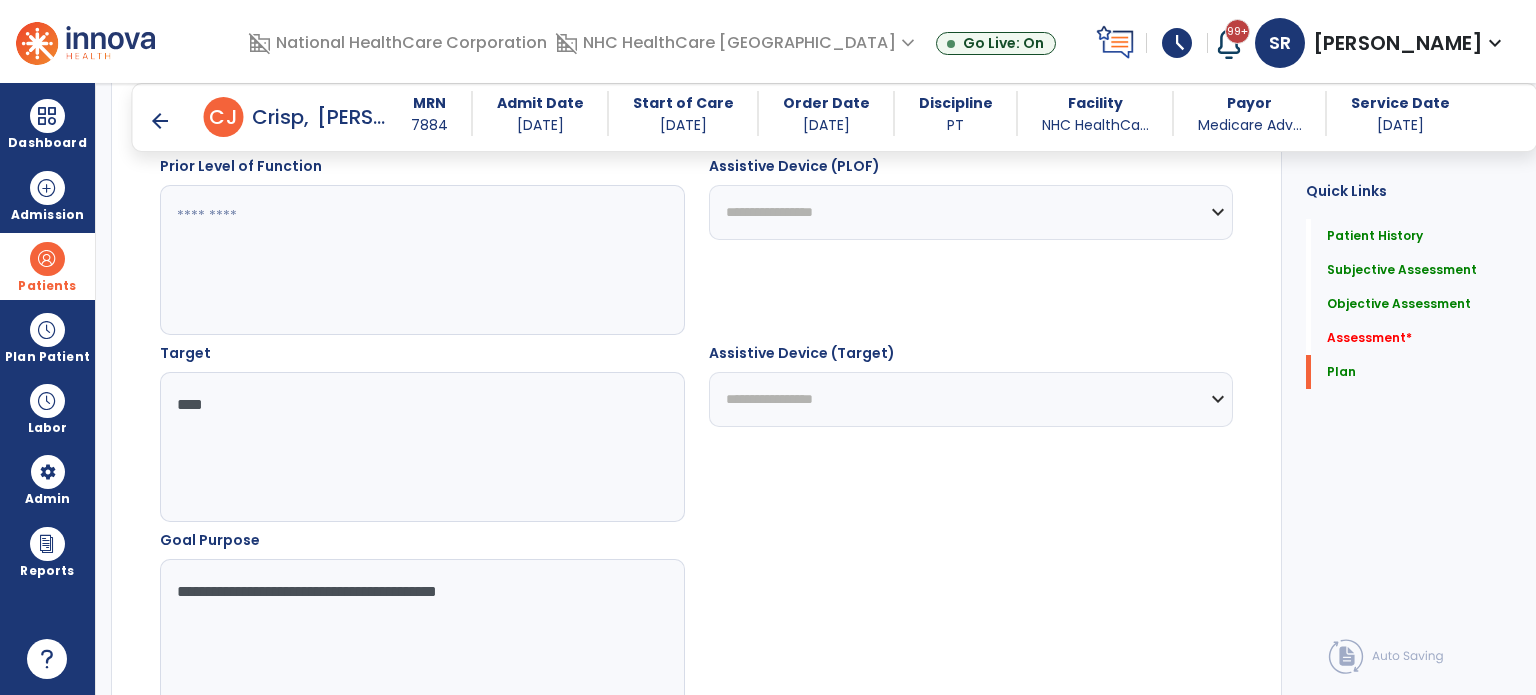 scroll, scrollTop: 4288, scrollLeft: 0, axis: vertical 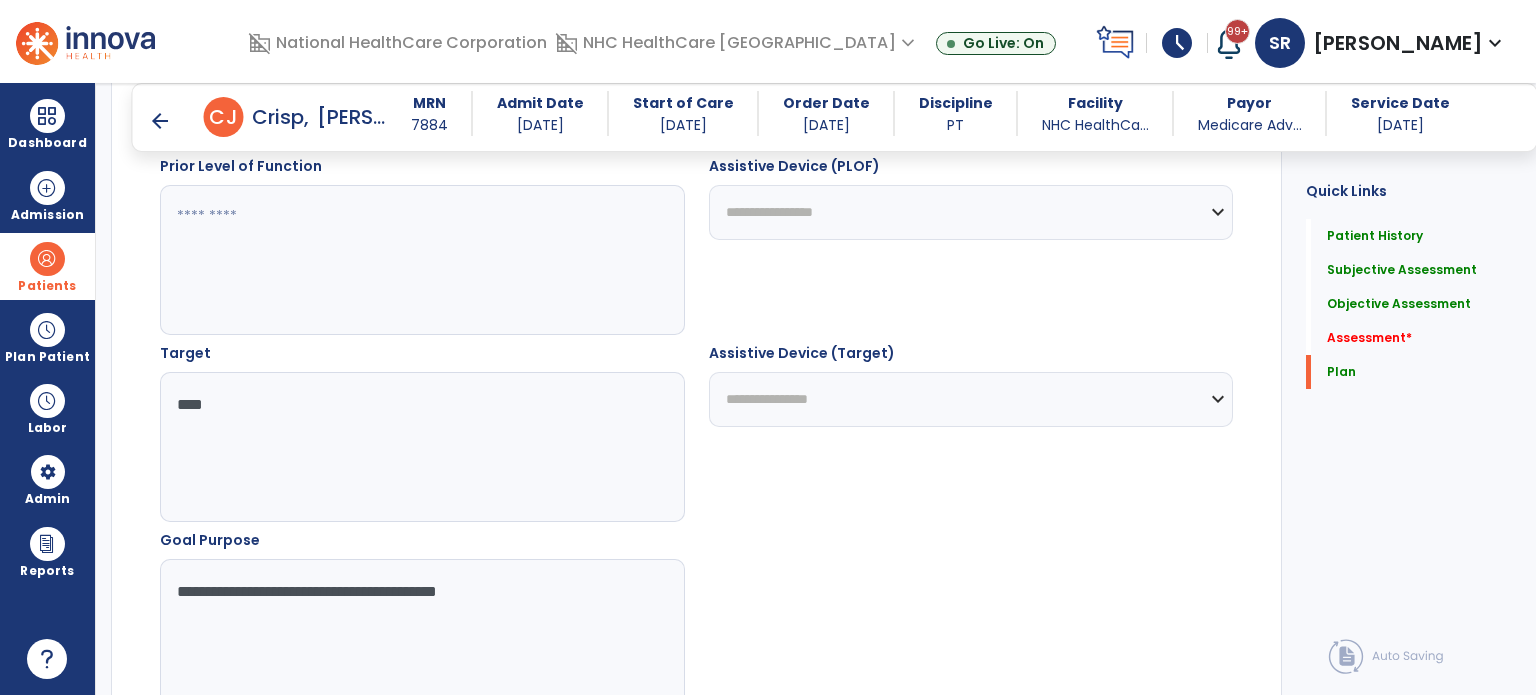 click on "**********" 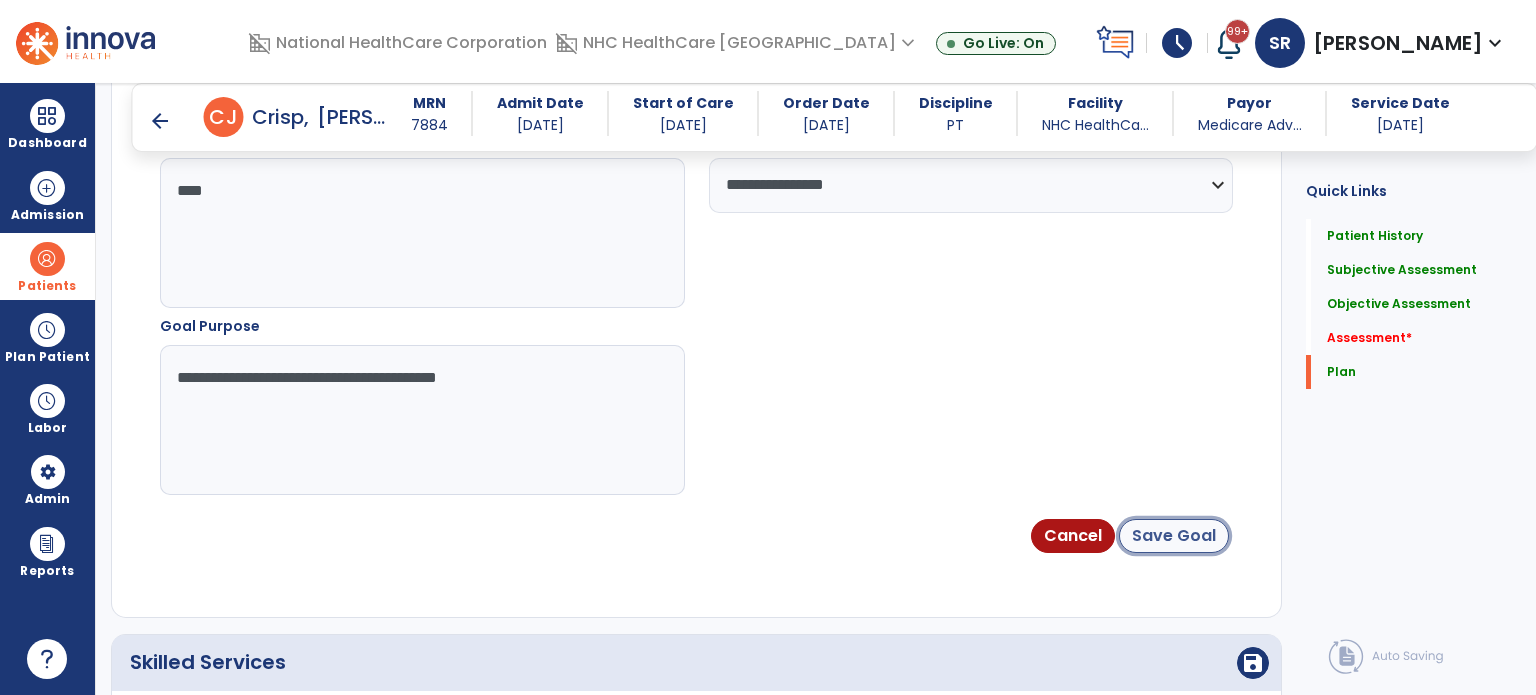 click on "Save Goal" 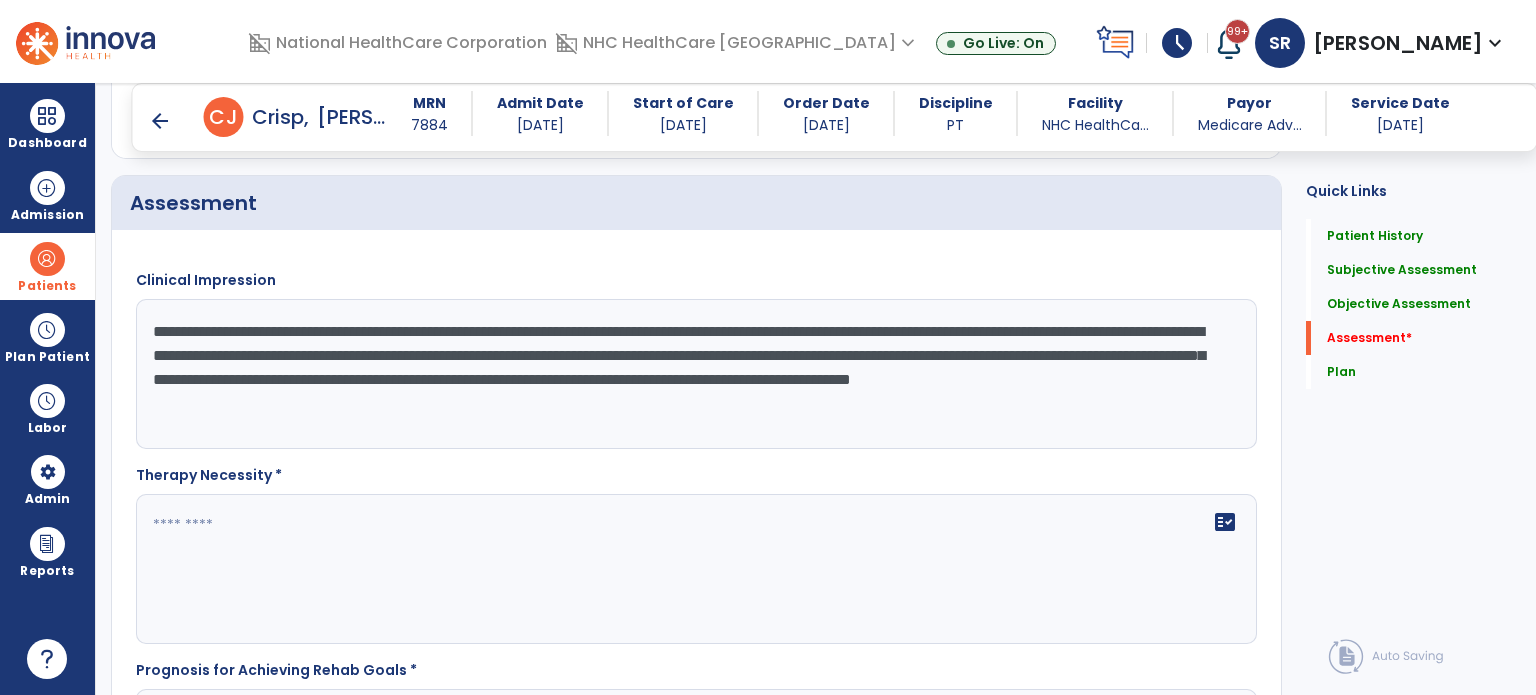 scroll, scrollTop: 2141, scrollLeft: 0, axis: vertical 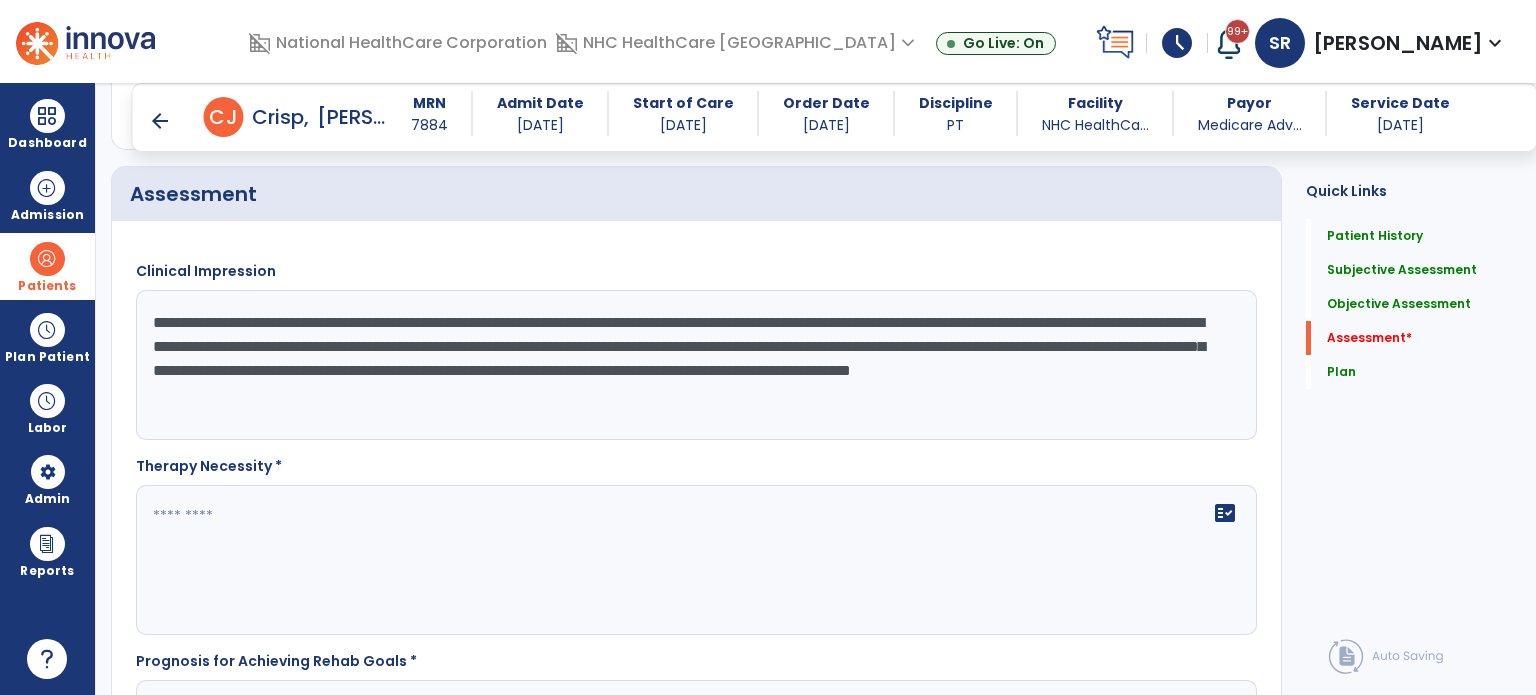 drag, startPoint x: 552, startPoint y: 368, endPoint x: 858, endPoint y: 340, distance: 307.27838 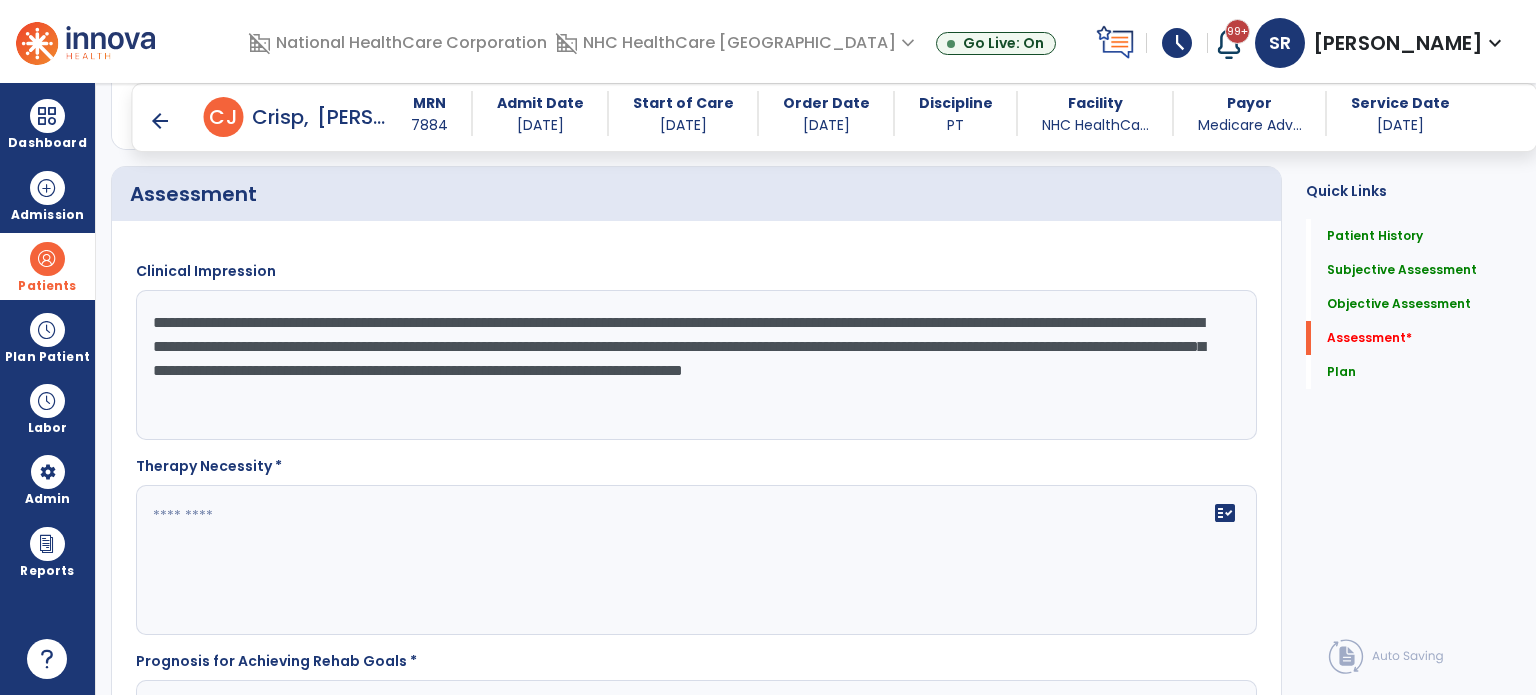 drag, startPoint x: 271, startPoint y: 373, endPoint x: 1135, endPoint y: 341, distance: 864.5924 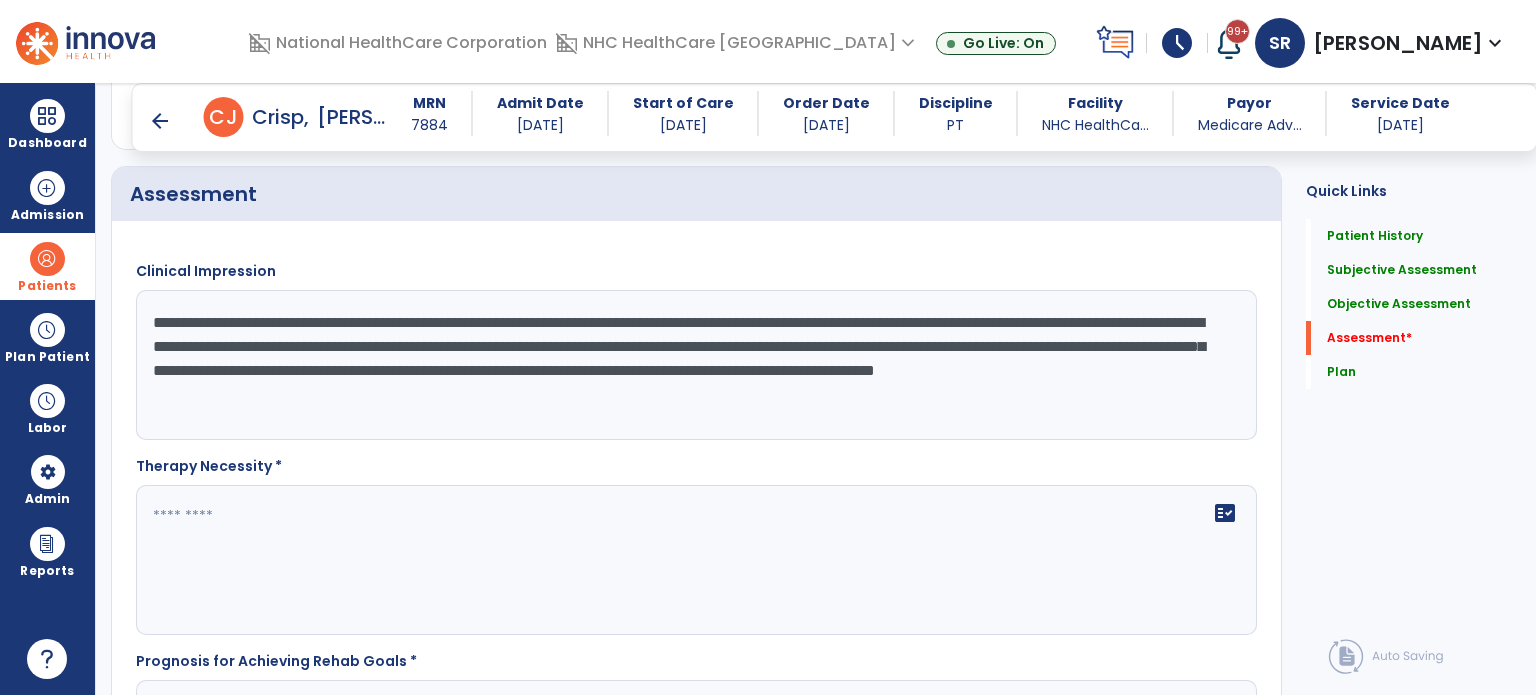 click on "**********" 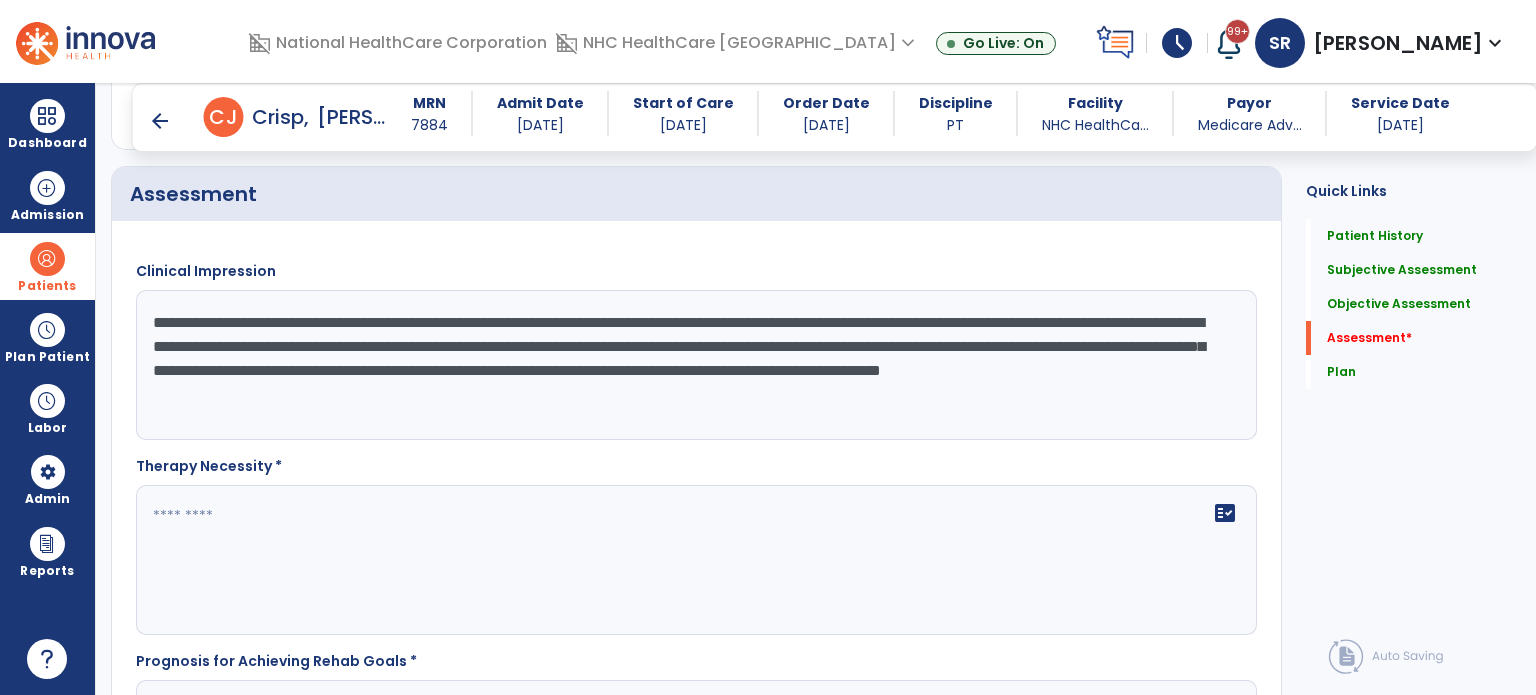 click on "**********" 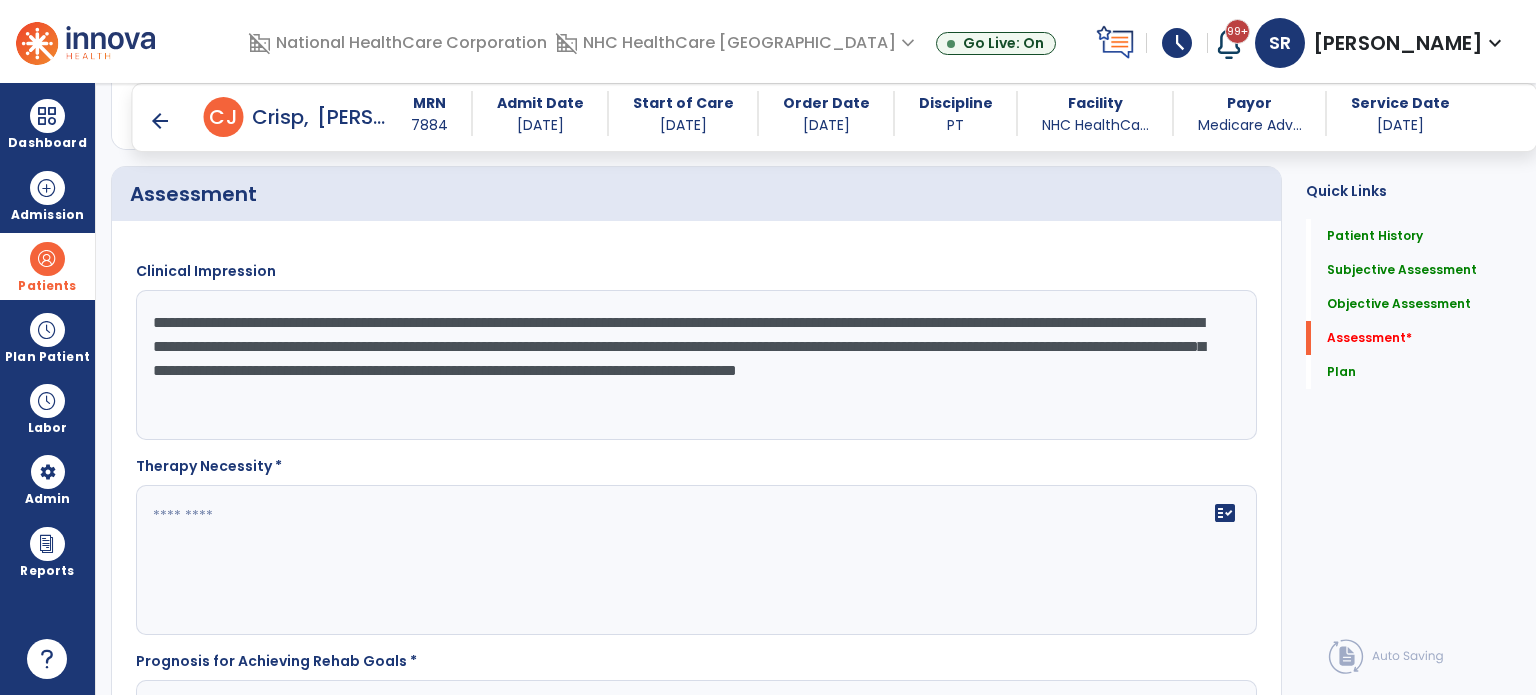 type on "**********" 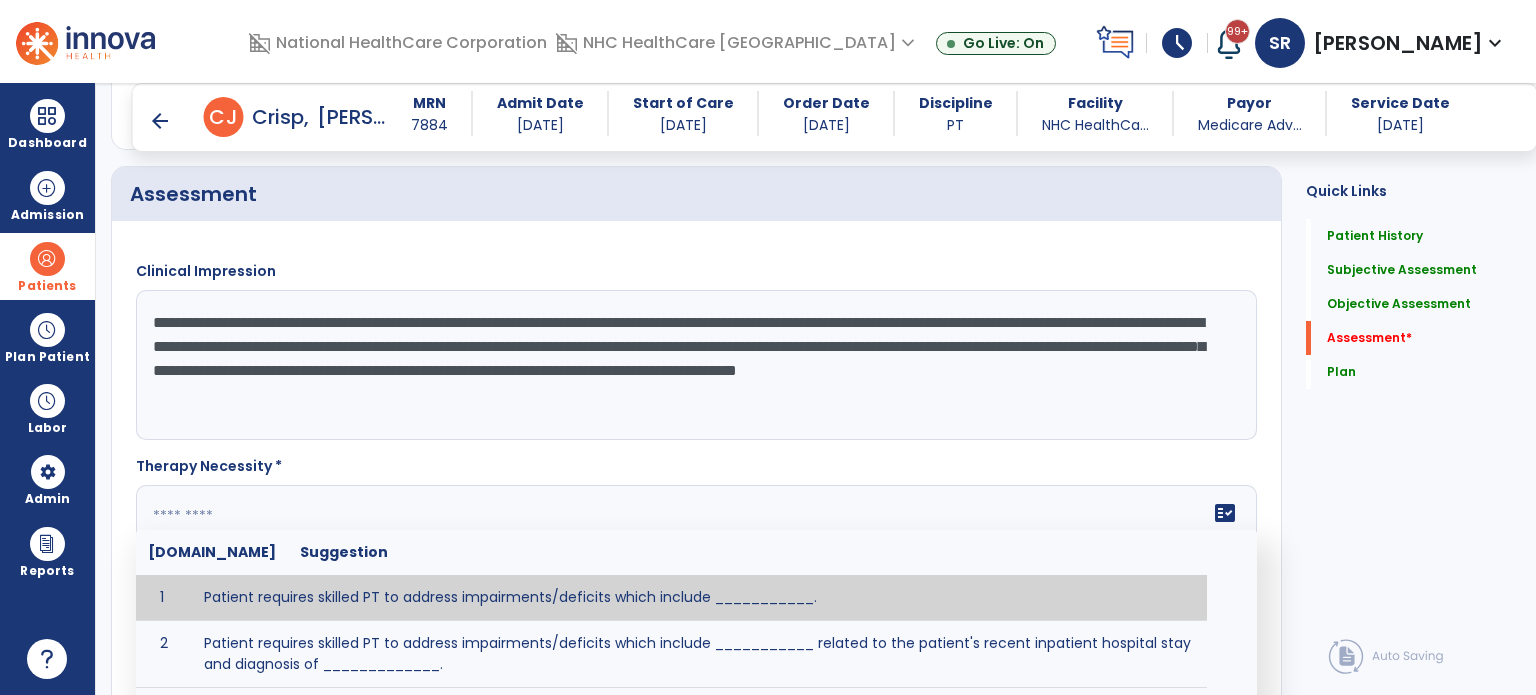 paste on "**********" 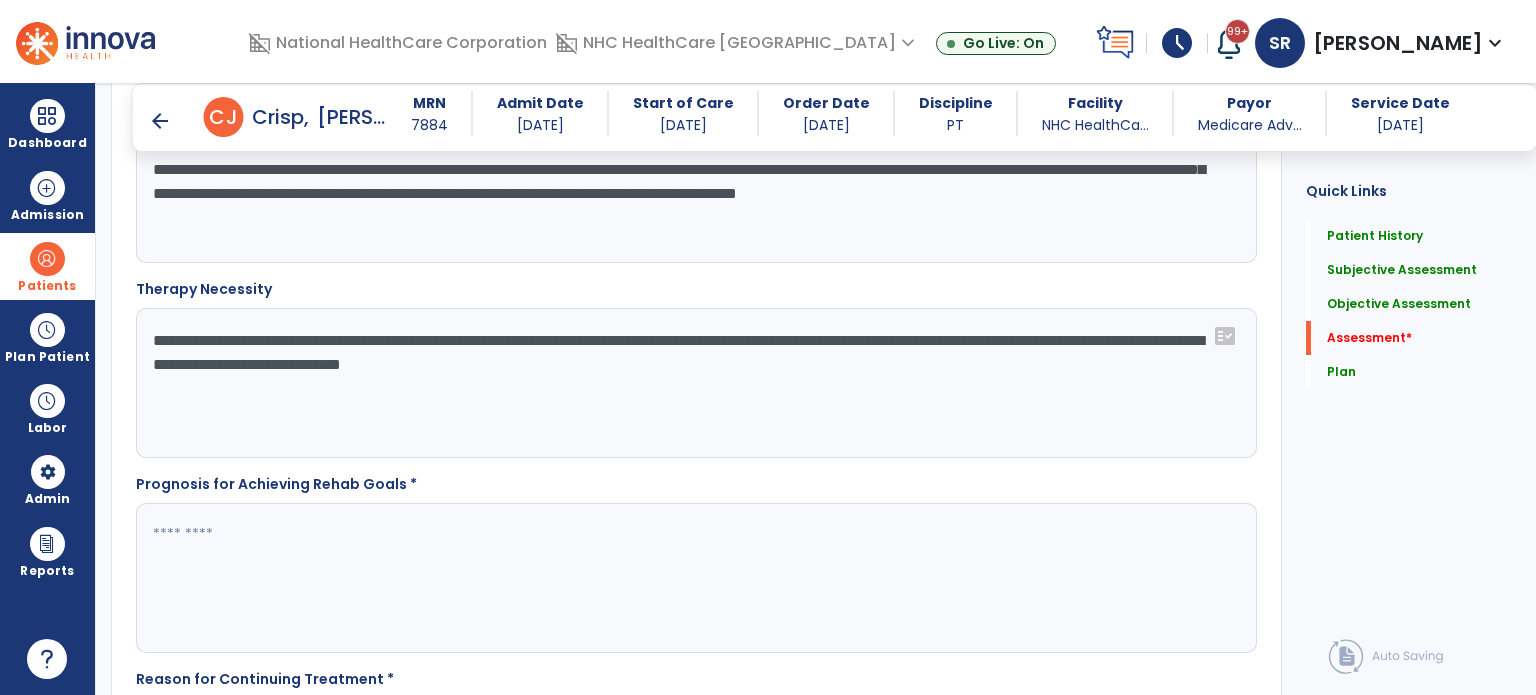scroll, scrollTop: 2410, scrollLeft: 0, axis: vertical 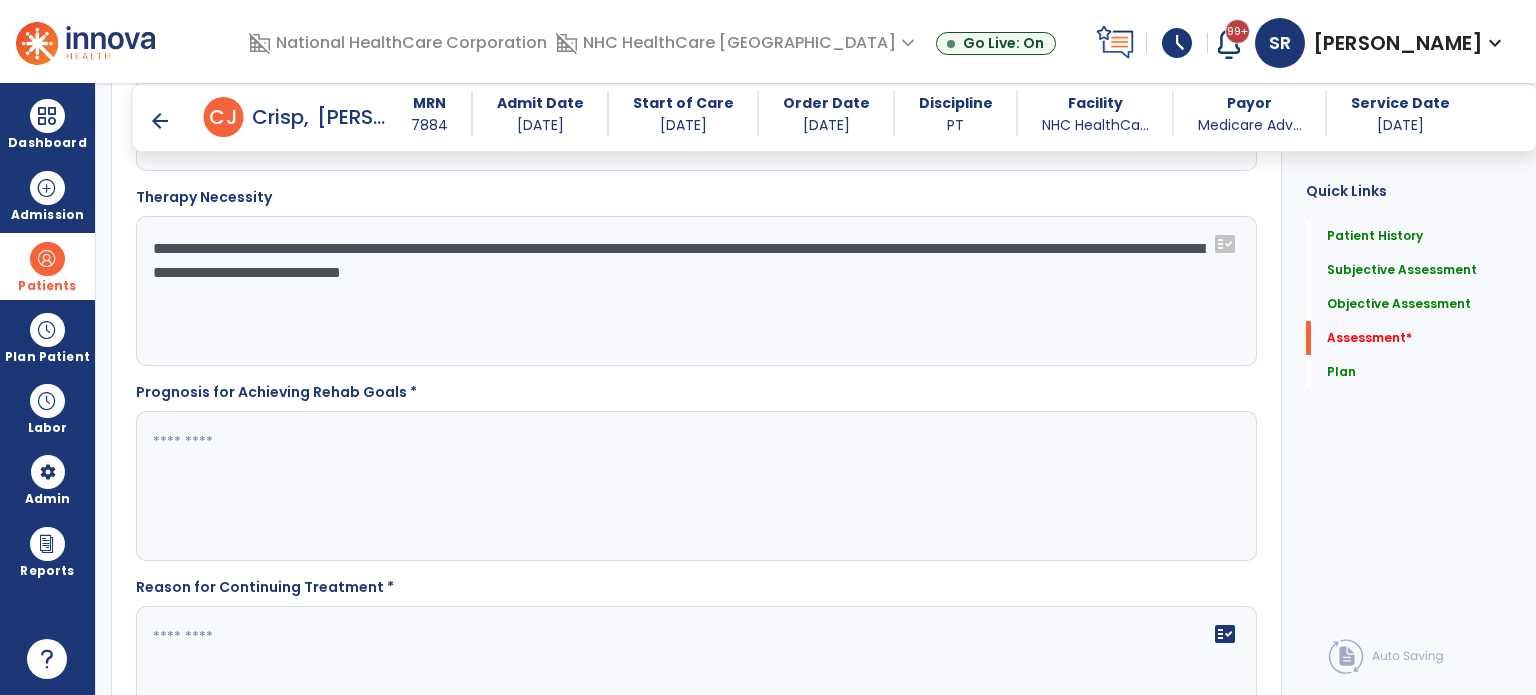 type on "**********" 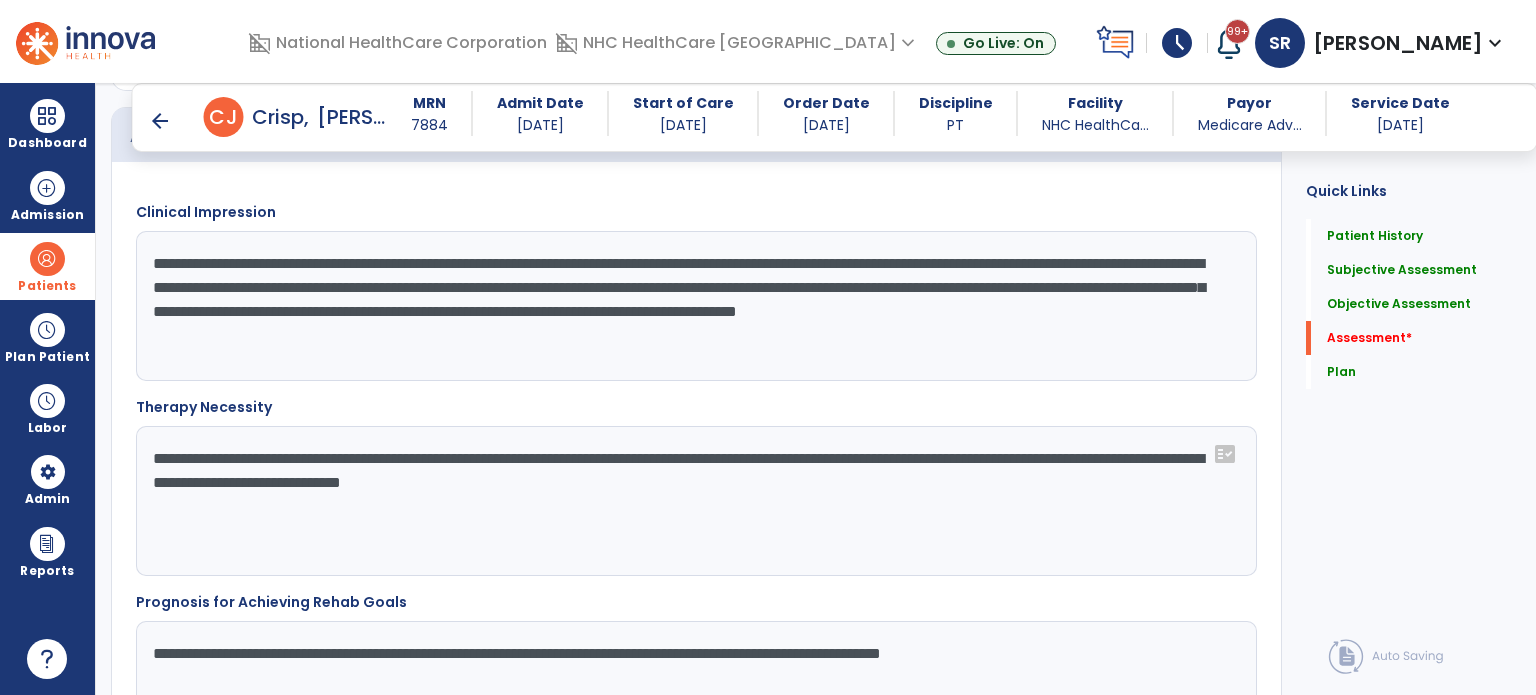 scroll, scrollTop: 2192, scrollLeft: 0, axis: vertical 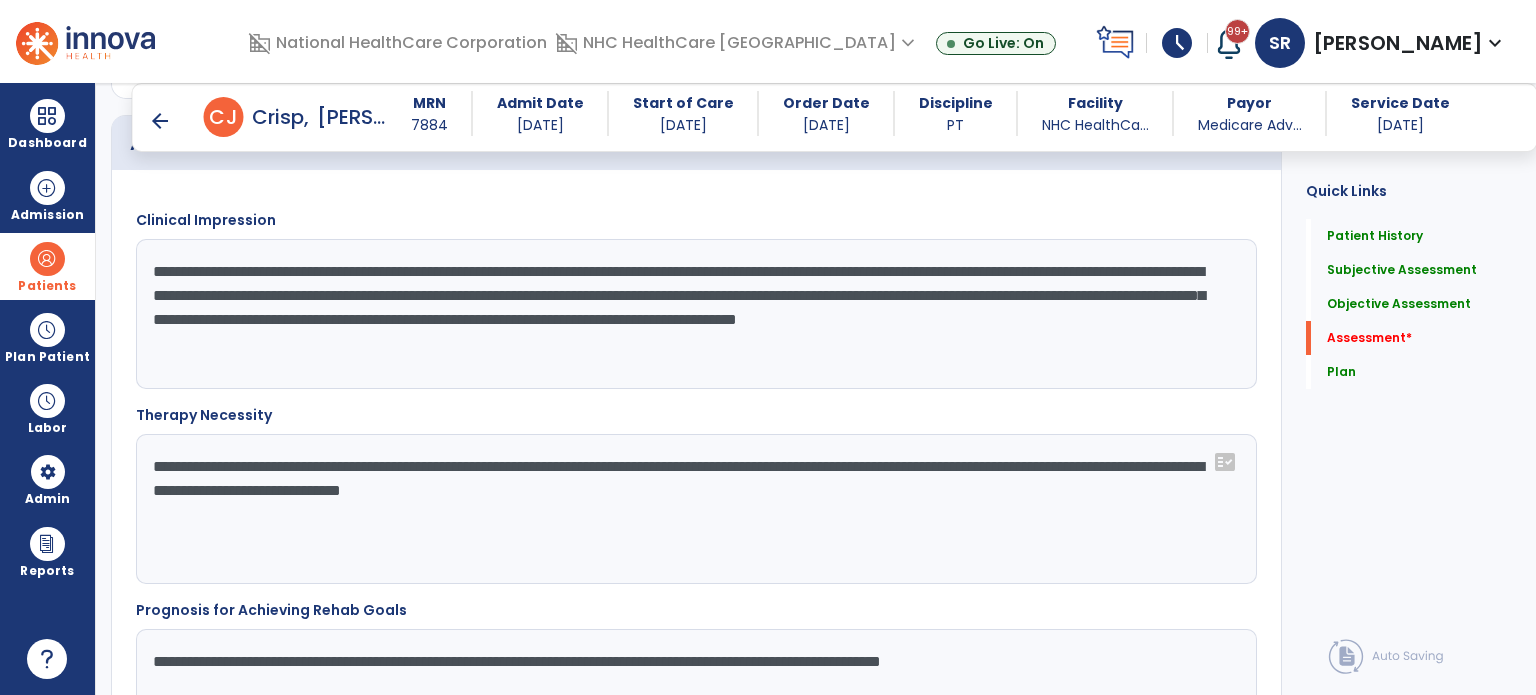 type on "**********" 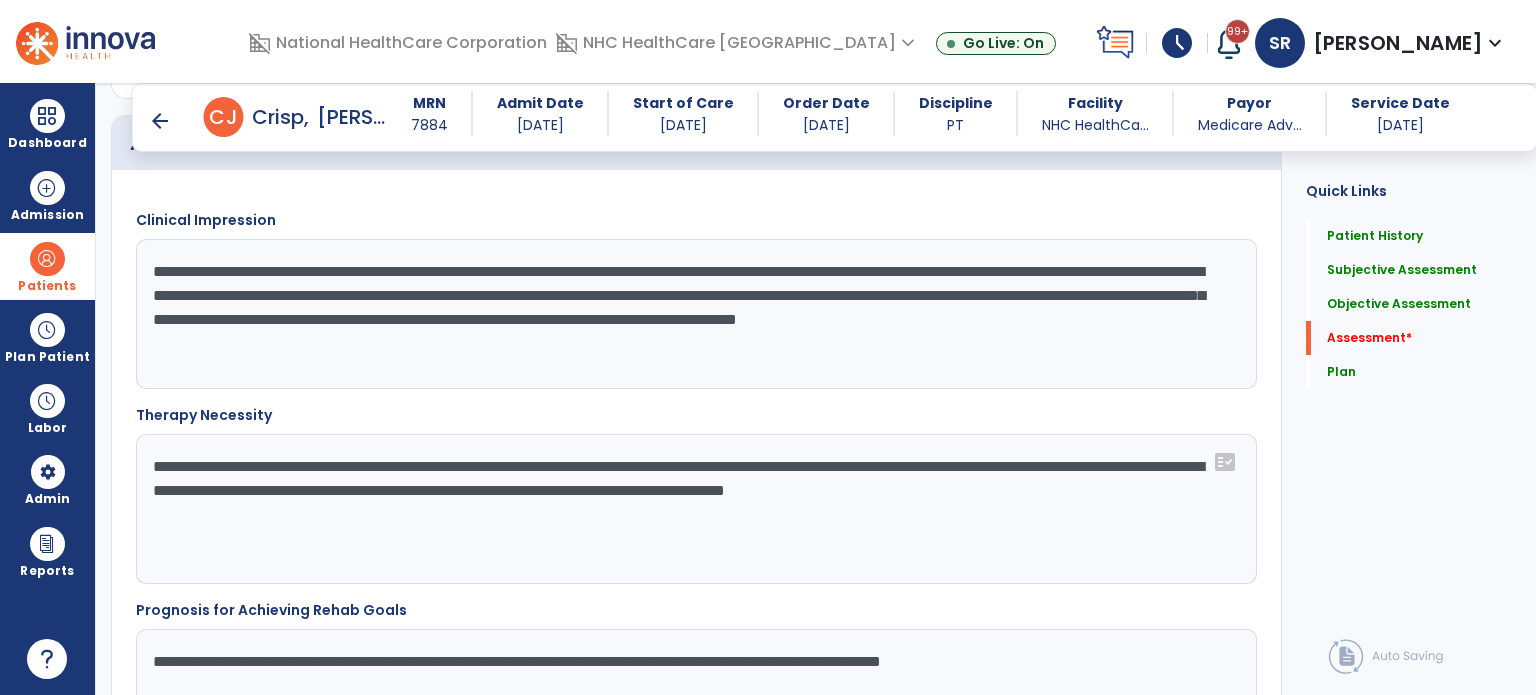 type on "**********" 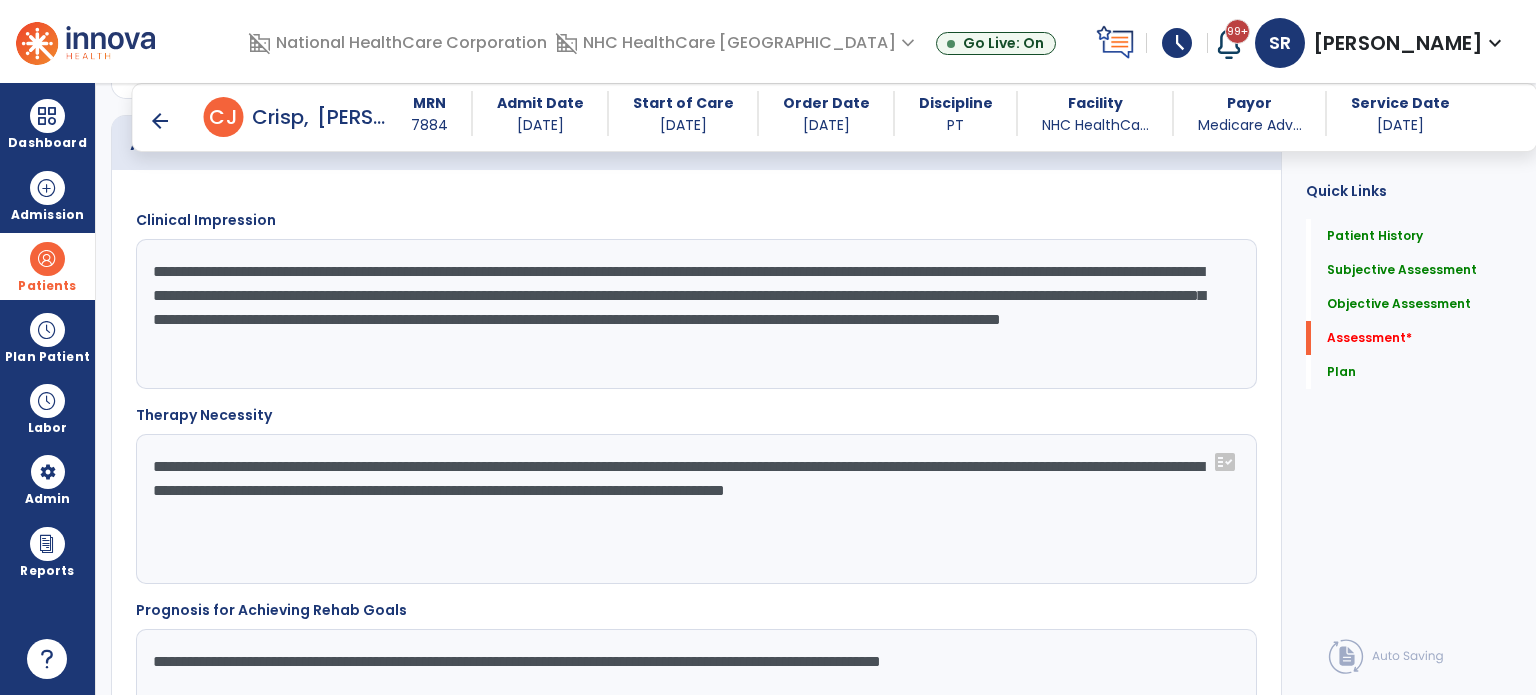 type on "**********" 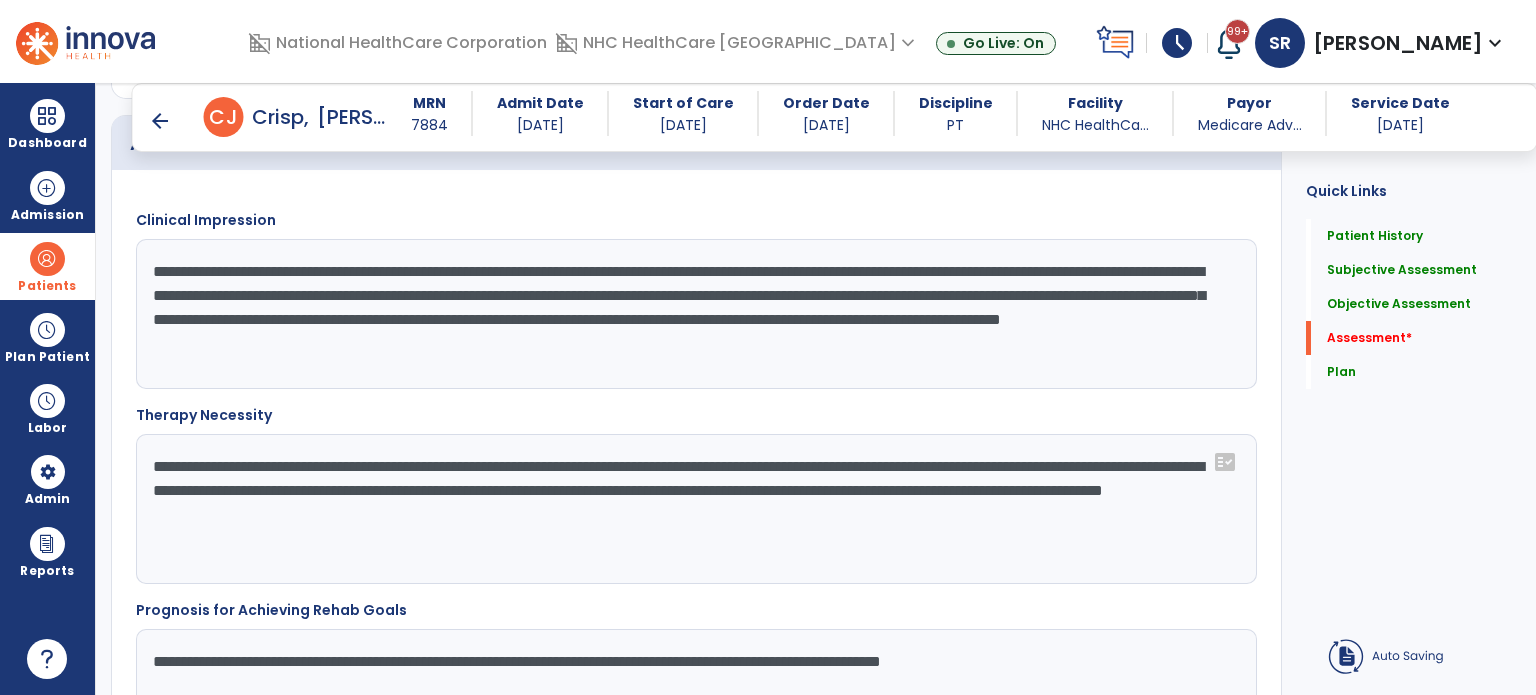 click on "**********" 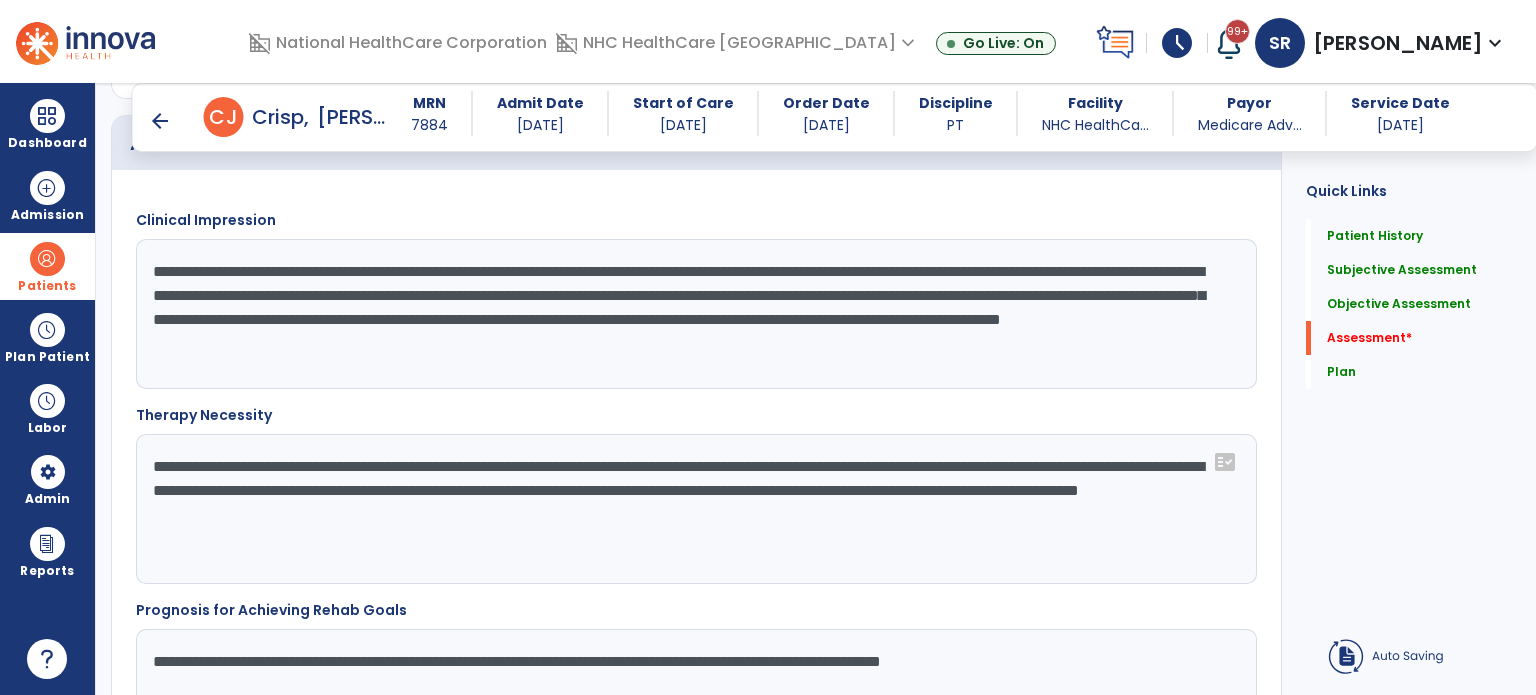 click on "**********" 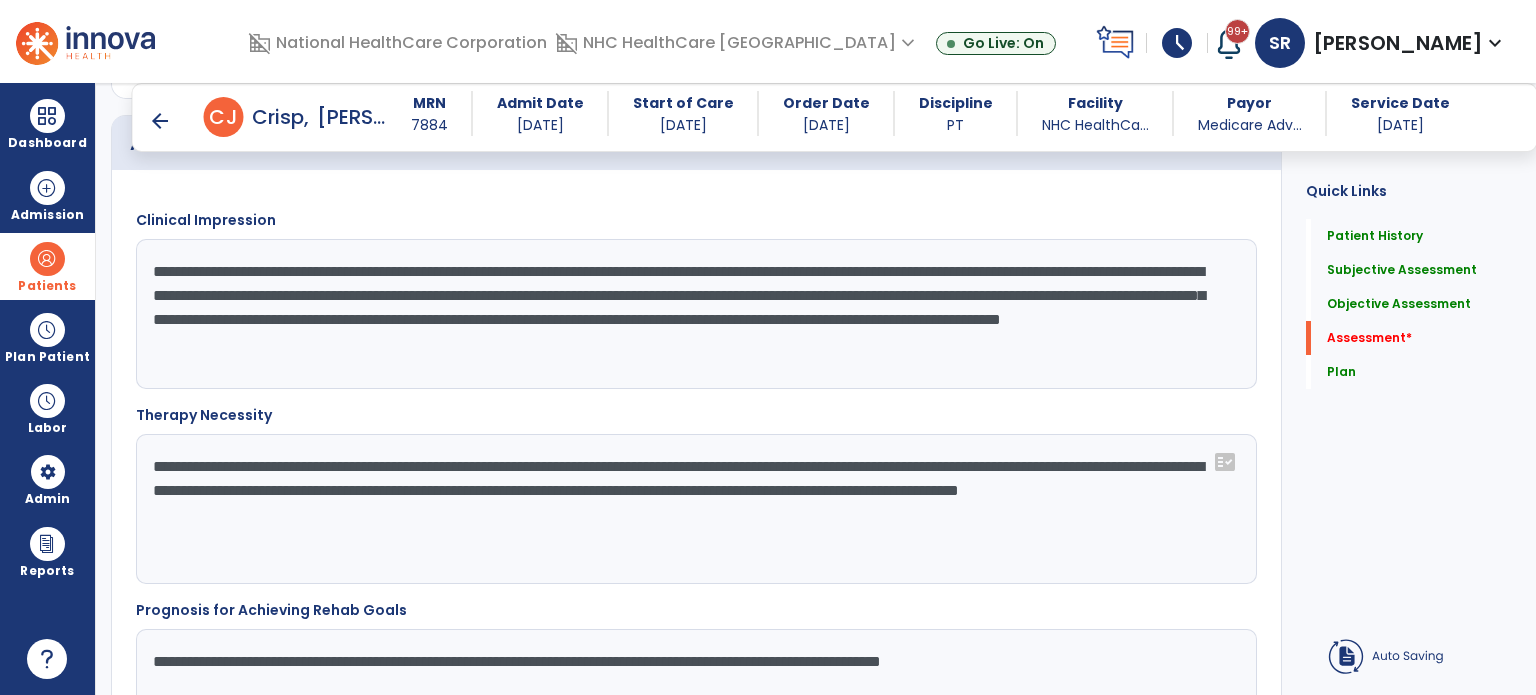drag, startPoint x: 581, startPoint y: 507, endPoint x: 139, endPoint y: 431, distance: 448.48633 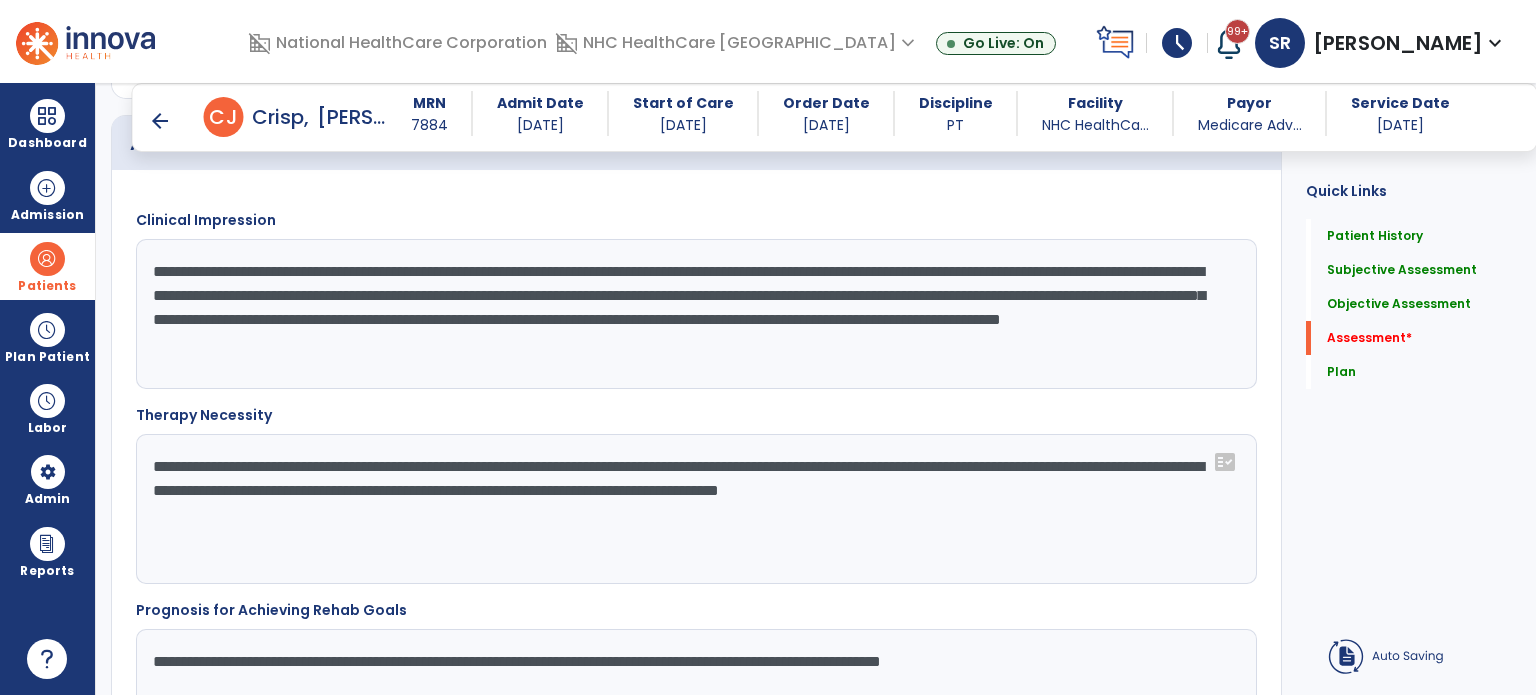 click on "**********" 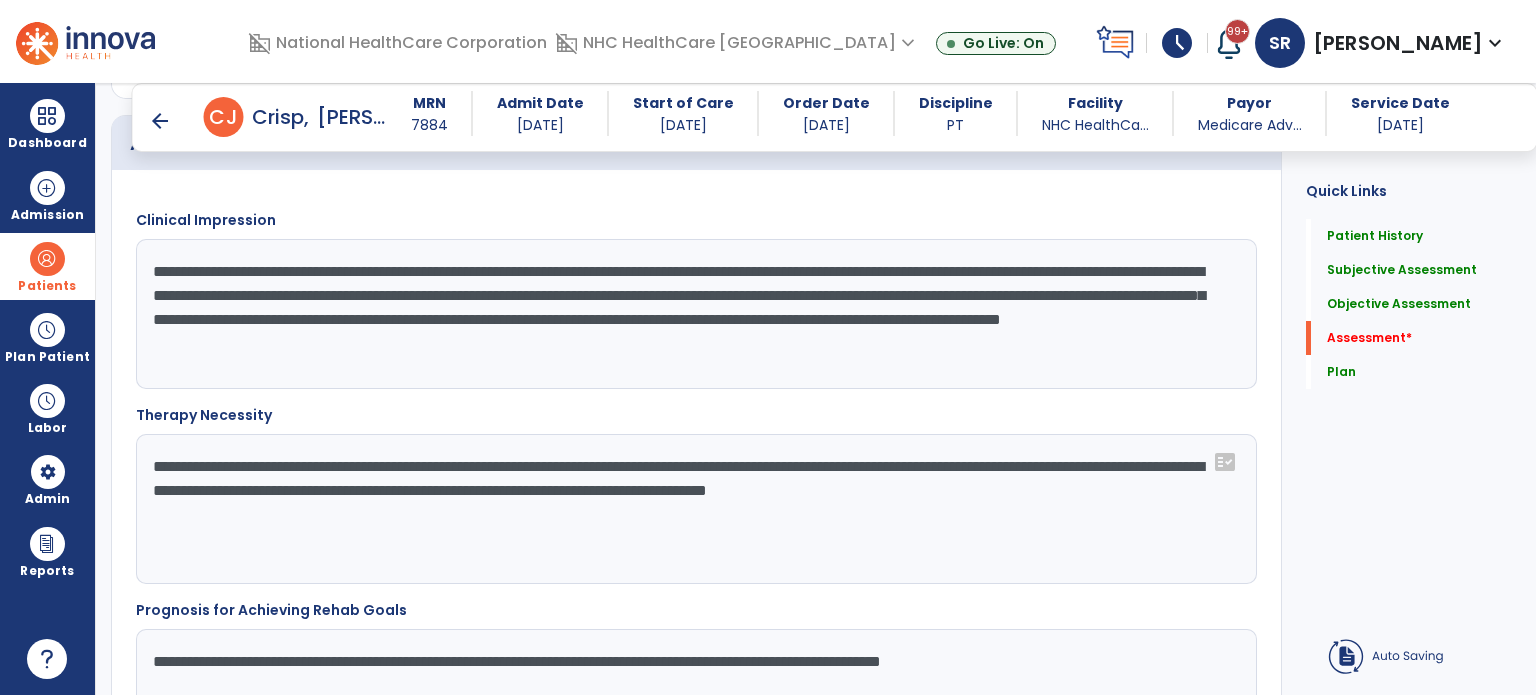 drag, startPoint x: 481, startPoint y: 487, endPoint x: 1061, endPoint y: 463, distance: 580.49634 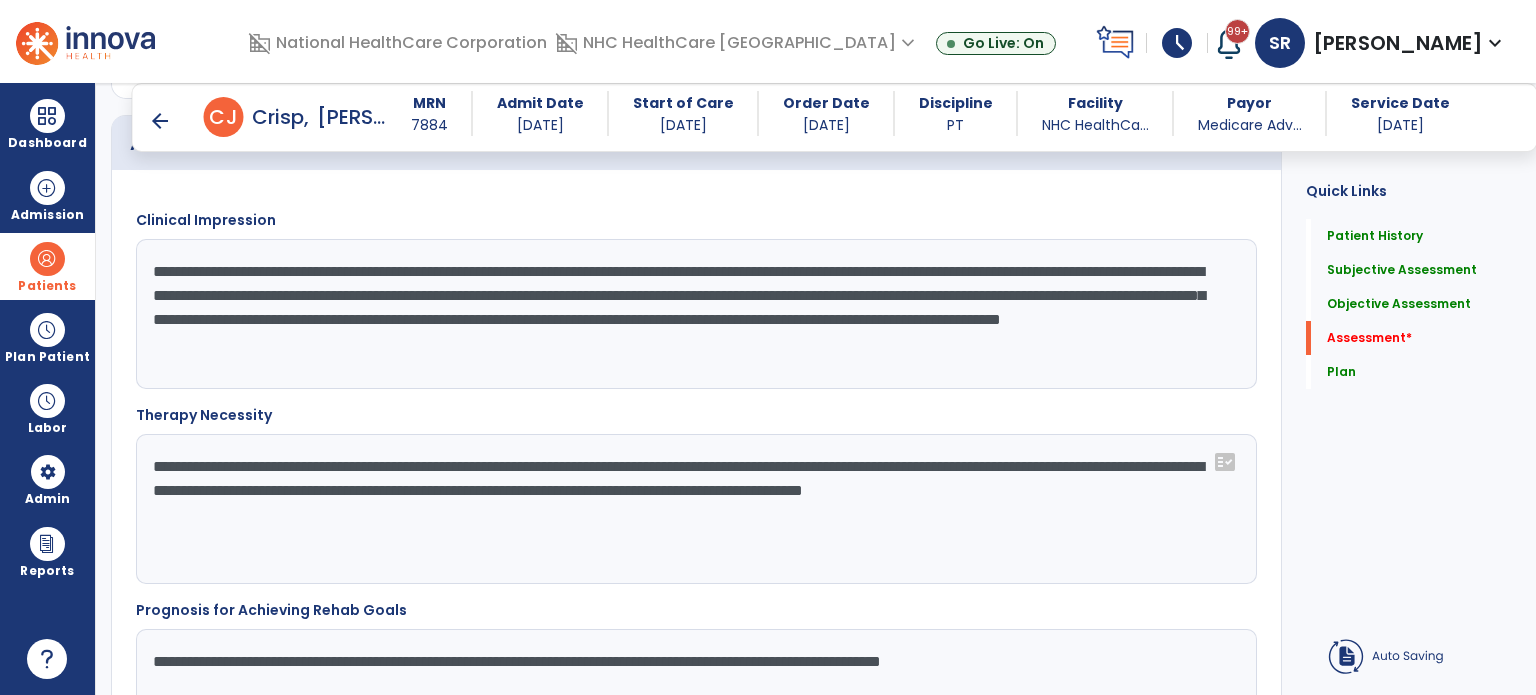click on "**********" 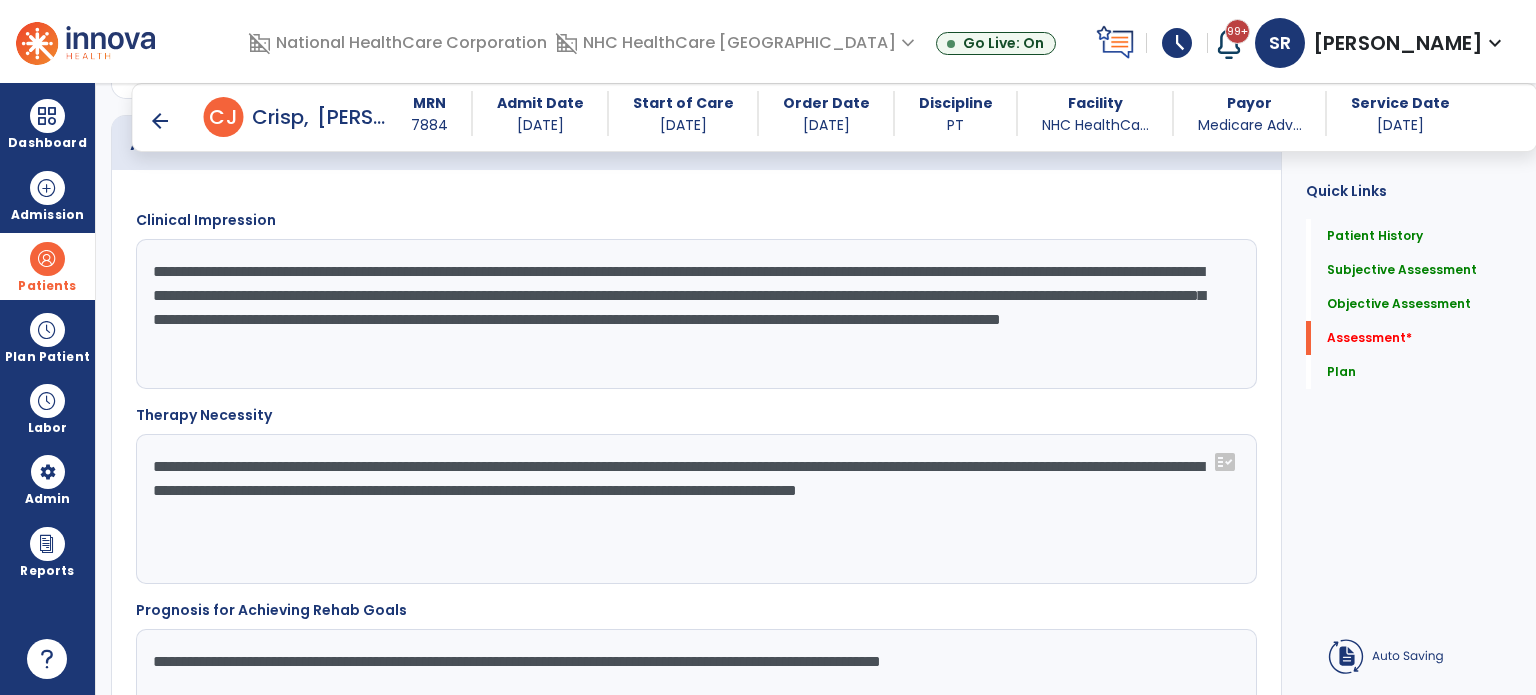 drag, startPoint x: 536, startPoint y: 492, endPoint x: 1054, endPoint y: 464, distance: 518.7562 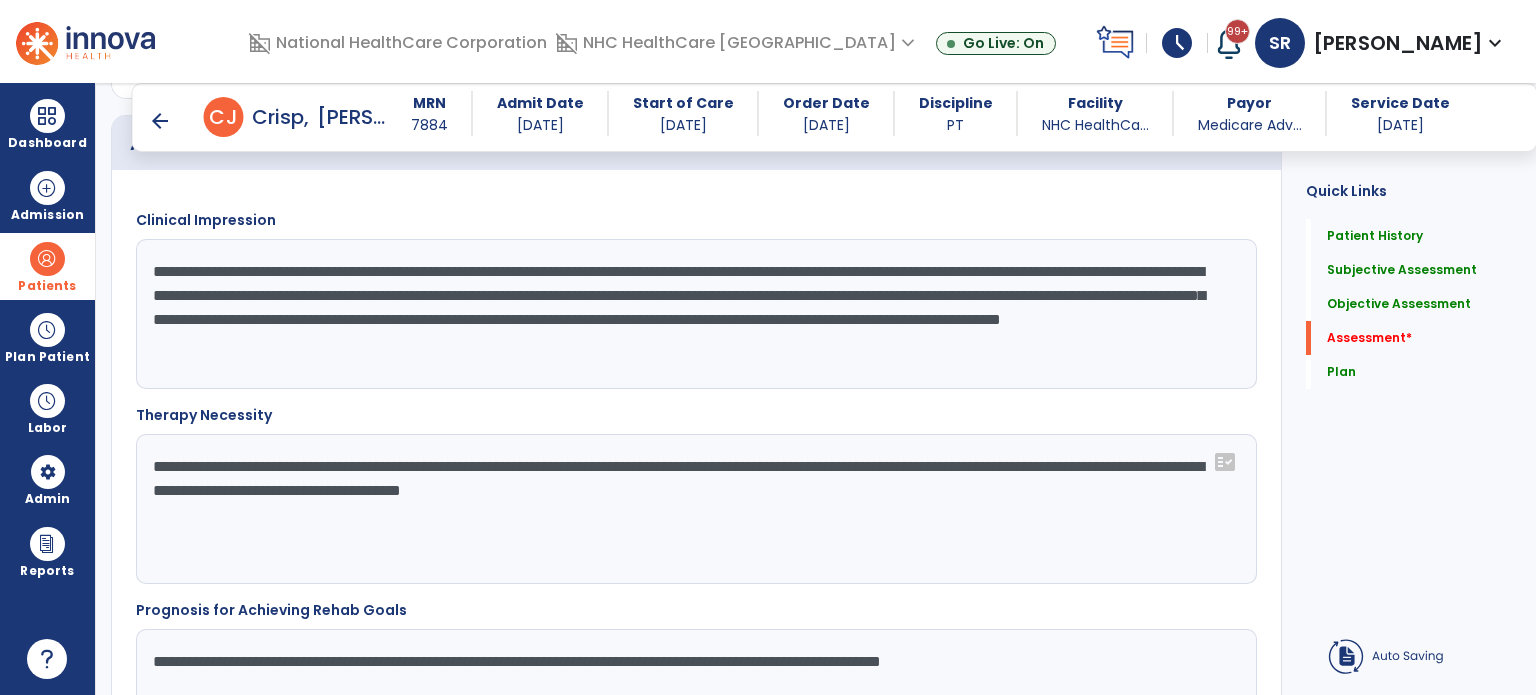 click on "**********" 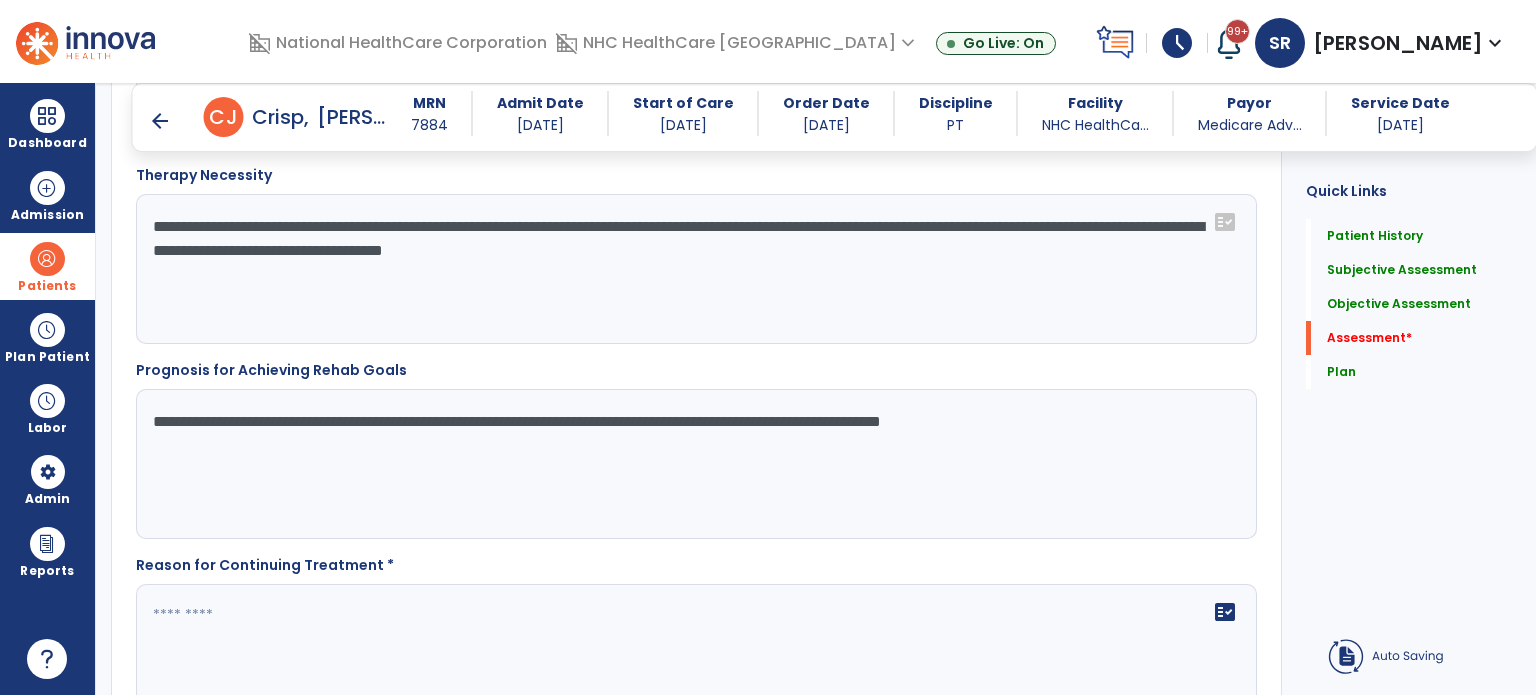 scroll, scrollTop: 2583, scrollLeft: 0, axis: vertical 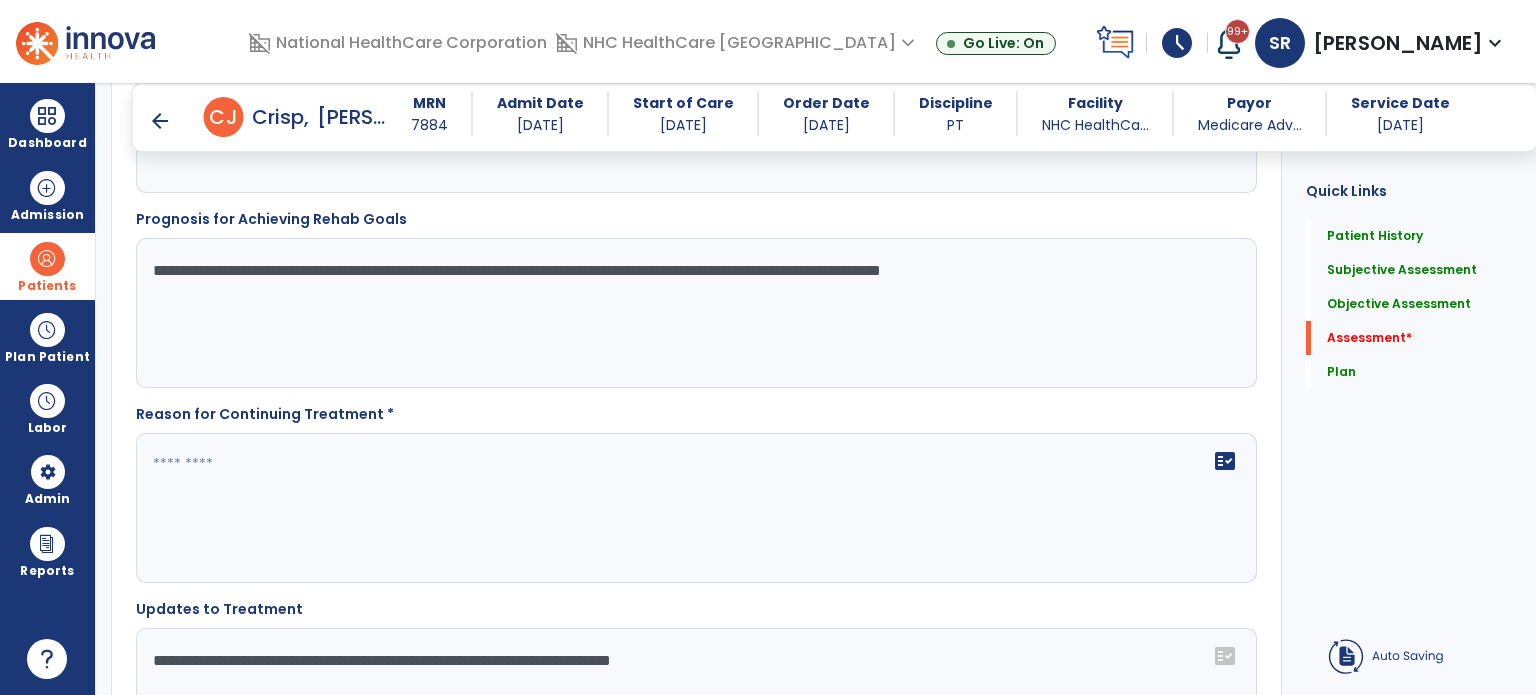 type on "**********" 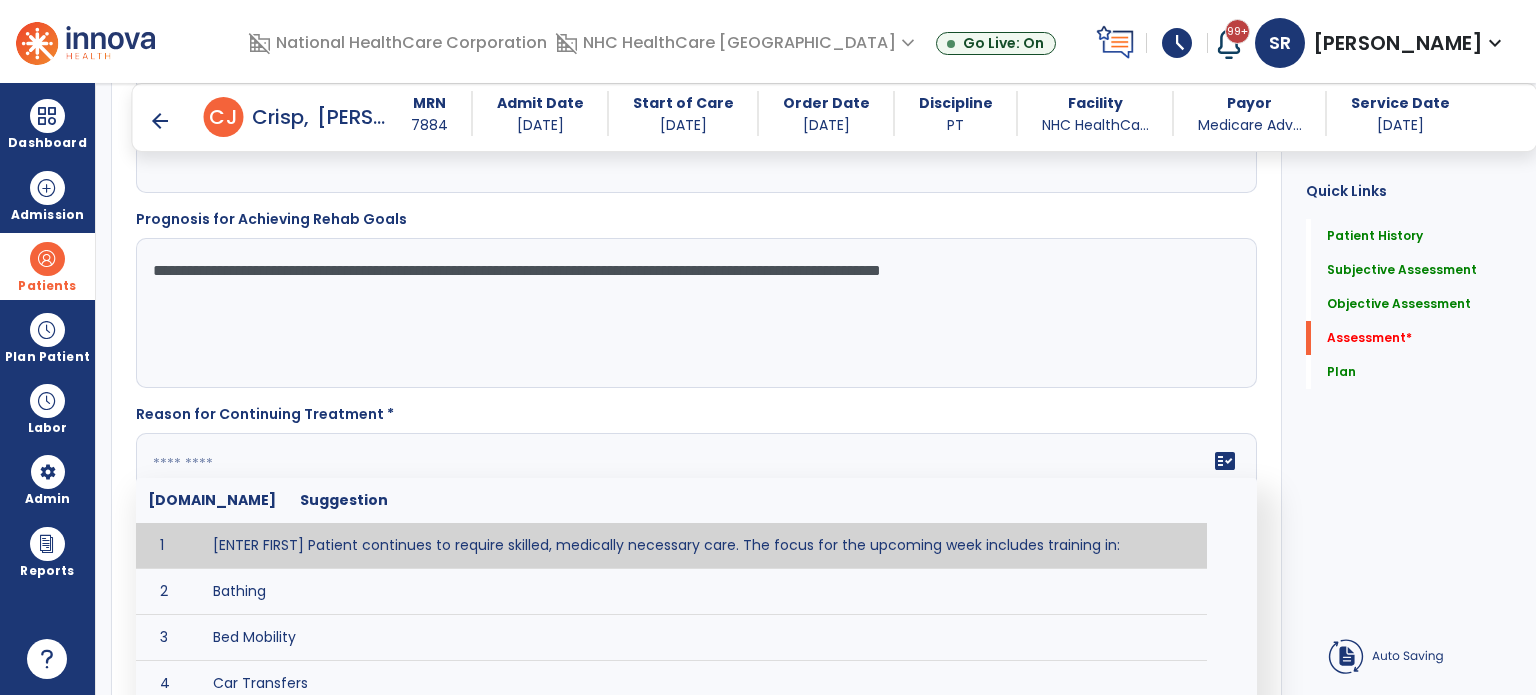 paste on "**********" 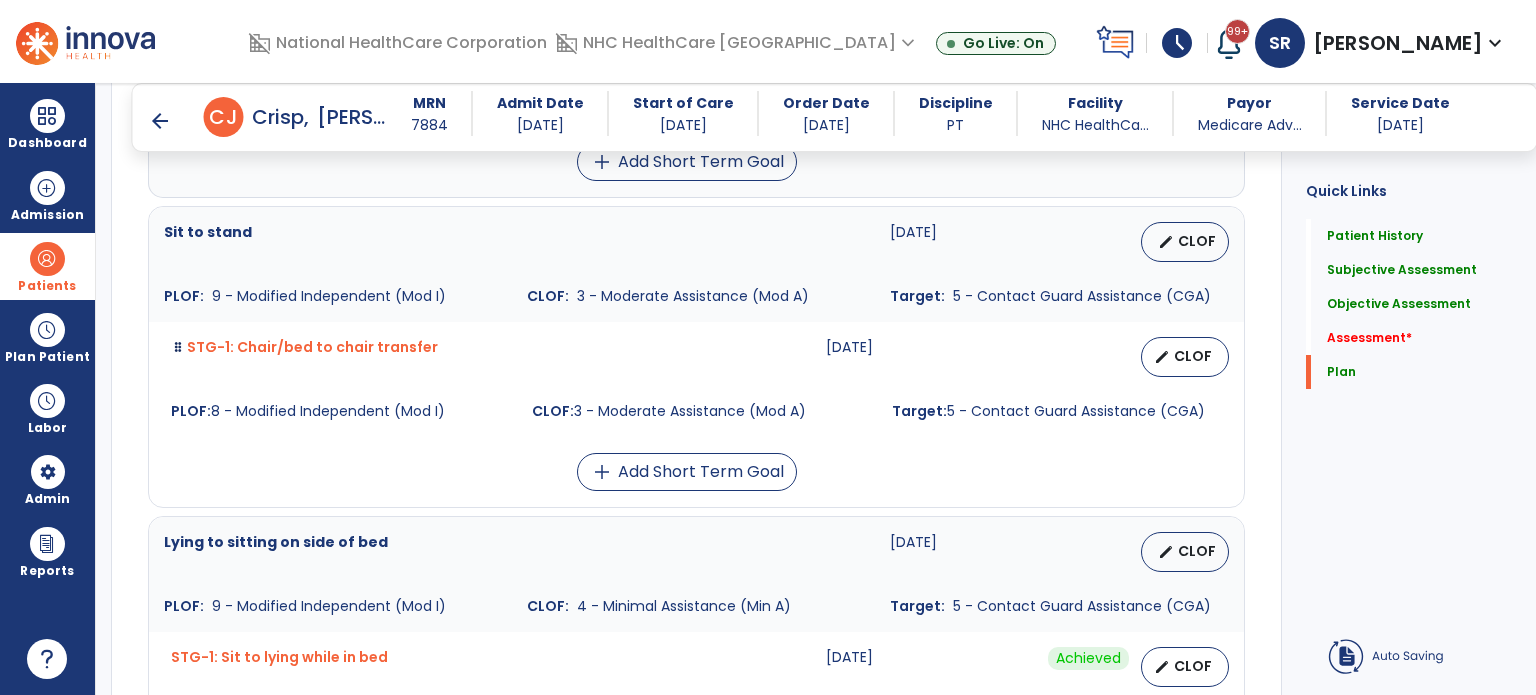 scroll, scrollTop: 4495, scrollLeft: 0, axis: vertical 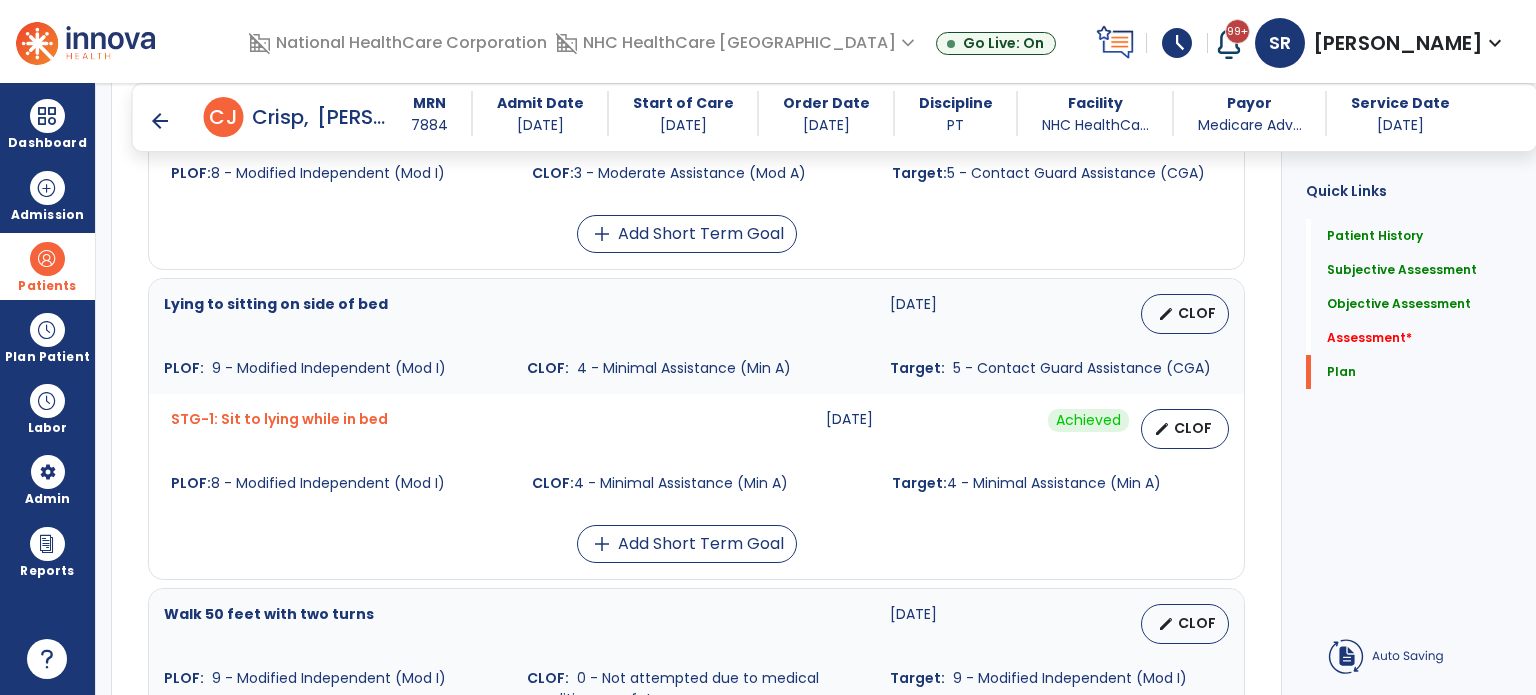 click on "arrow_back" at bounding box center (160, 121) 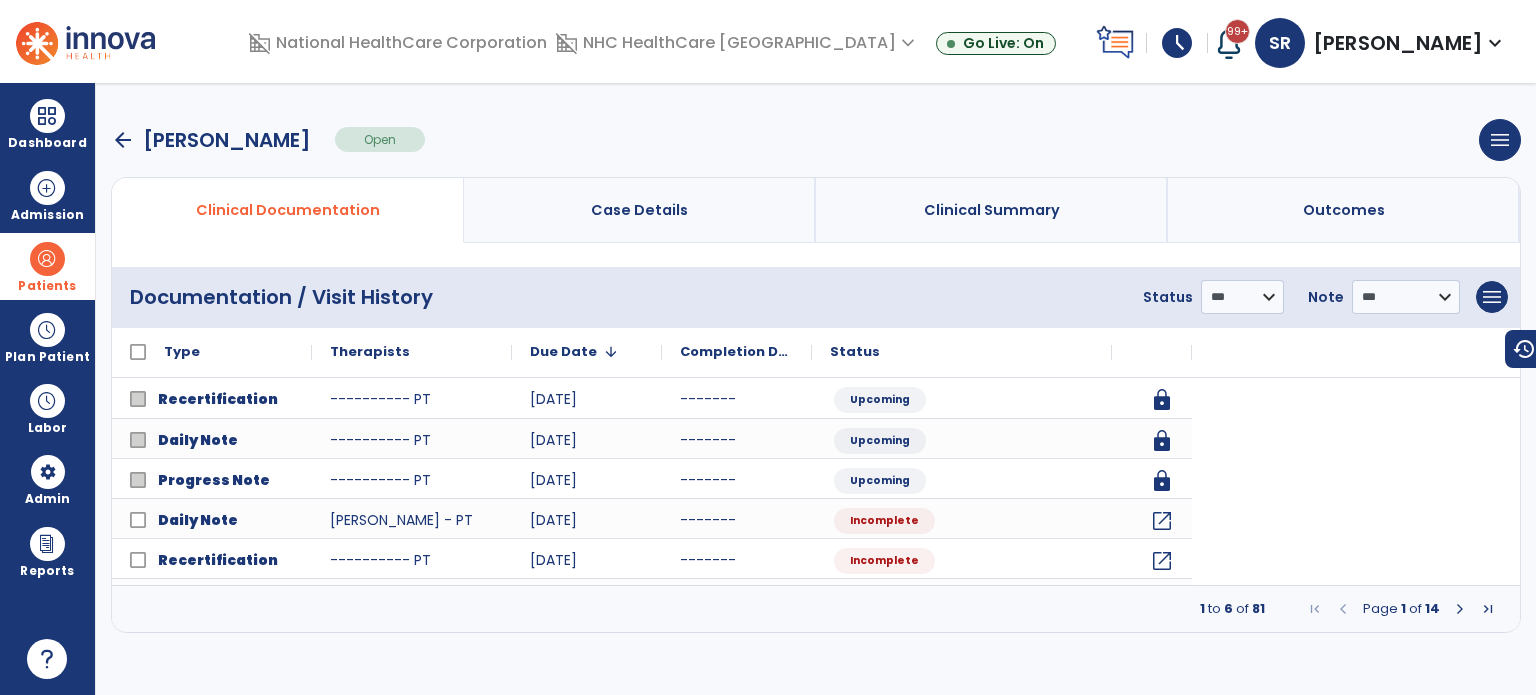 scroll, scrollTop: 0, scrollLeft: 0, axis: both 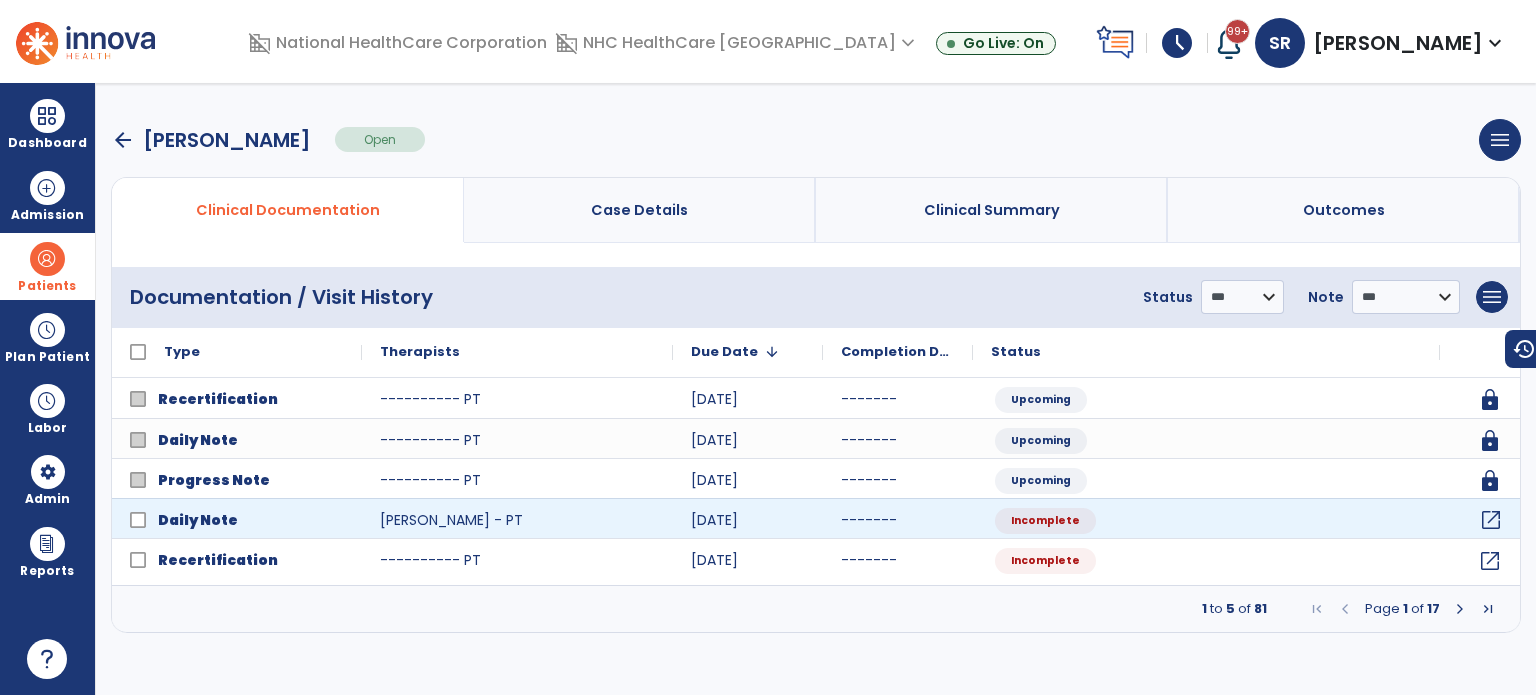 click on "open_in_new" 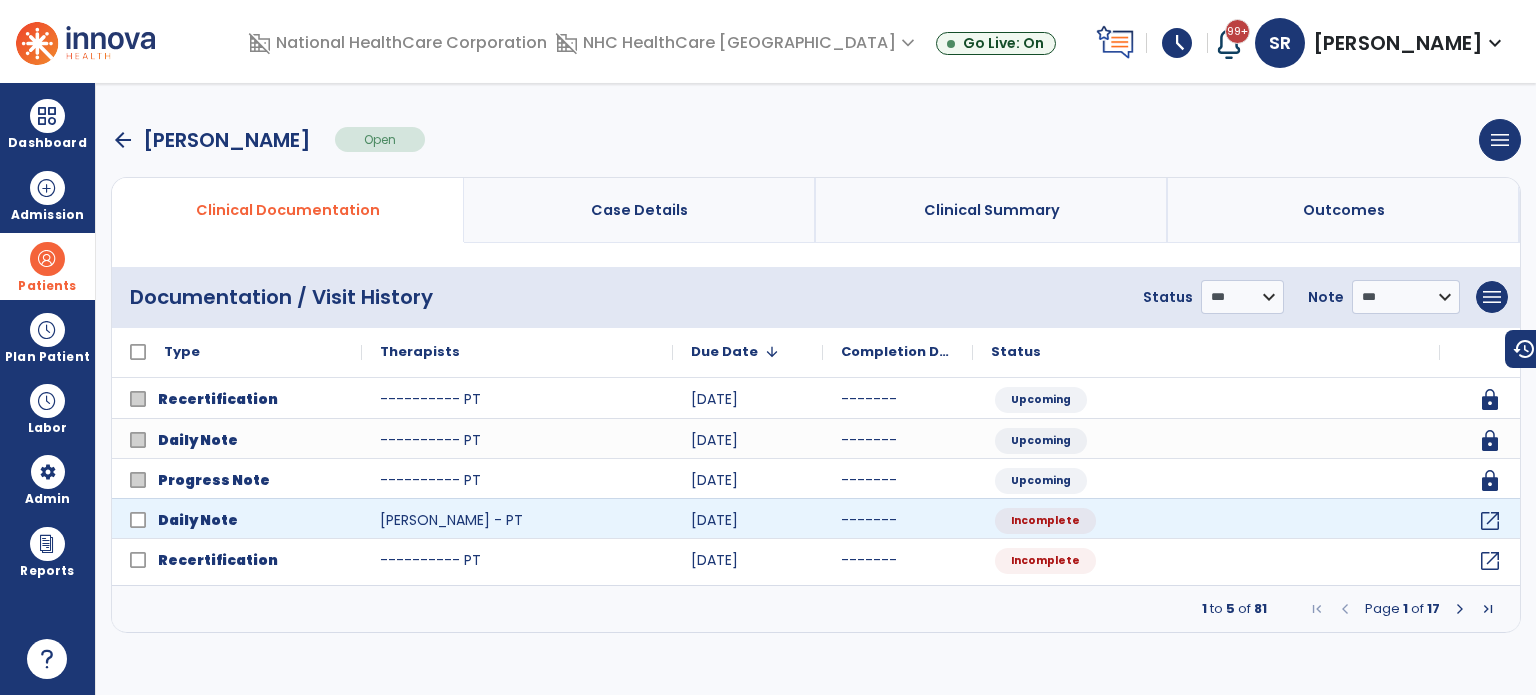 select on "*" 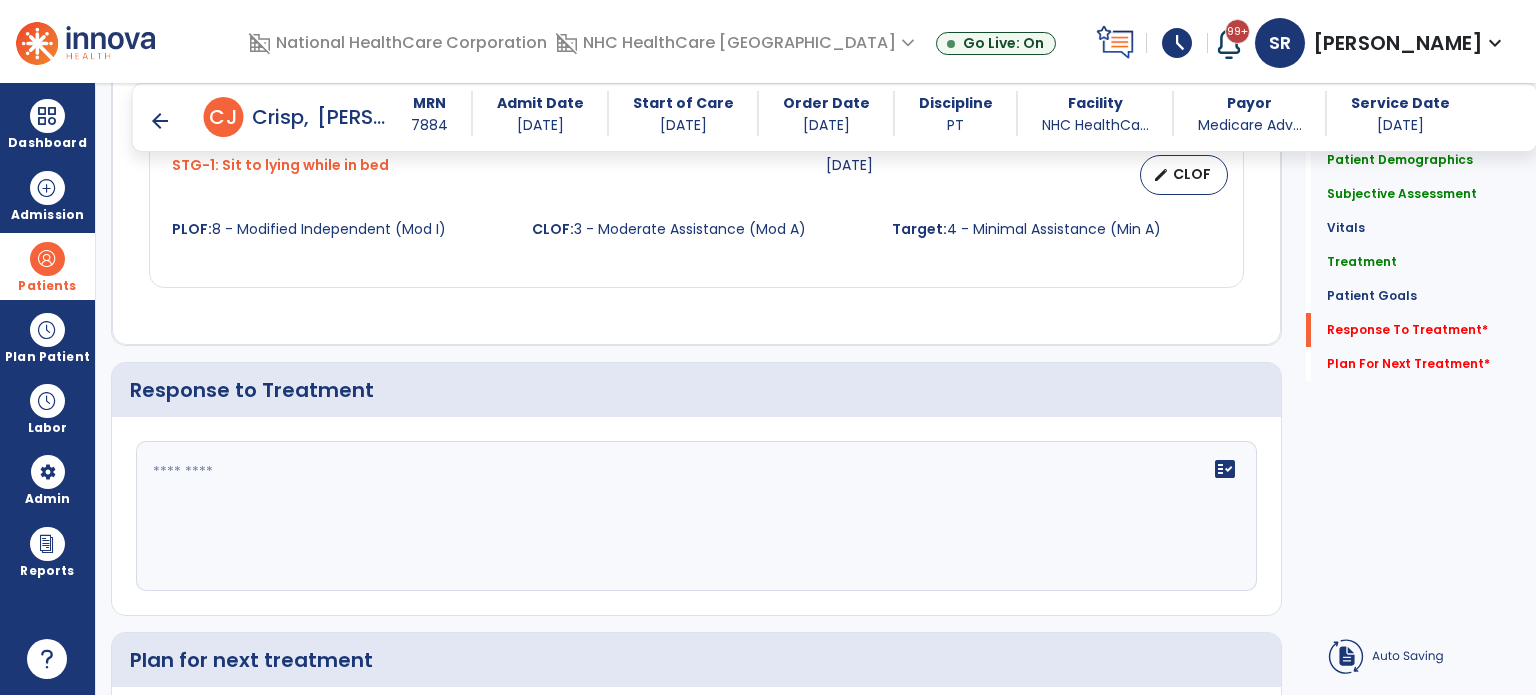 scroll, scrollTop: 2688, scrollLeft: 0, axis: vertical 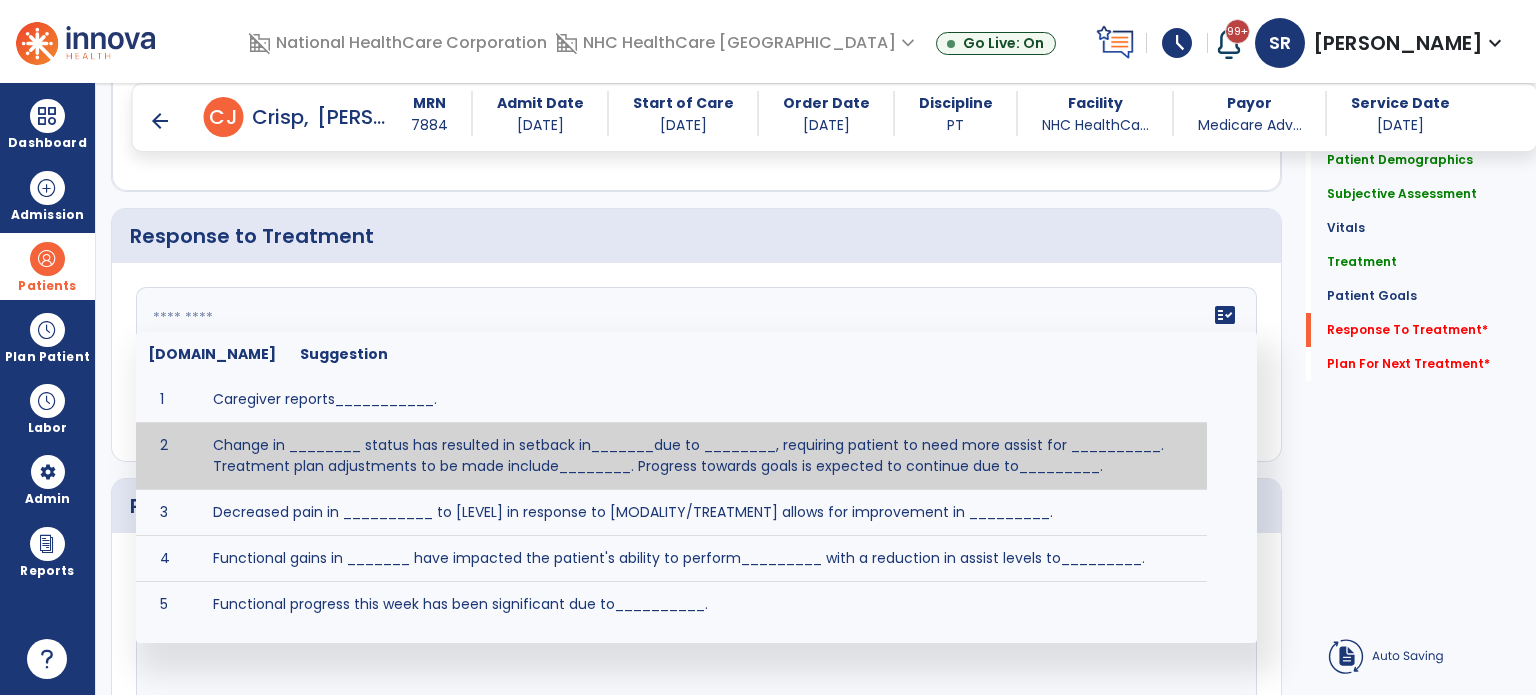 click 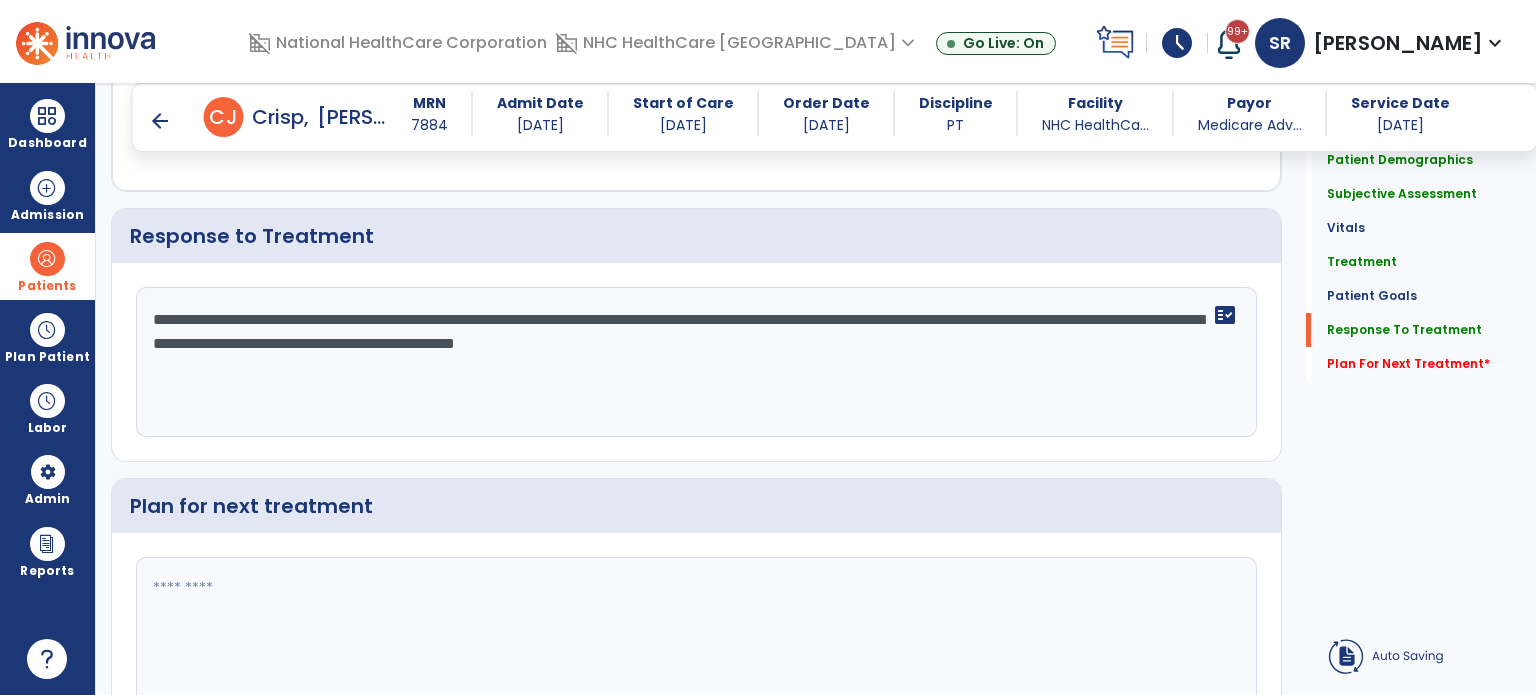 type on "**********" 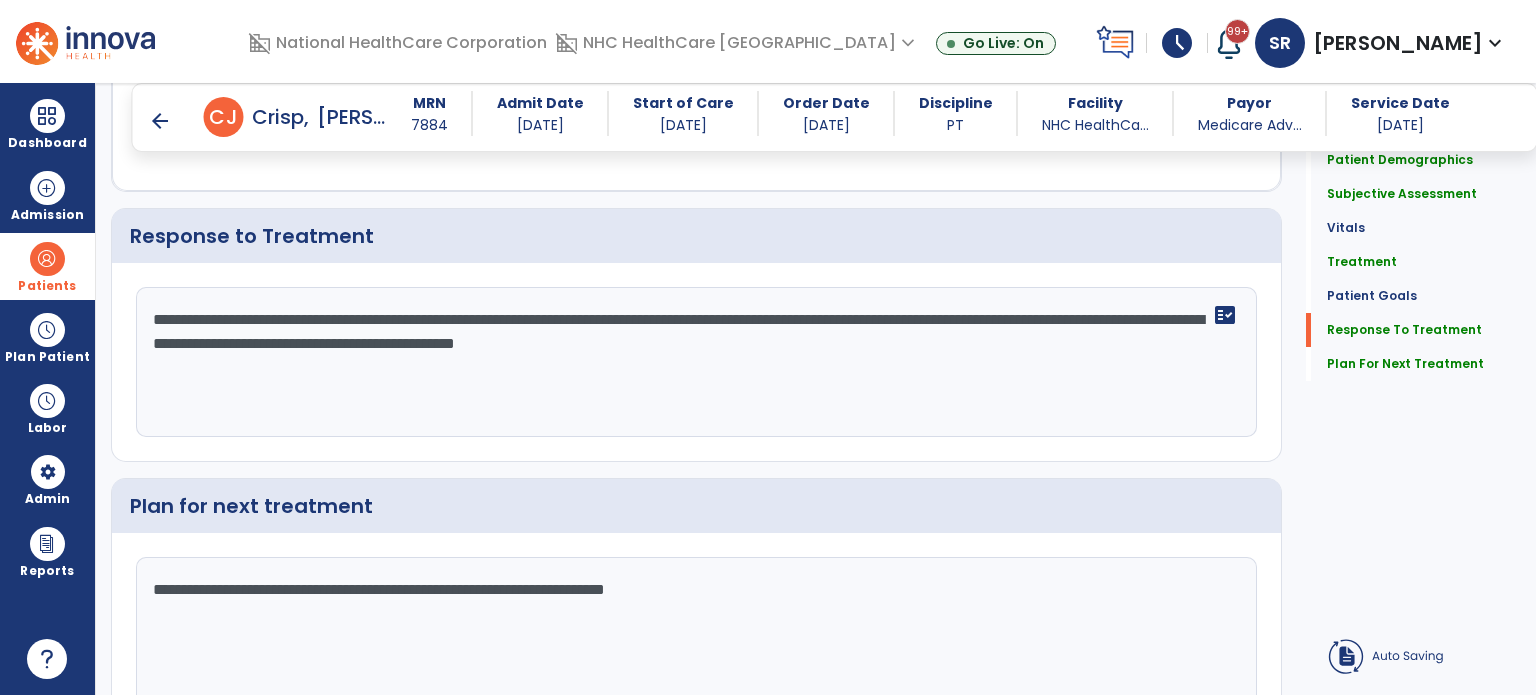 type on "**********" 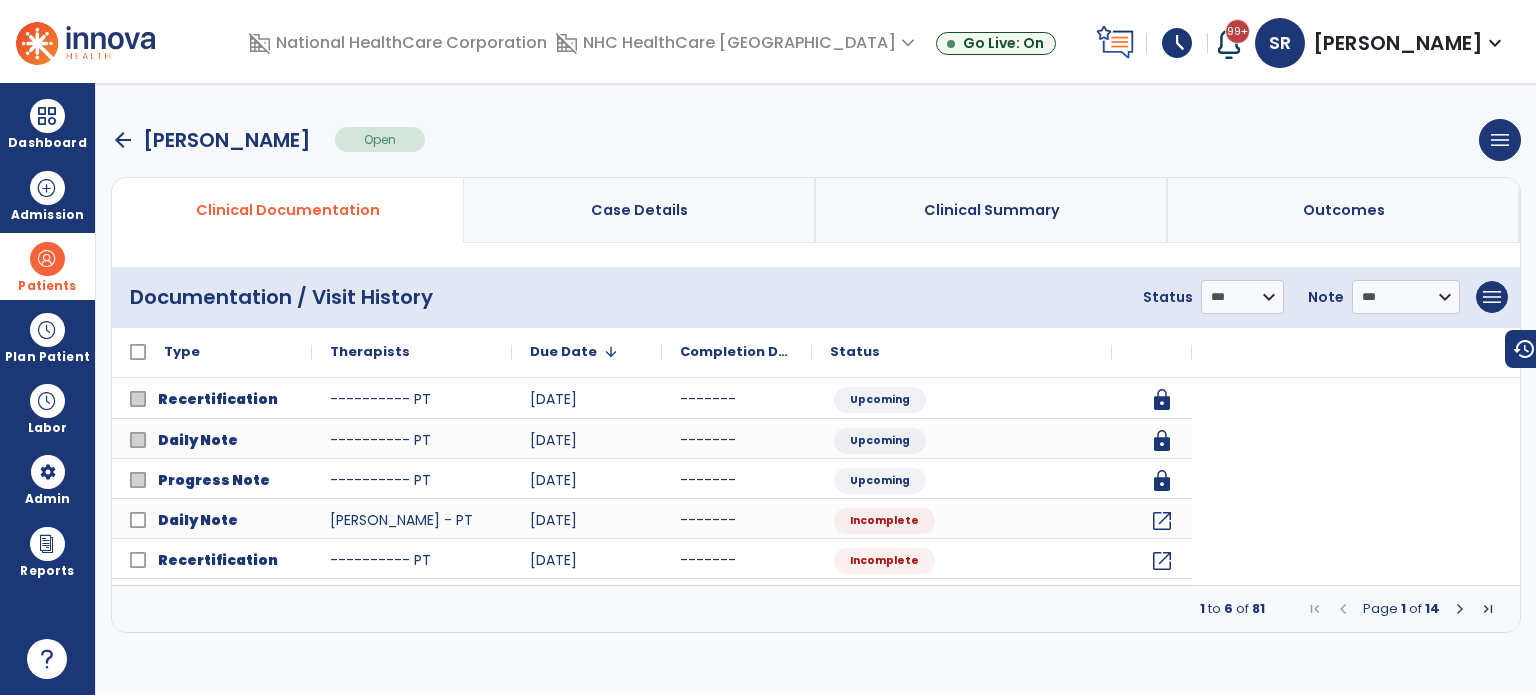 scroll, scrollTop: 0, scrollLeft: 0, axis: both 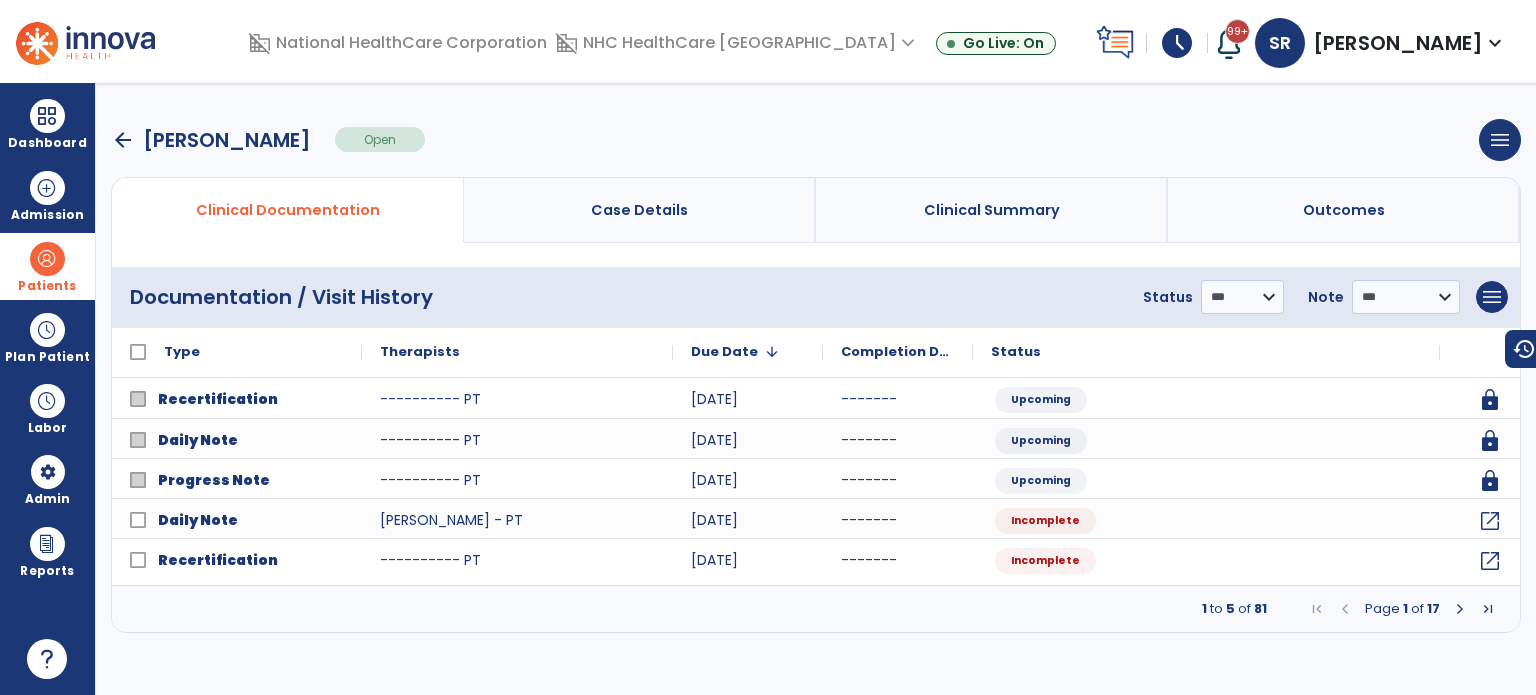 click on "Patients" at bounding box center (47, 266) 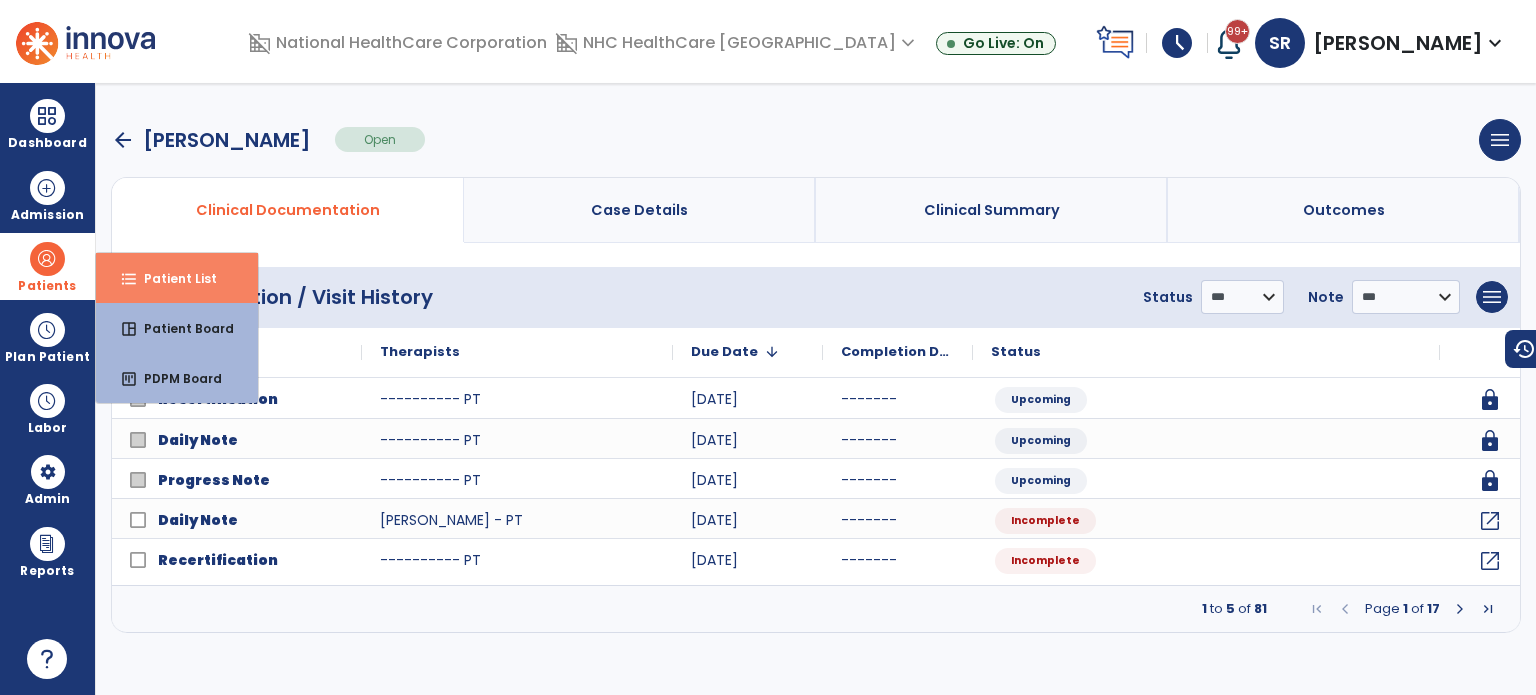 click on "format_list_bulleted  Patient List" at bounding box center [177, 278] 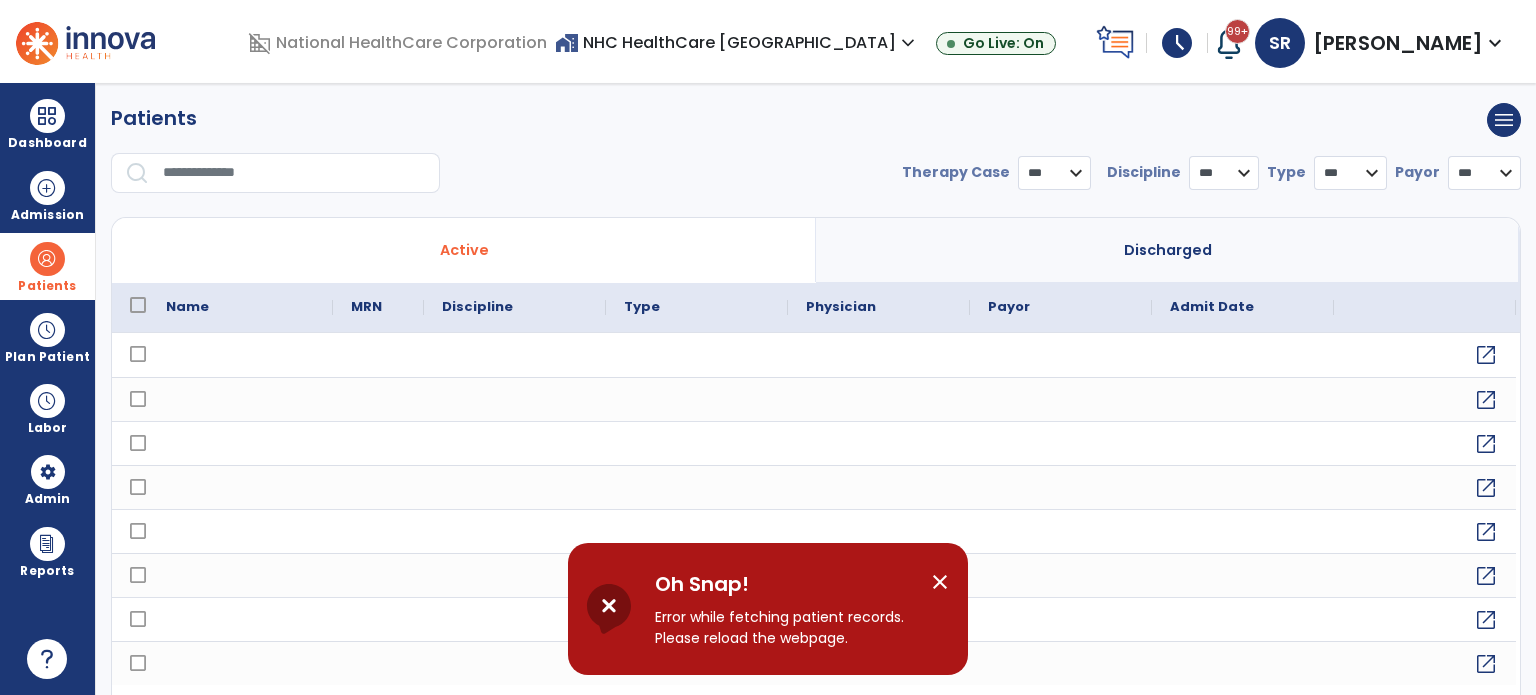 click on "close" at bounding box center (940, 582) 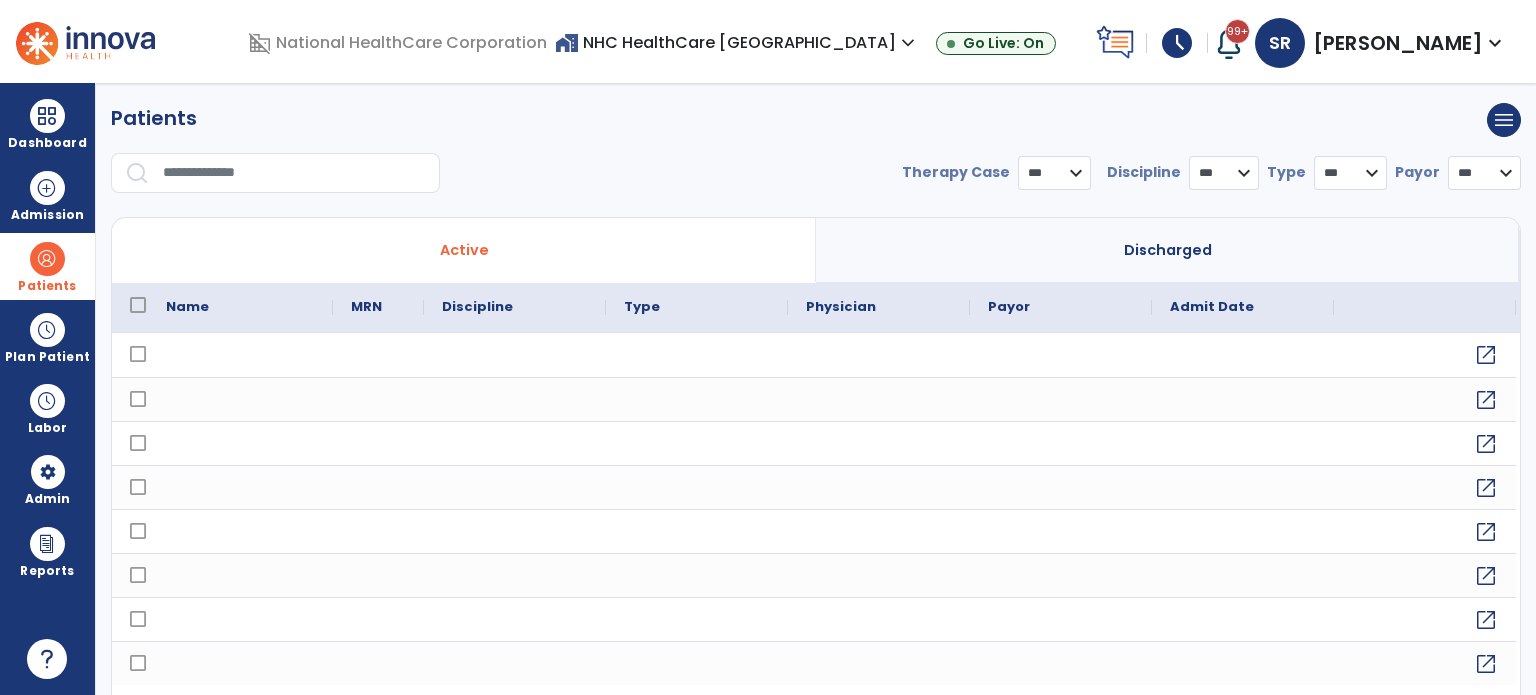click at bounding box center [294, 173] 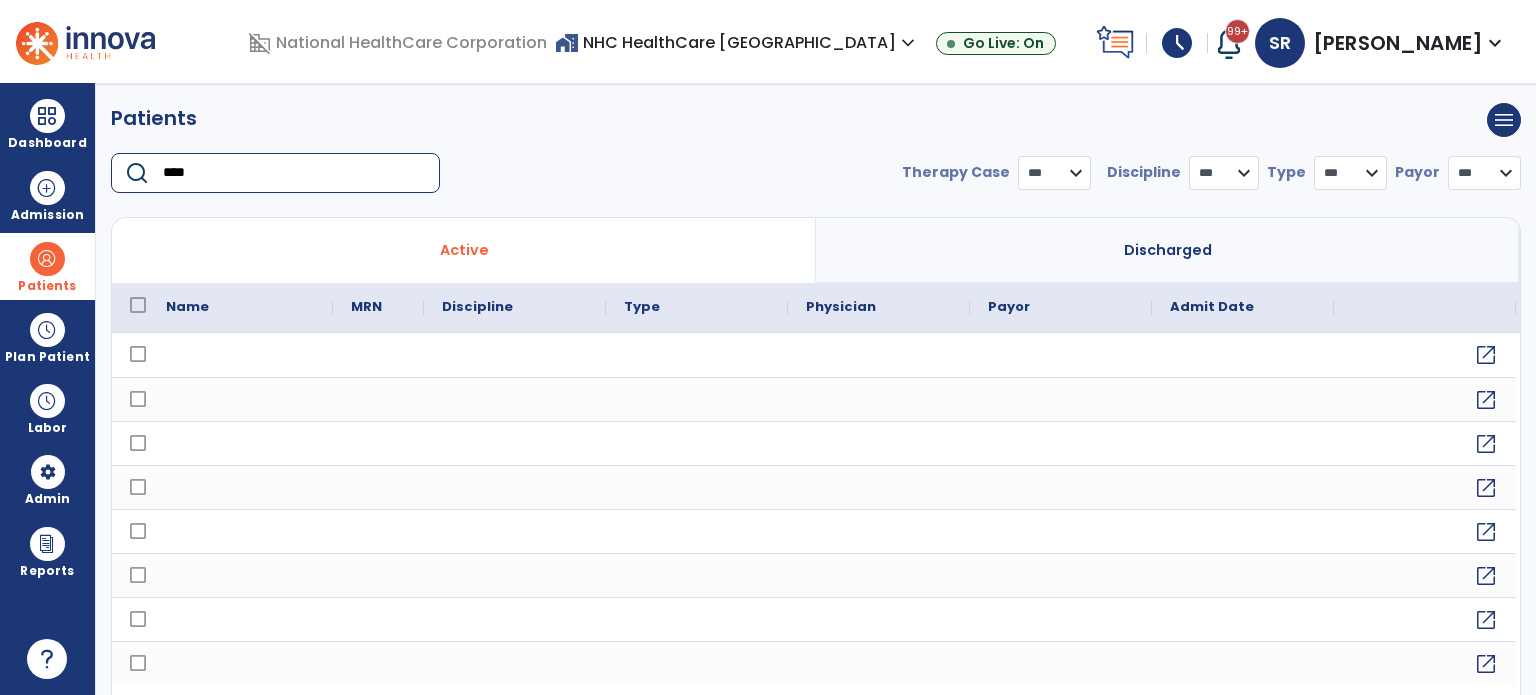 type on "*****" 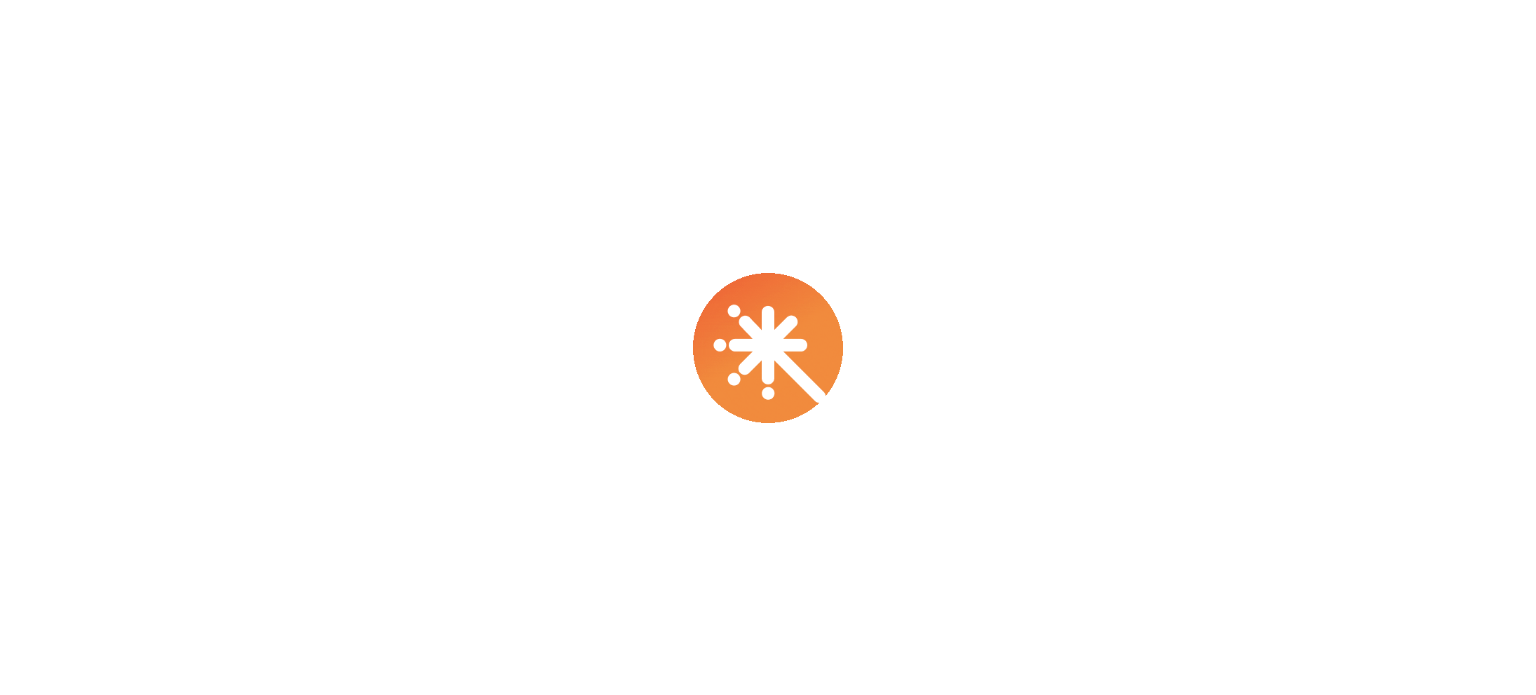 scroll, scrollTop: 0, scrollLeft: 0, axis: both 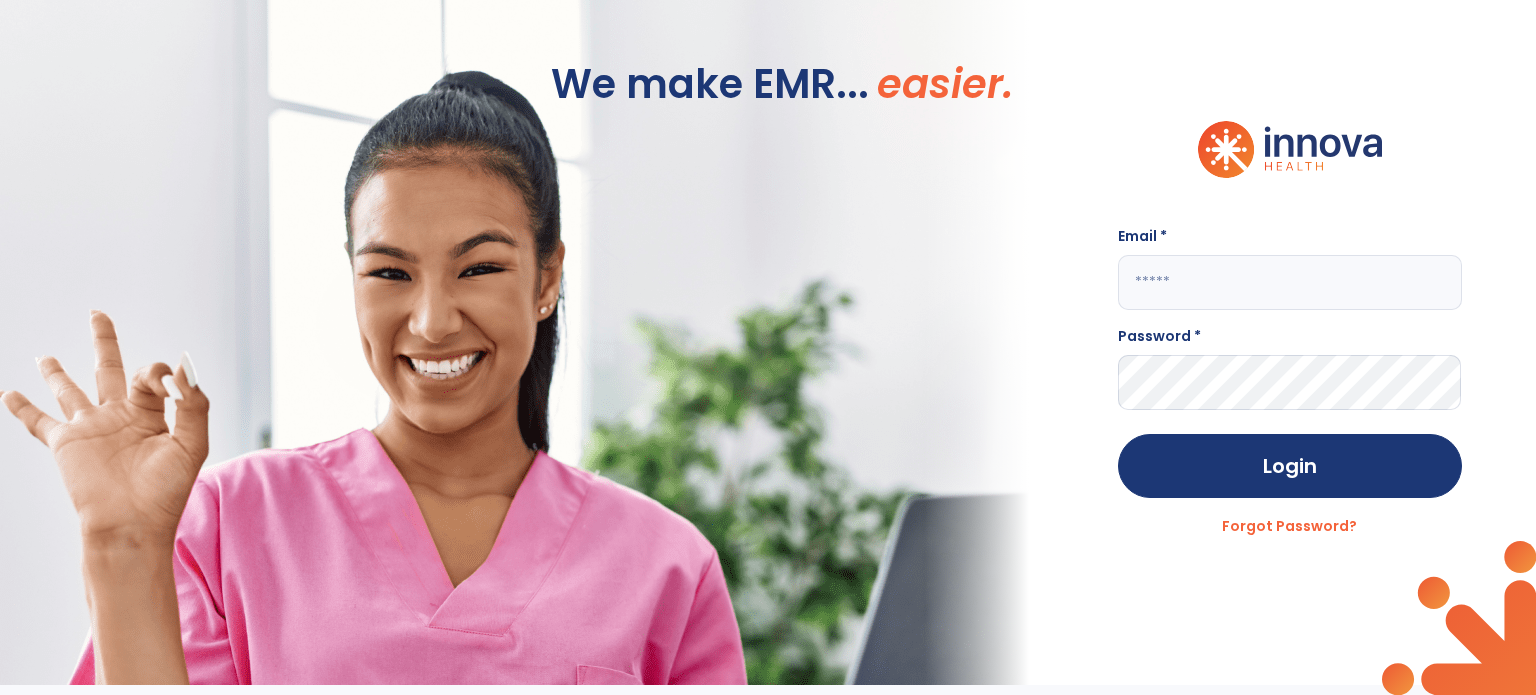 click 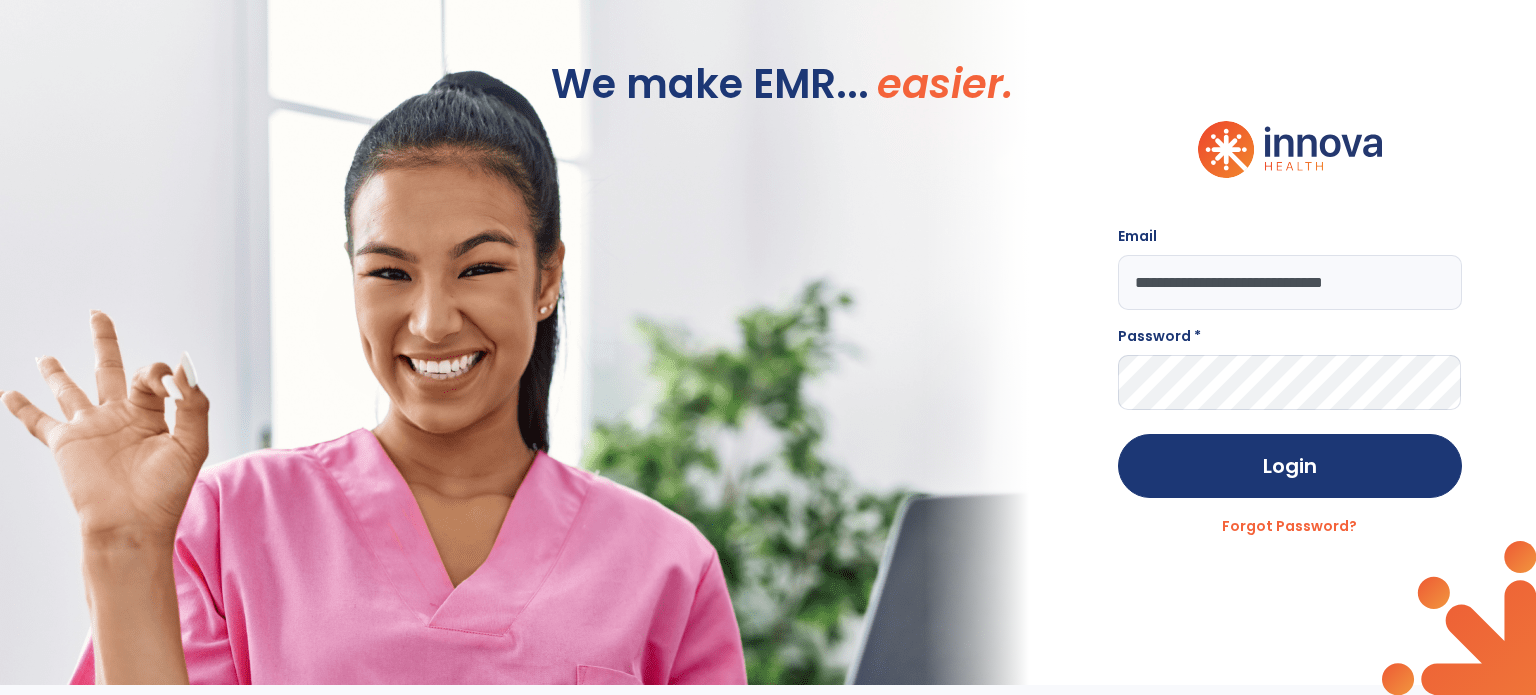 type on "**********" 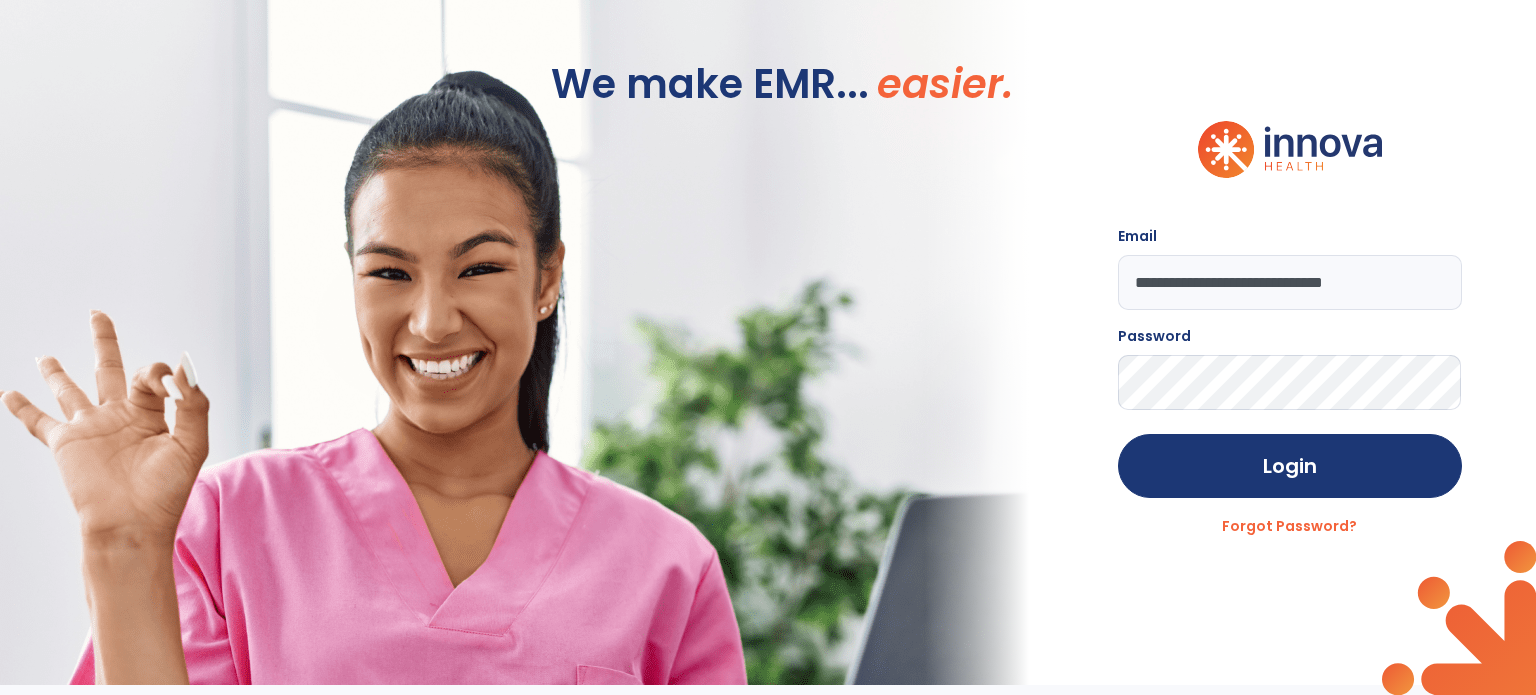 click on "Login" 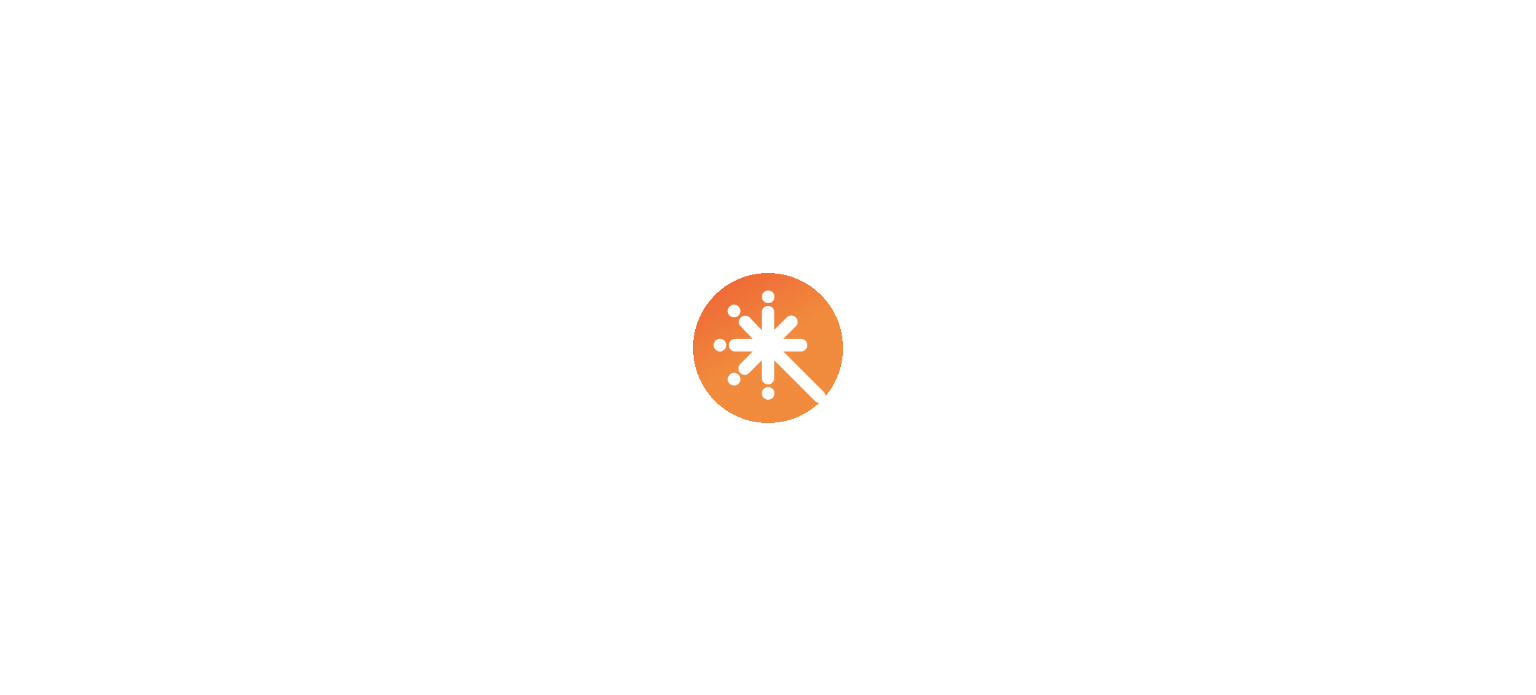 scroll, scrollTop: 0, scrollLeft: 0, axis: both 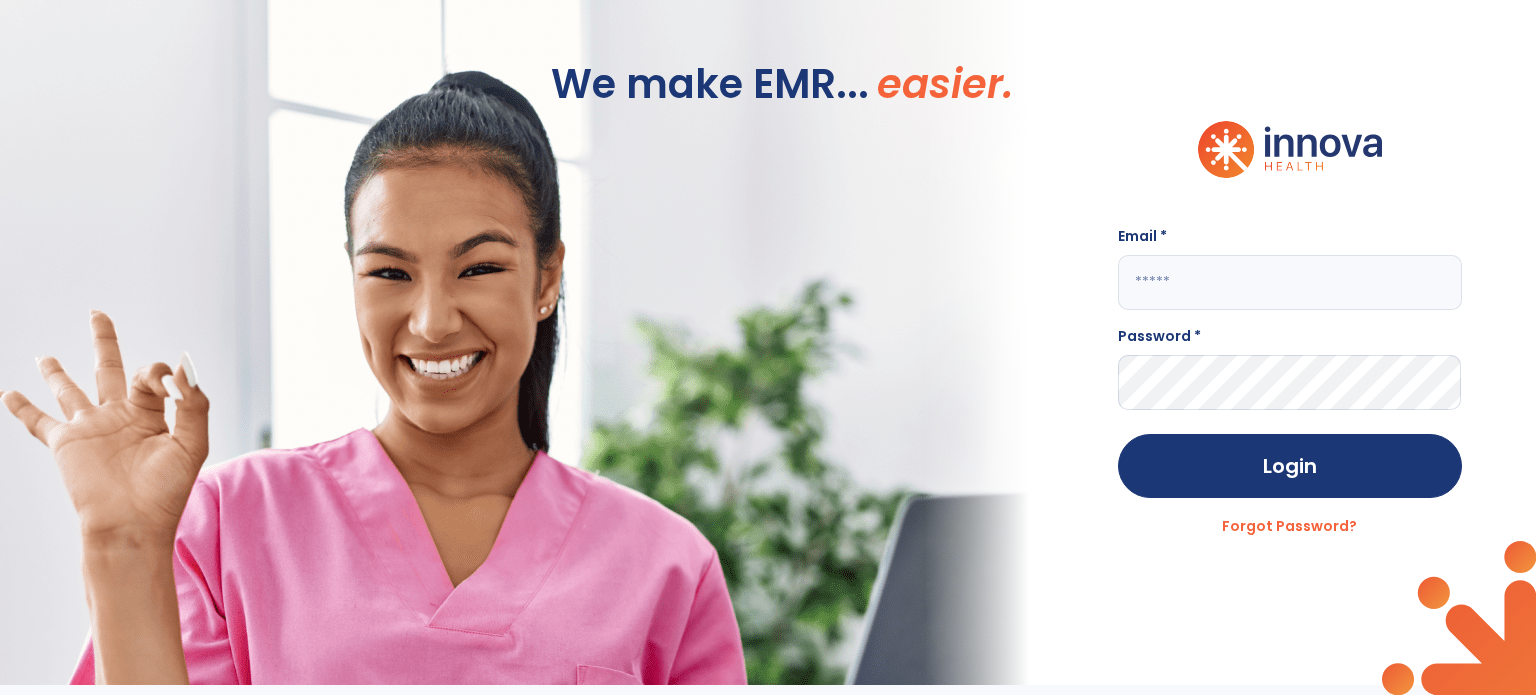 click 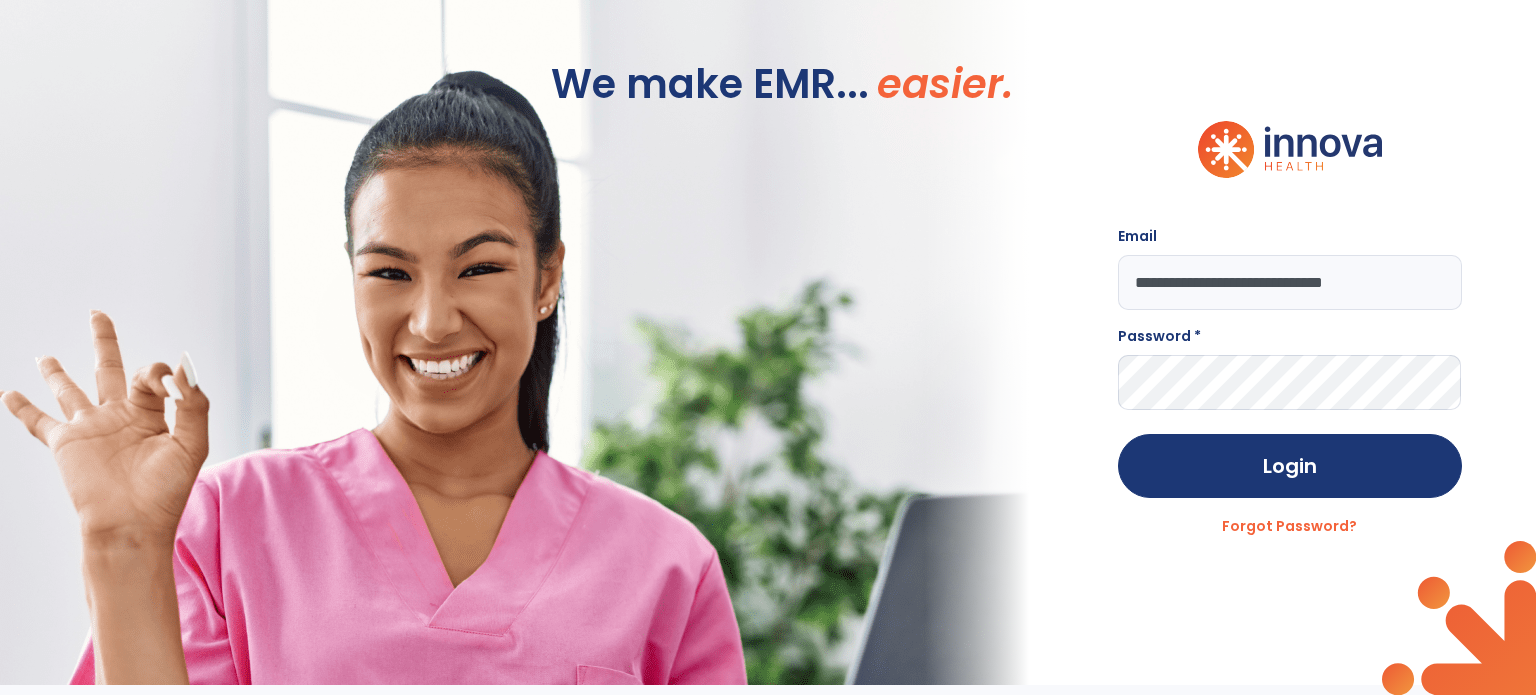 type on "**********" 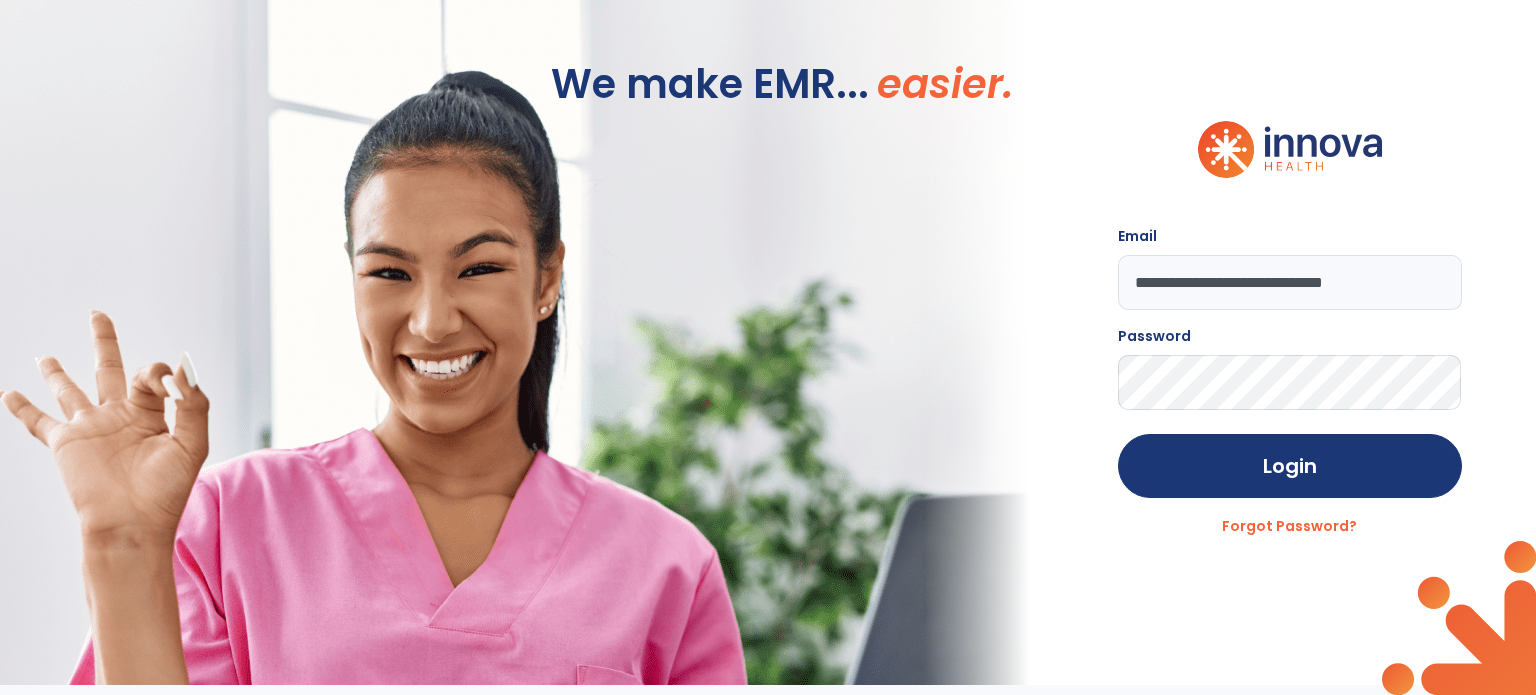 click on "Login" 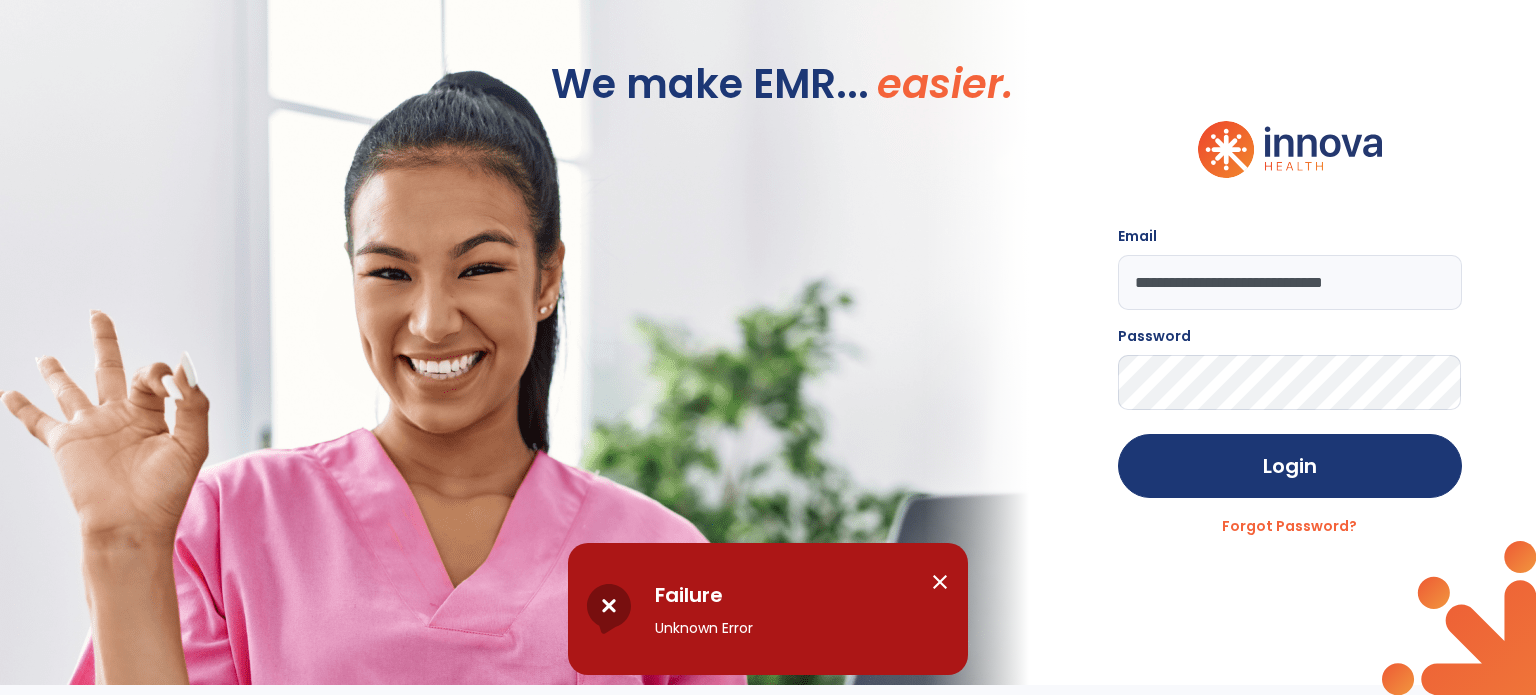 click on "close" at bounding box center [940, 582] 